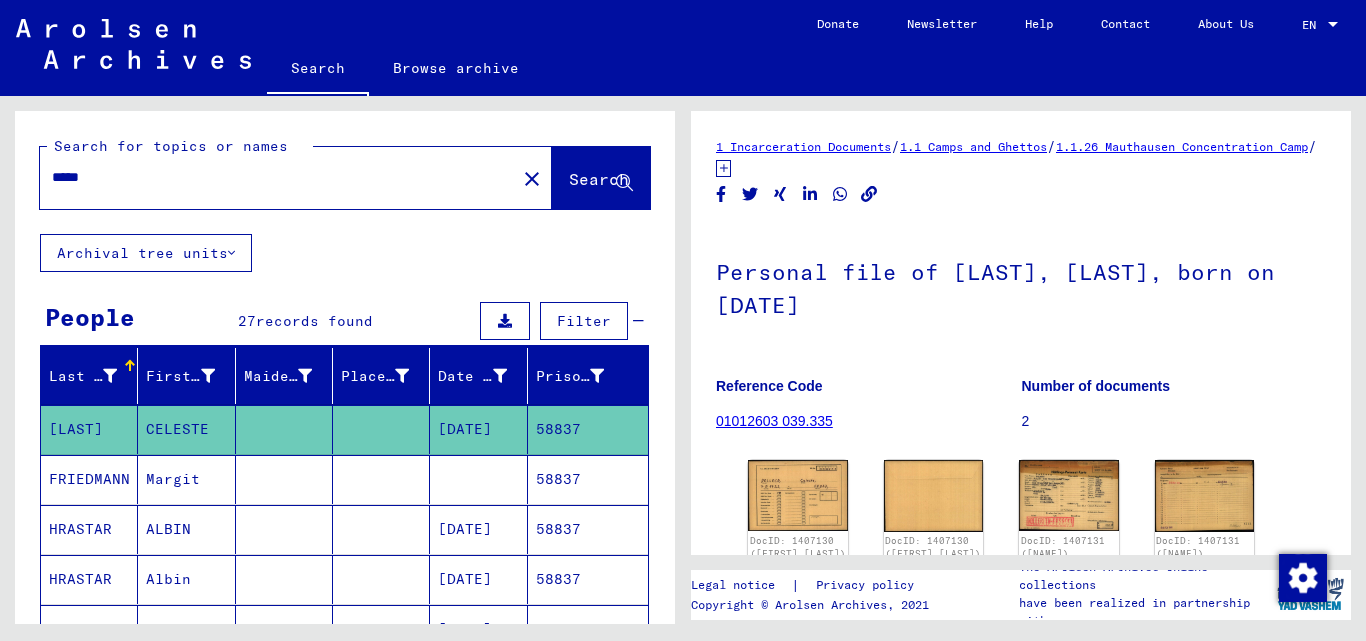 scroll, scrollTop: 0, scrollLeft: 0, axis: both 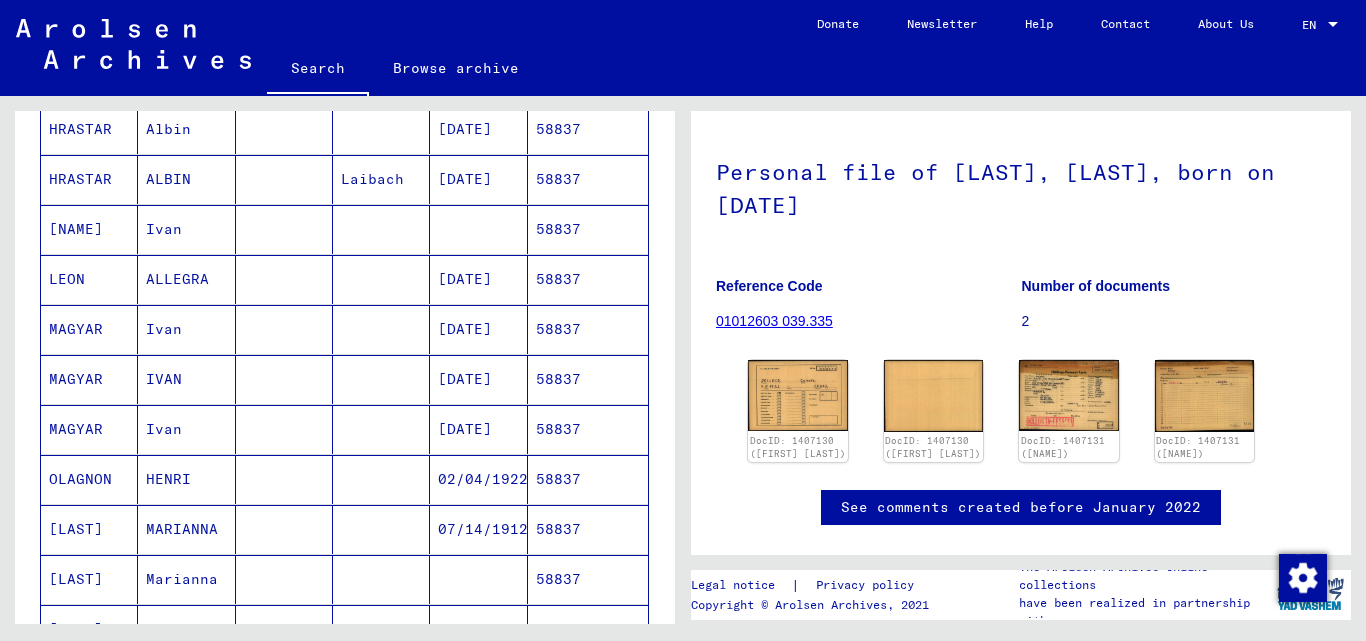click on "58837" at bounding box center [588, 429] 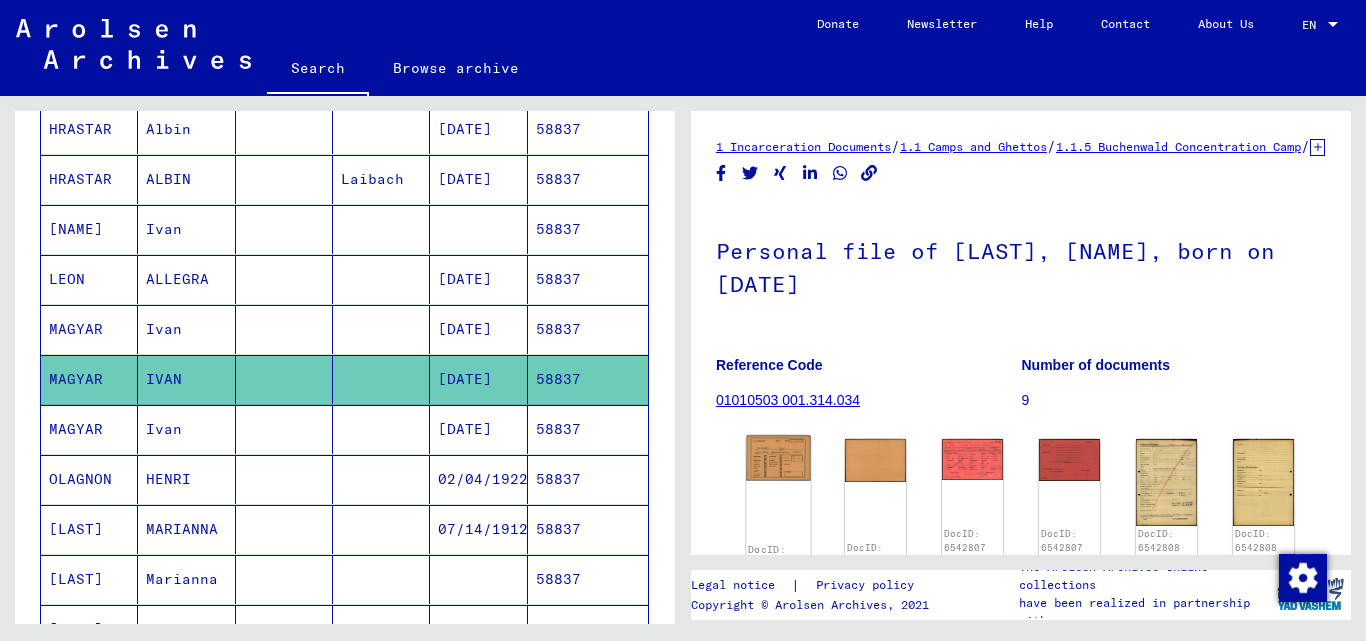 click 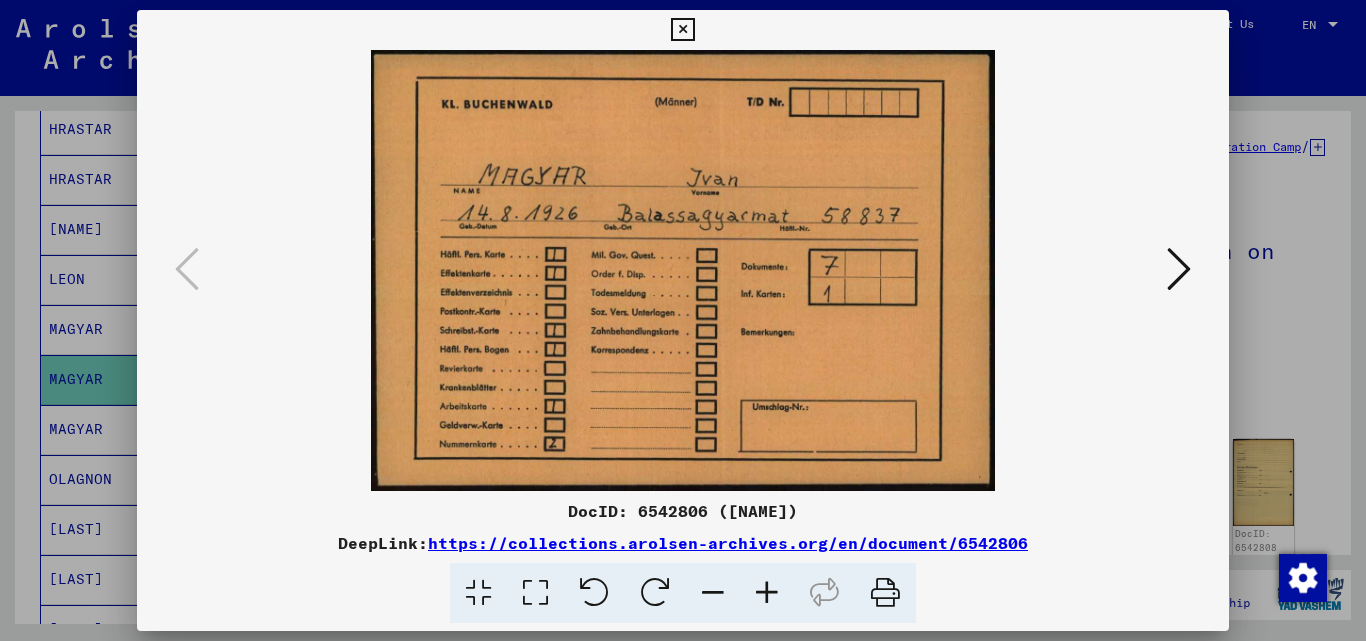 click at bounding box center (1179, 269) 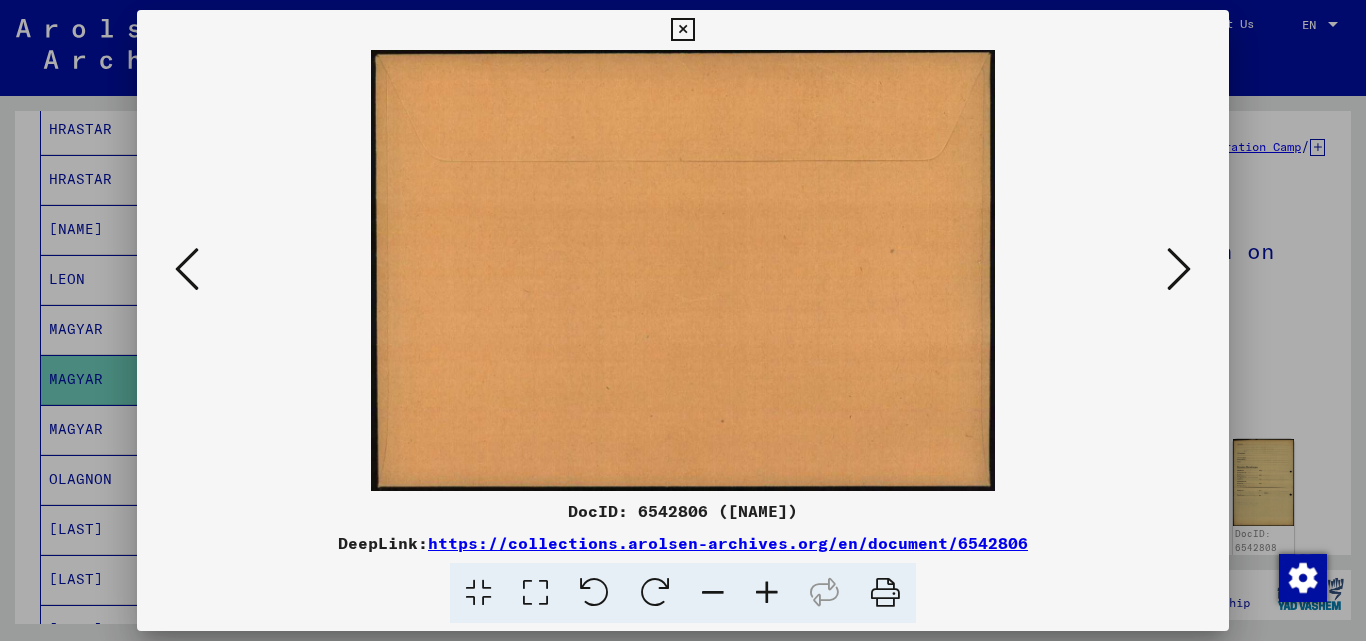 click at bounding box center [1179, 269] 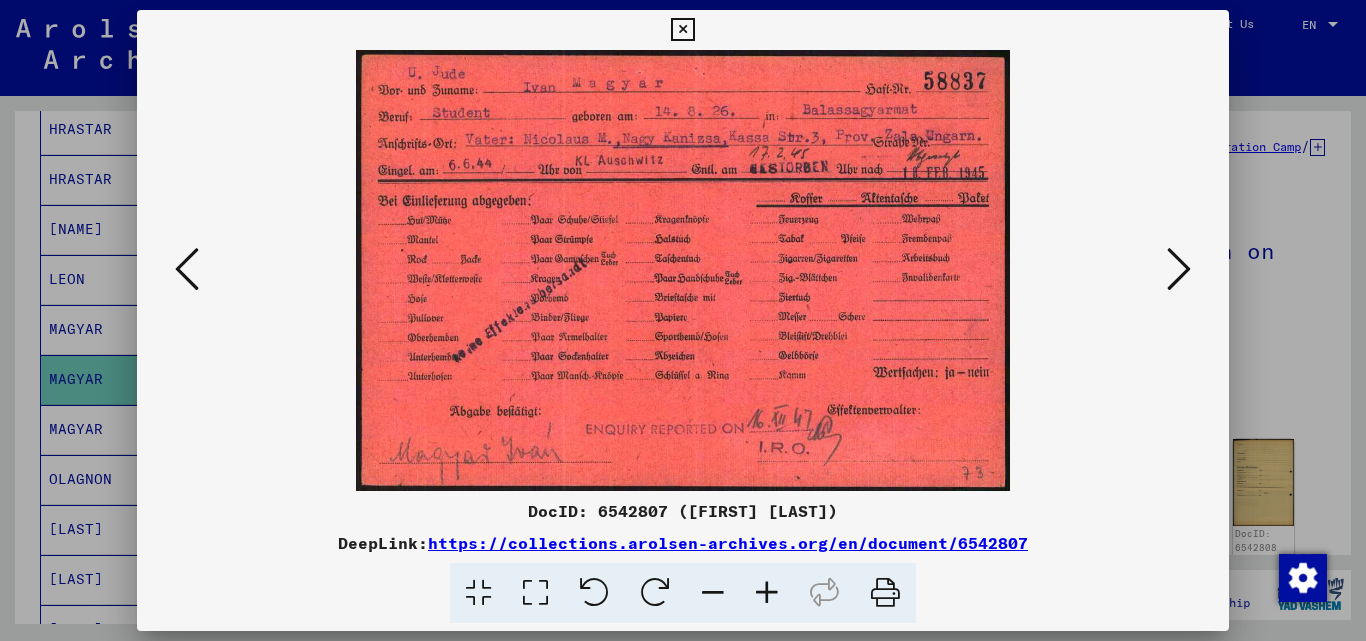click at bounding box center (1179, 269) 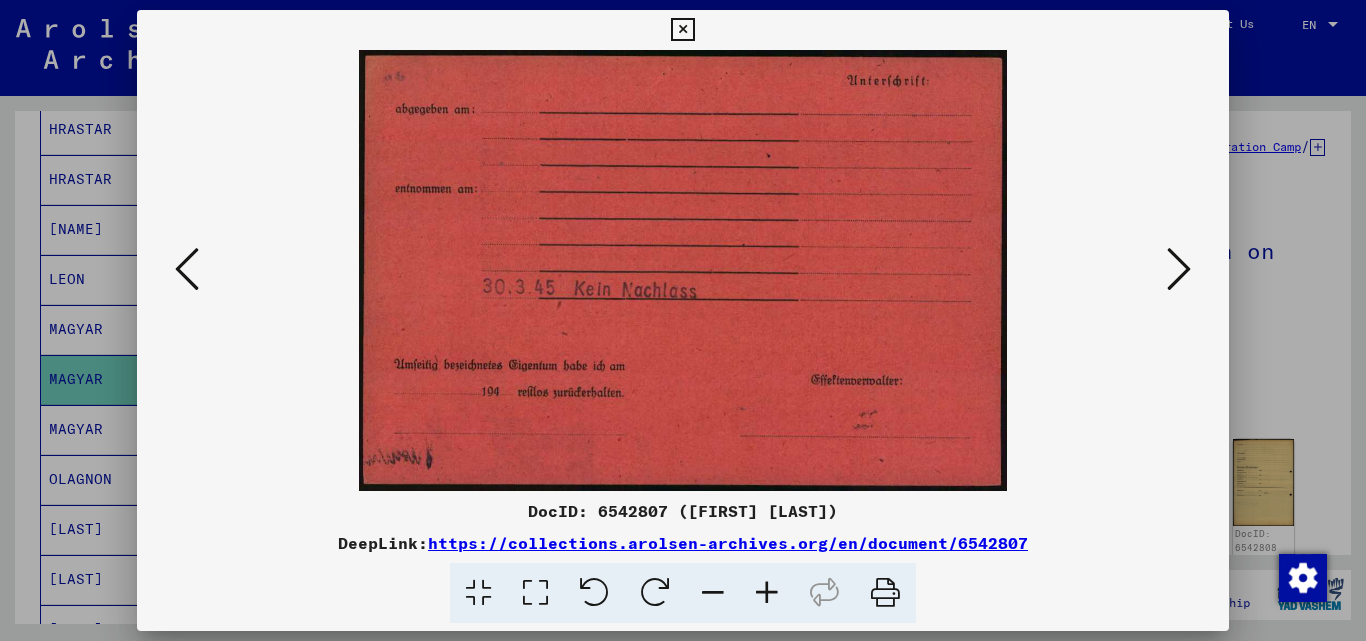 click at bounding box center (1179, 269) 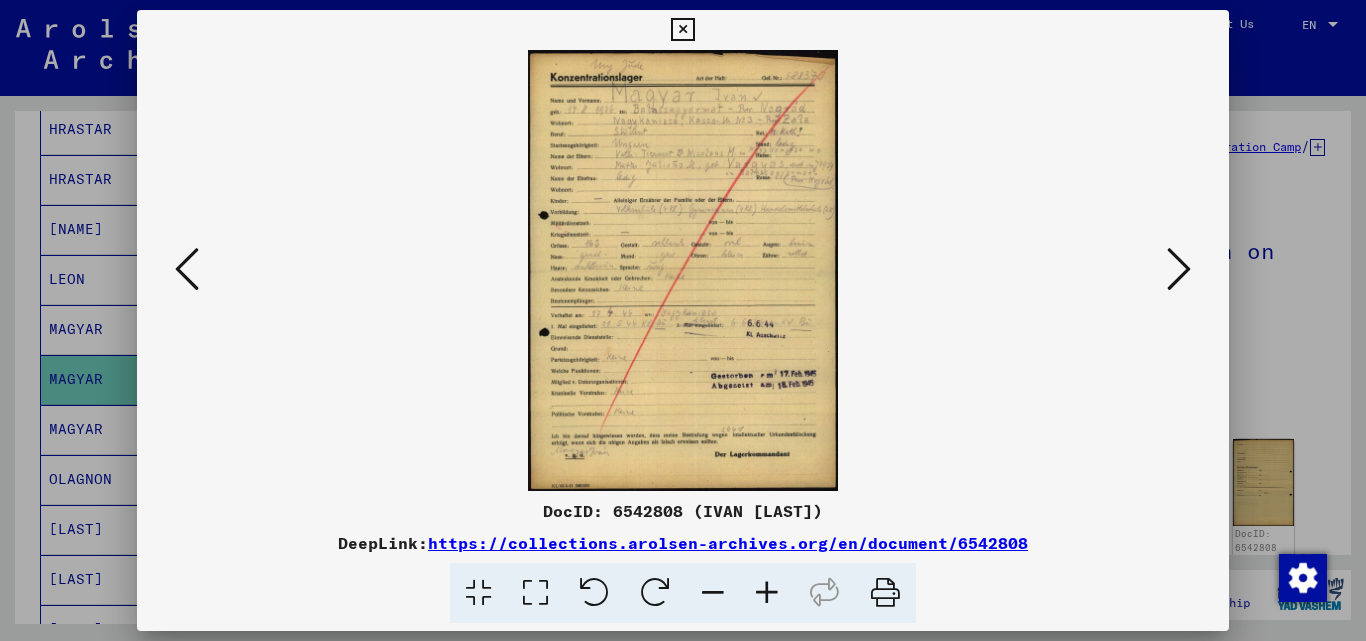 click at bounding box center [767, 593] 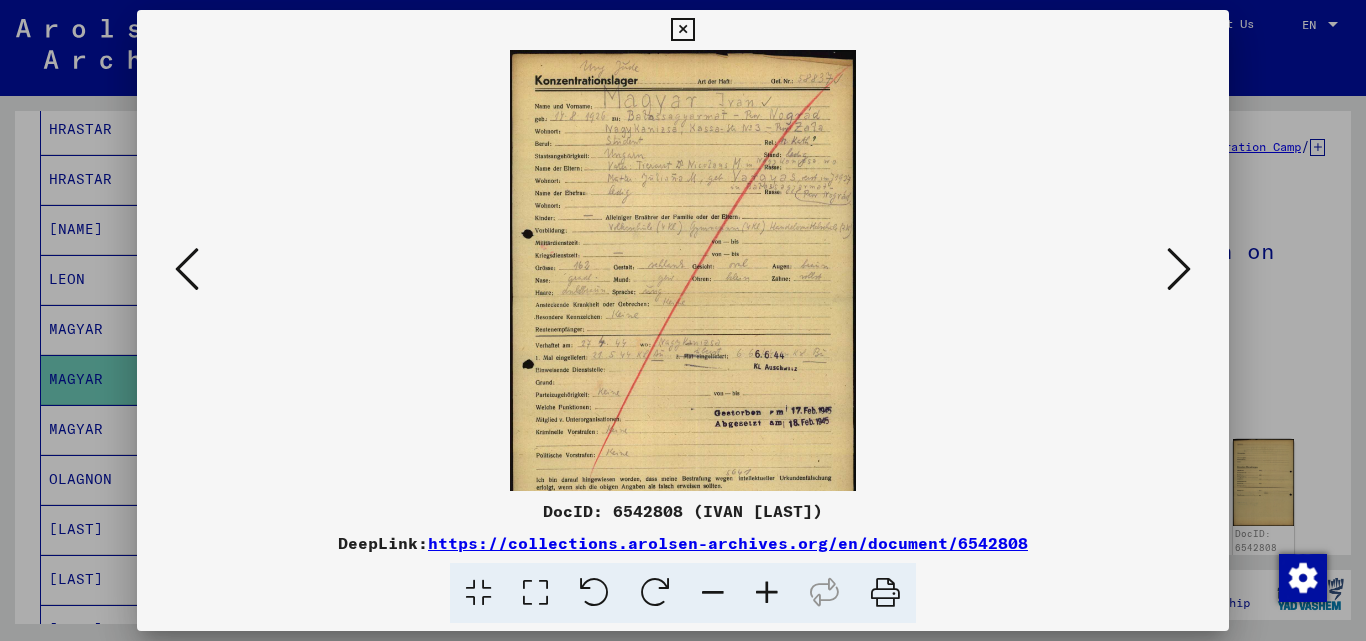 click at bounding box center (767, 593) 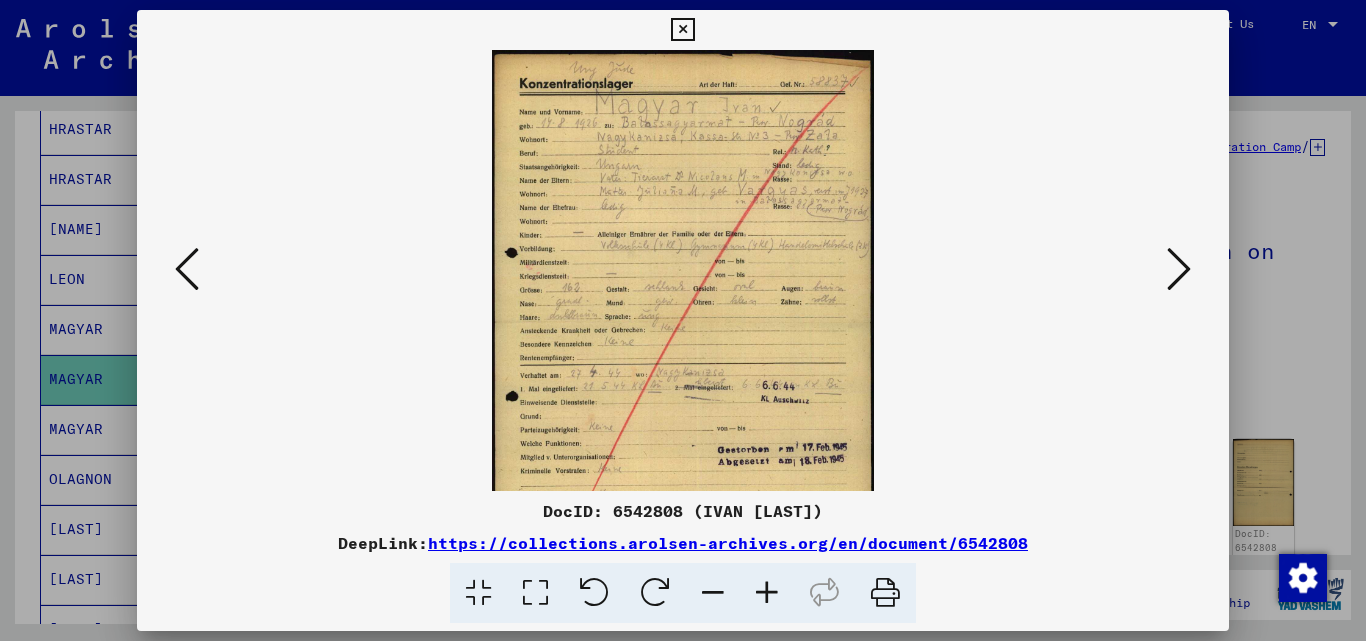 click at bounding box center [767, 593] 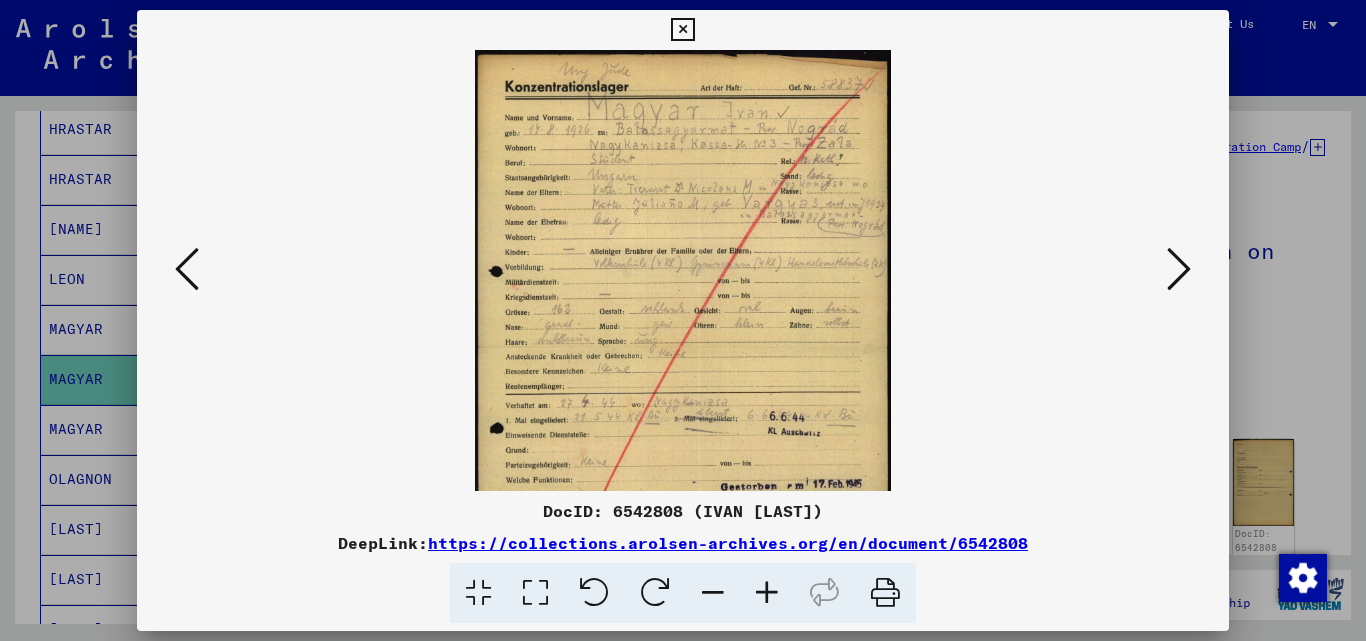 click at bounding box center [767, 593] 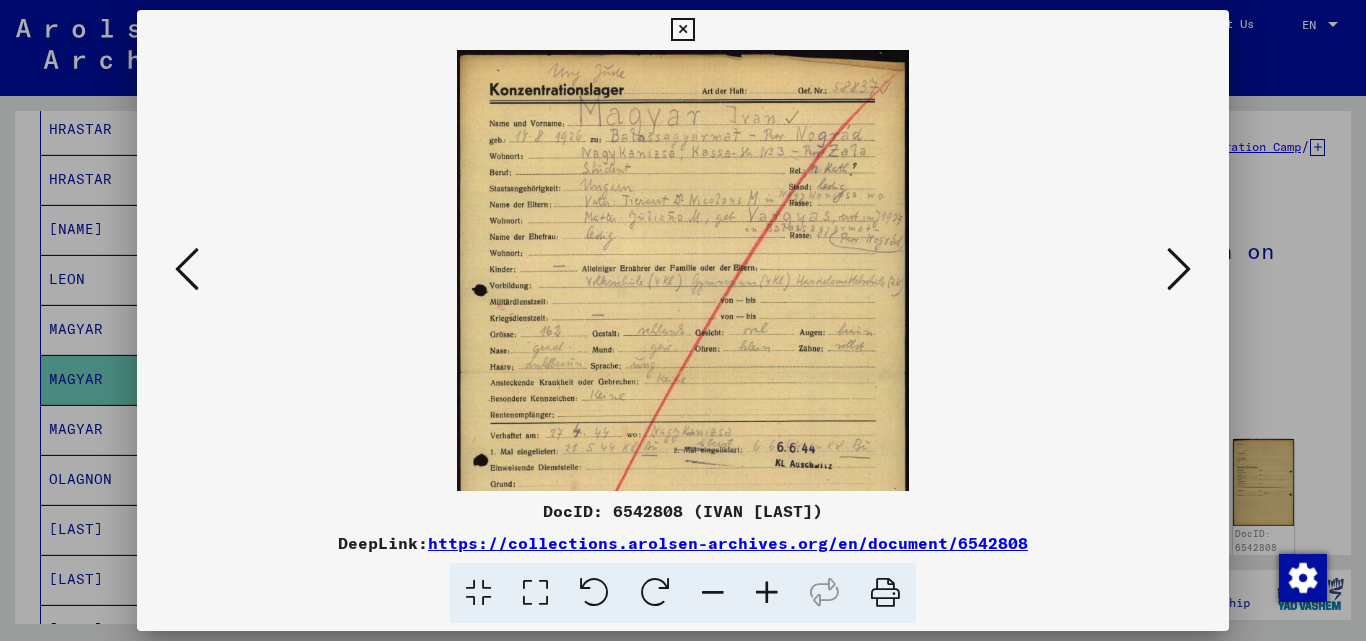 click at bounding box center [767, 593] 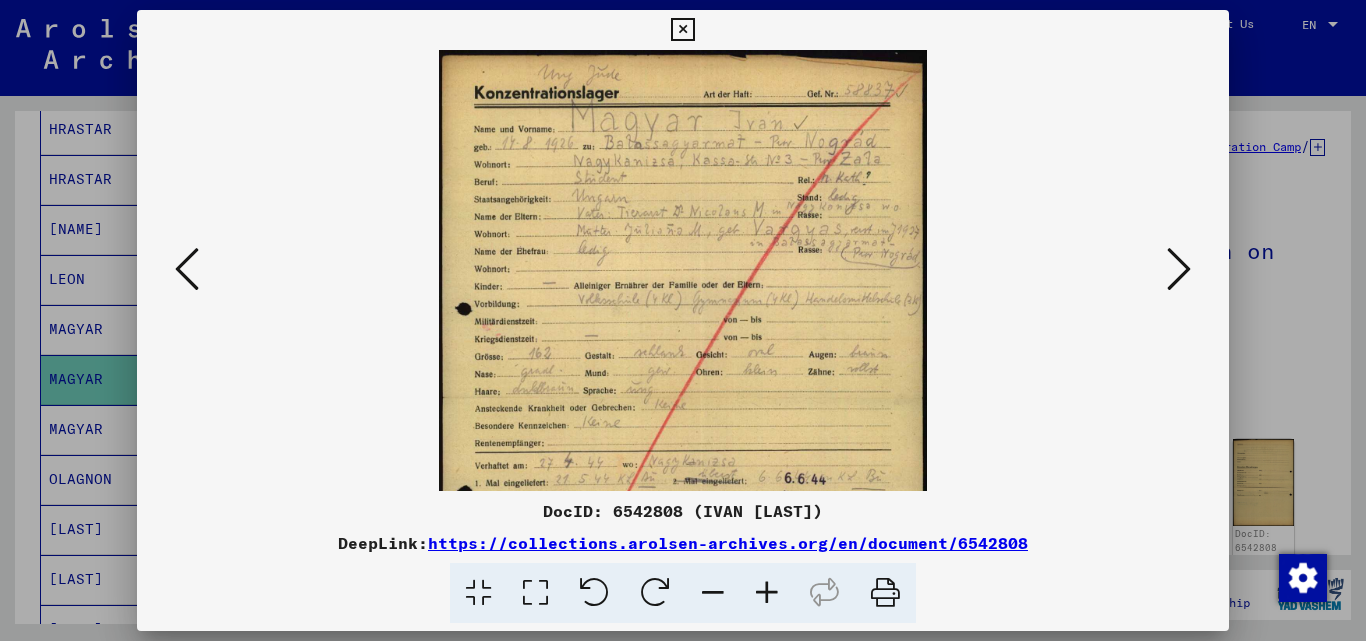 click at bounding box center (767, 593) 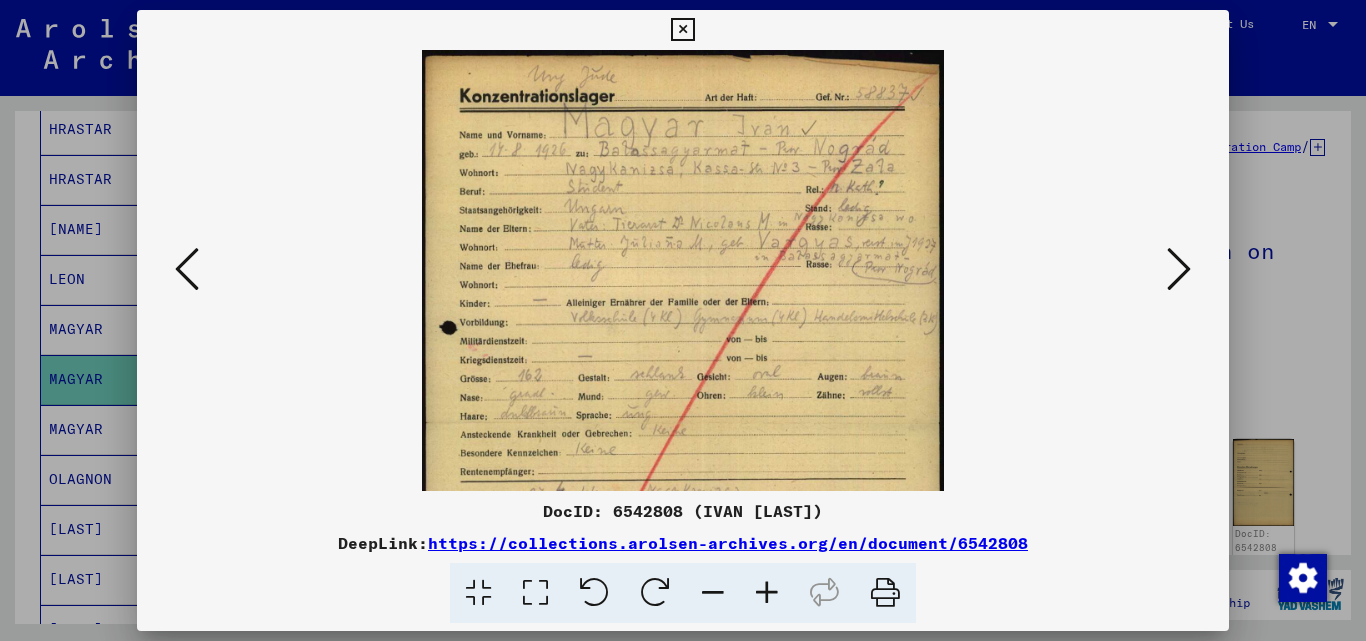 click at bounding box center (767, 593) 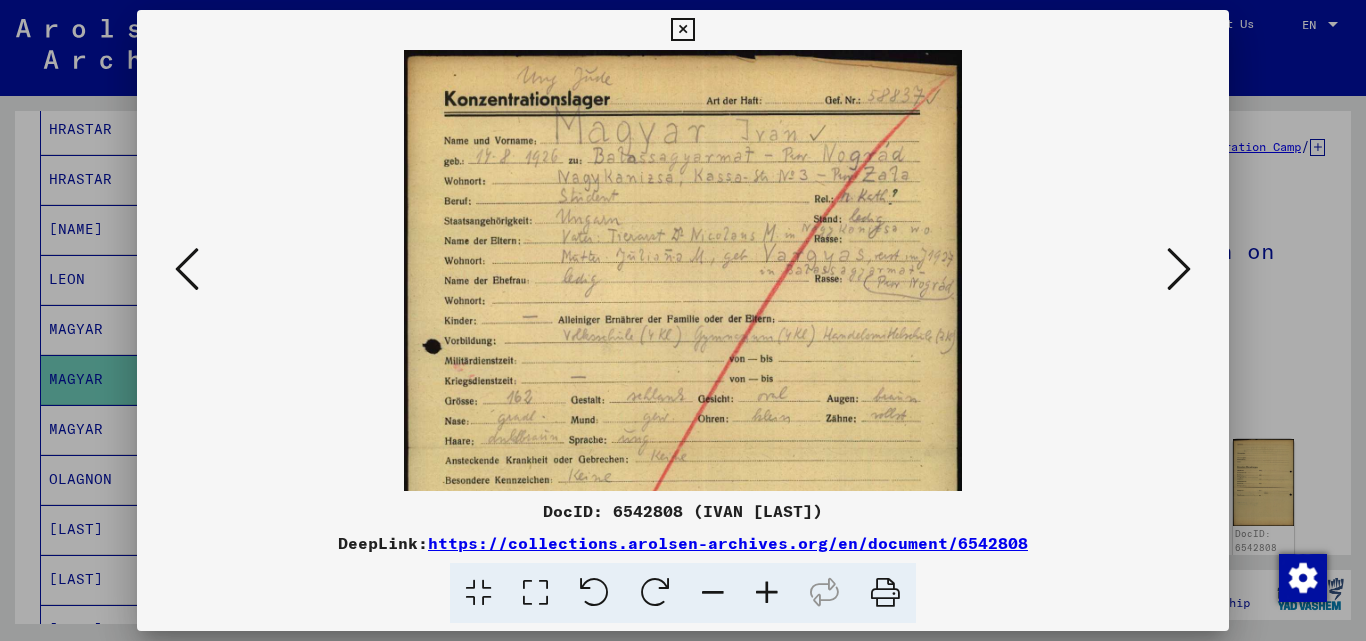 click at bounding box center [767, 593] 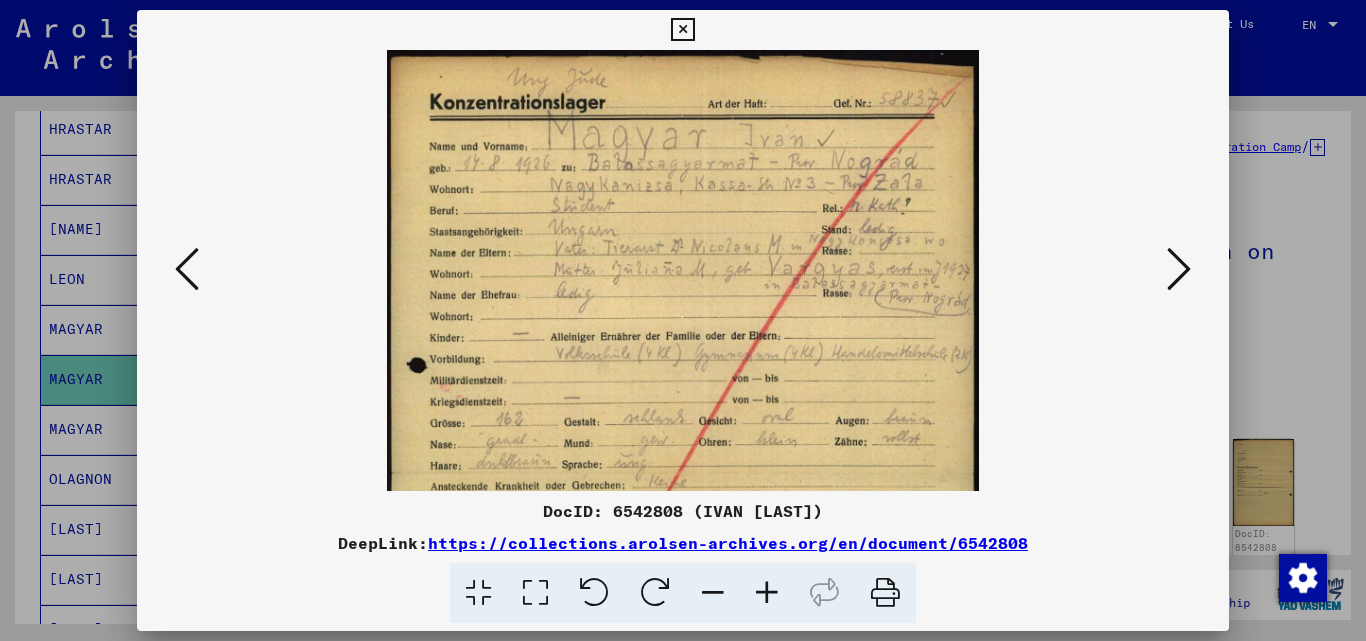 click at bounding box center [767, 593] 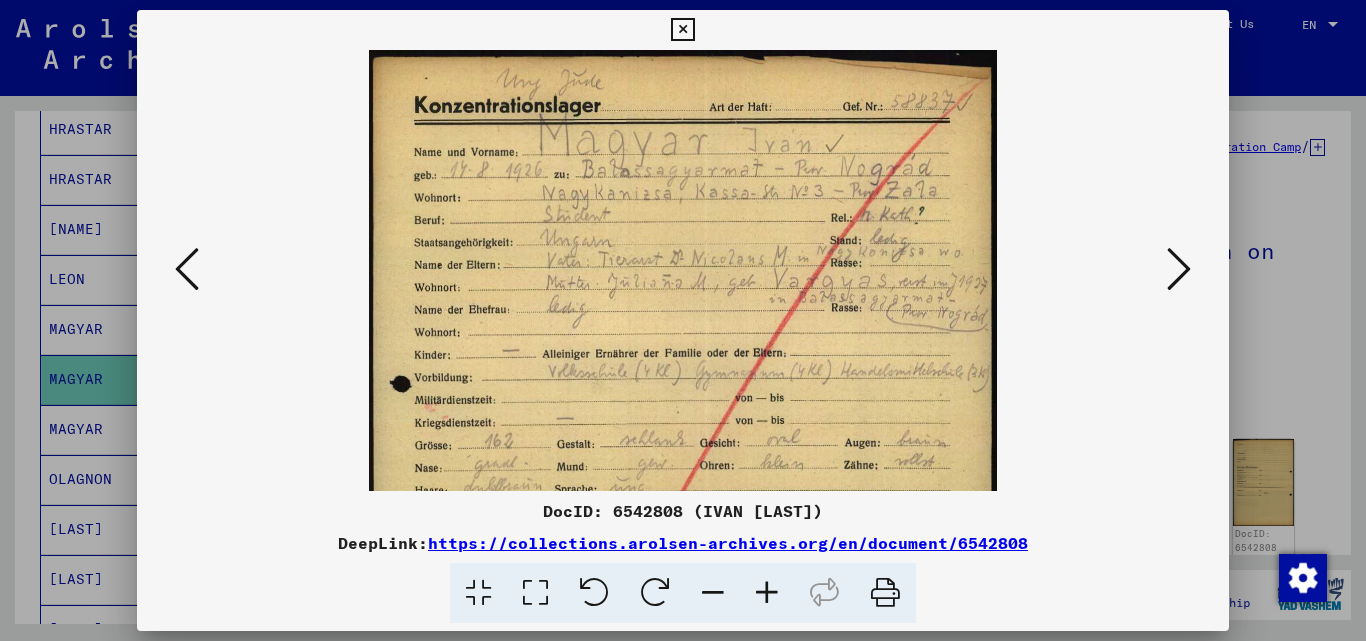 click at bounding box center [767, 593] 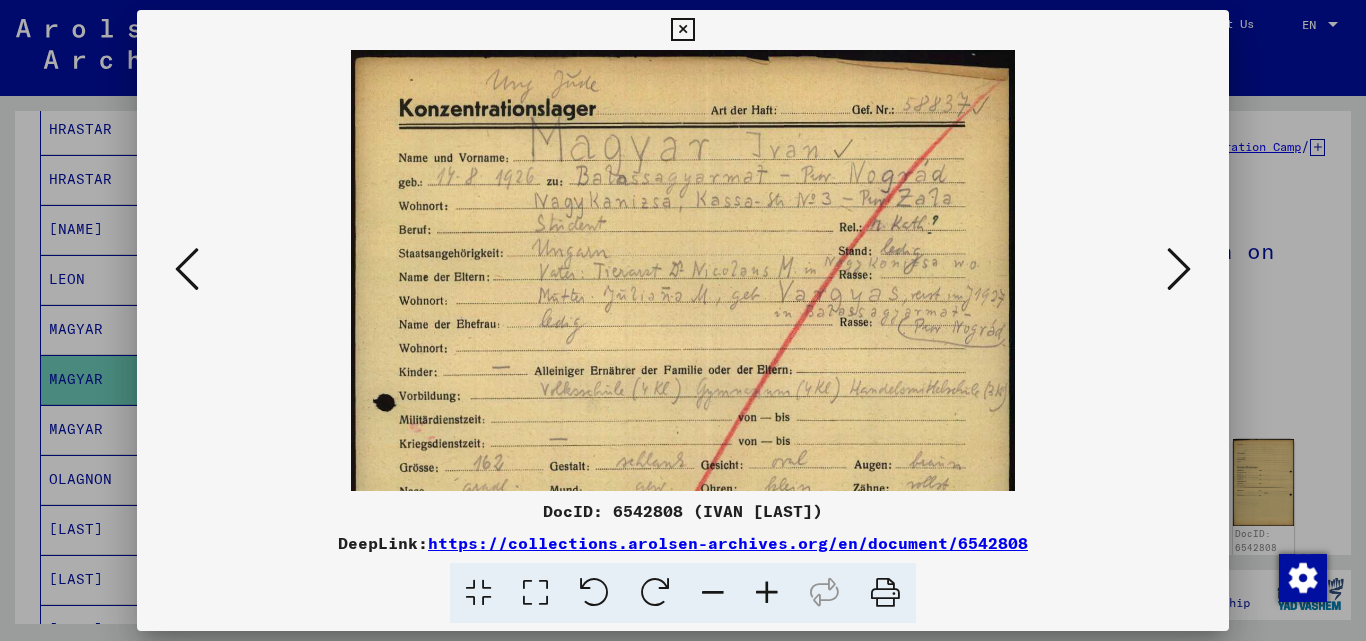 click at bounding box center (767, 593) 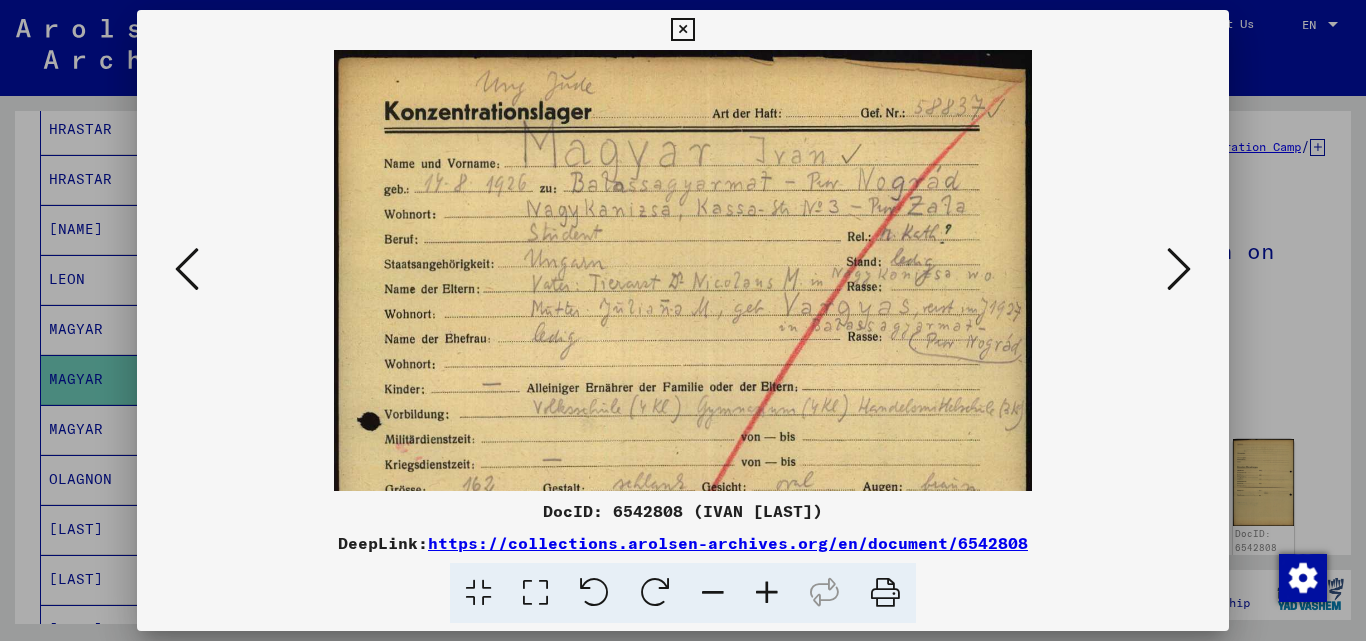 click at bounding box center [767, 593] 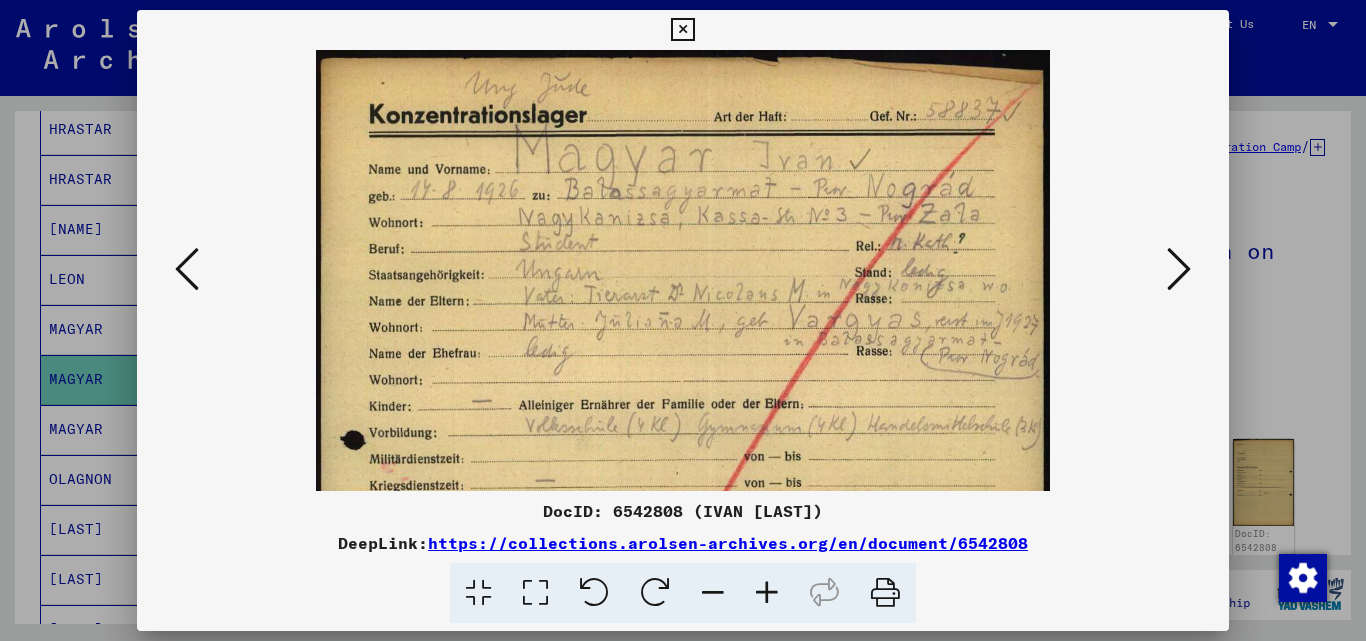 click at bounding box center (767, 593) 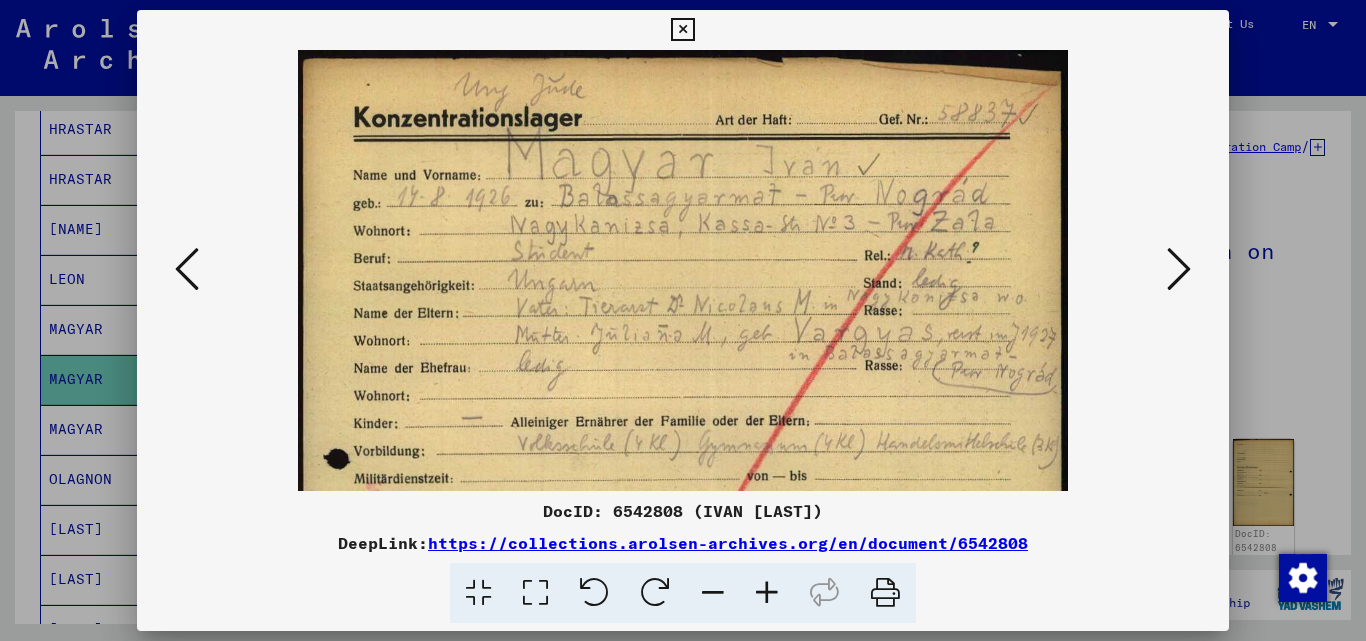 click at bounding box center (767, 593) 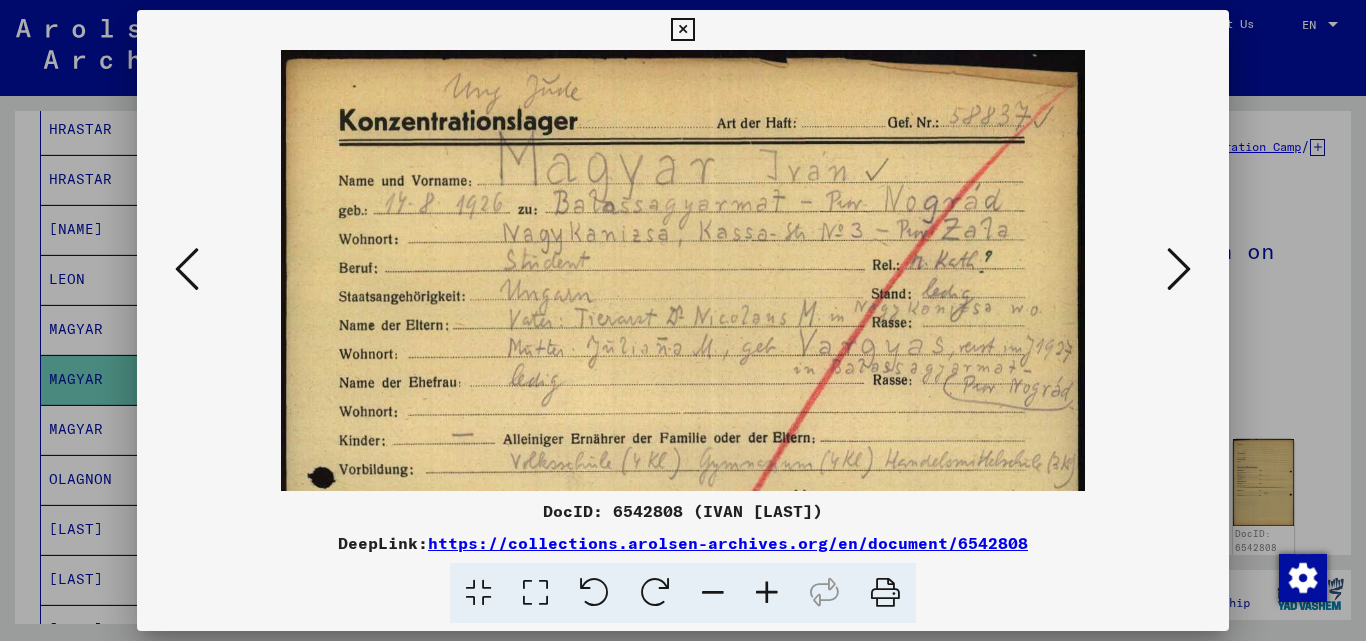 click at bounding box center (767, 593) 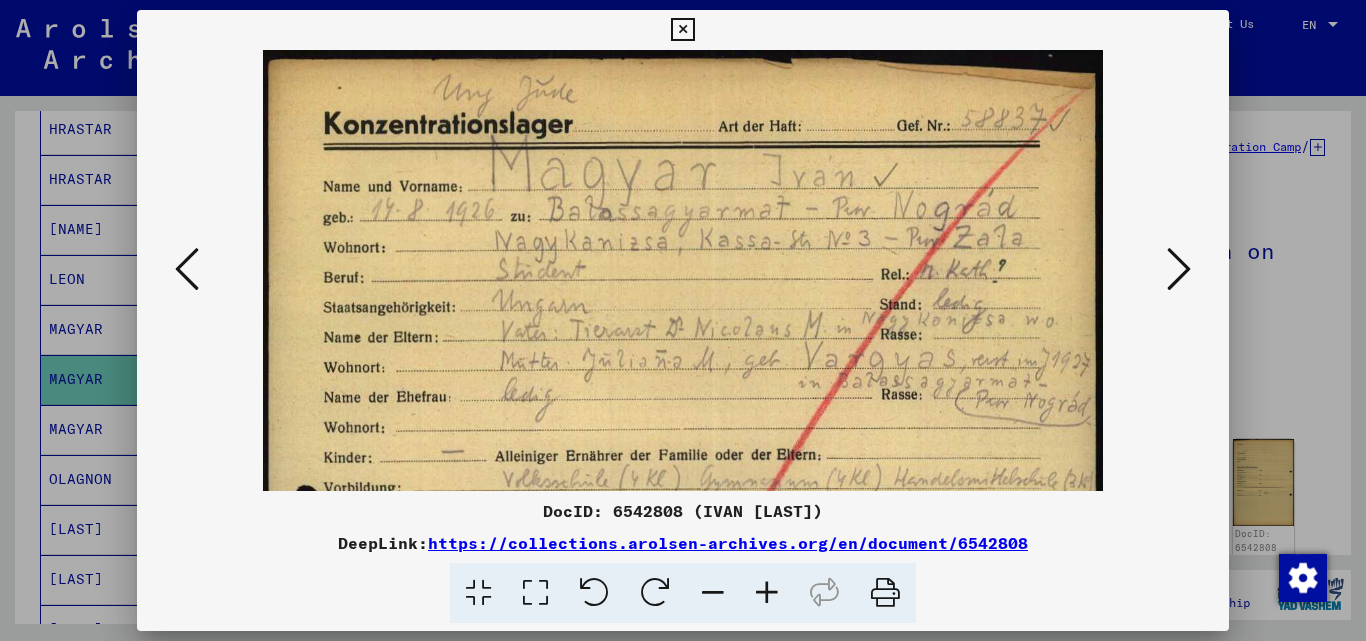 click at bounding box center (767, 593) 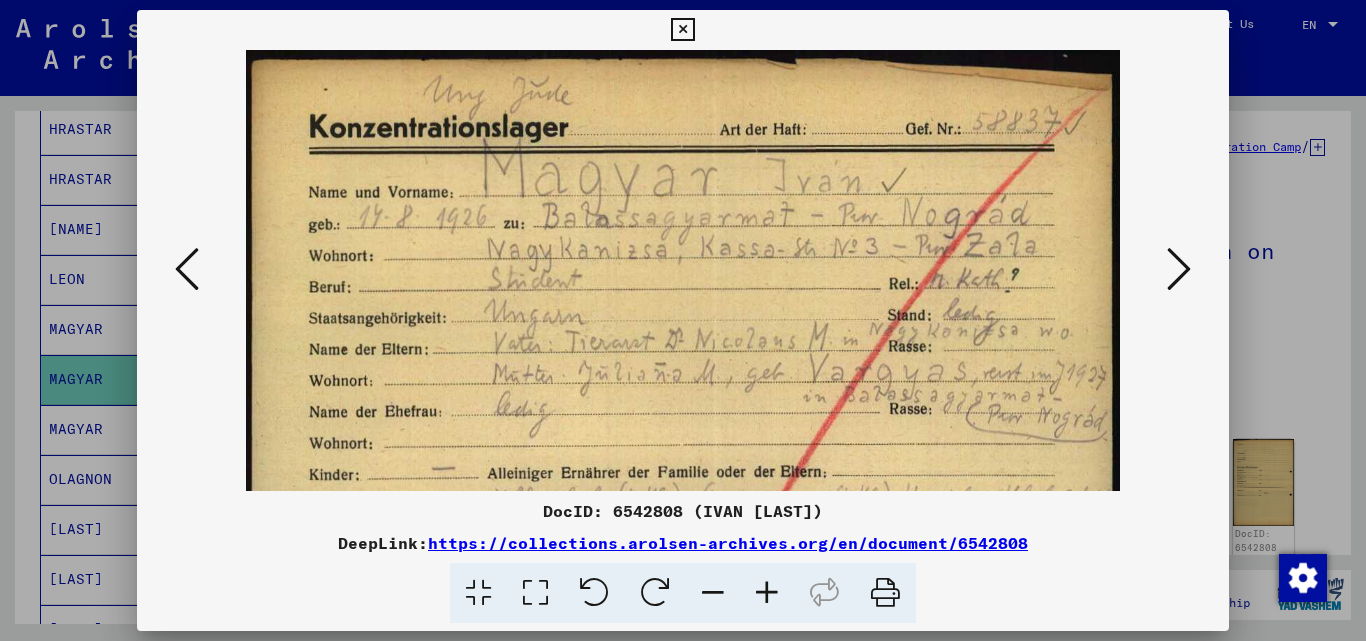 click at bounding box center (682, 30) 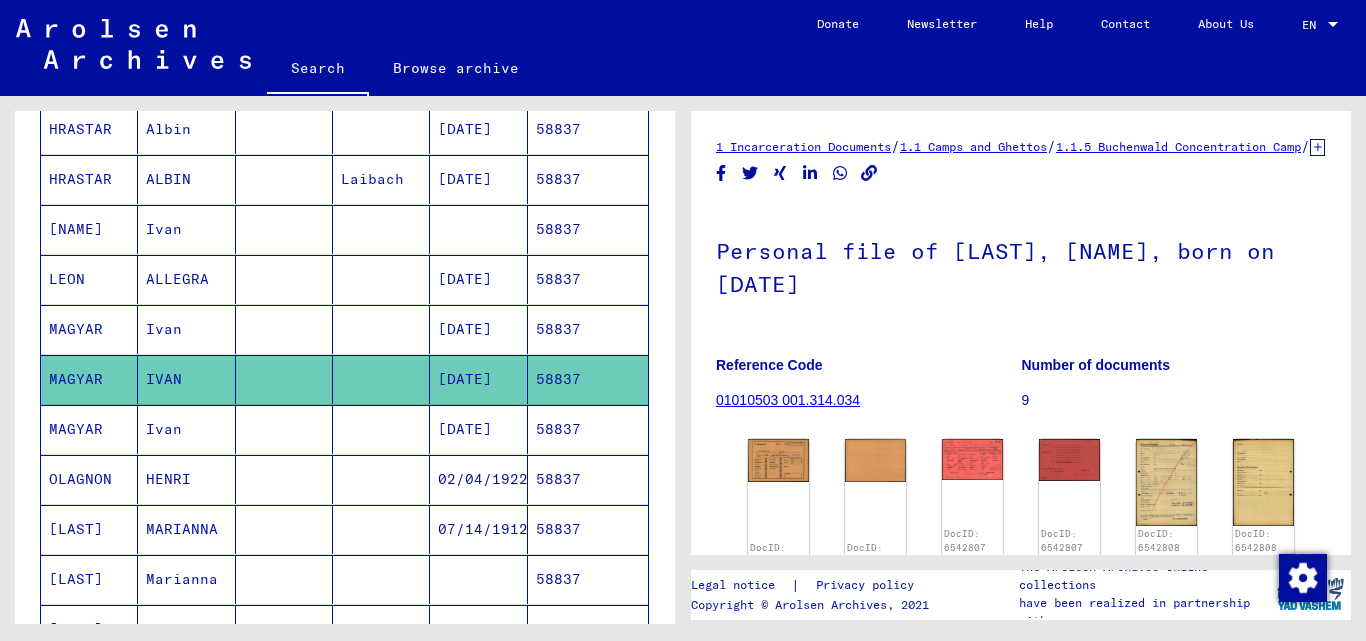 scroll, scrollTop: 200, scrollLeft: 0, axis: vertical 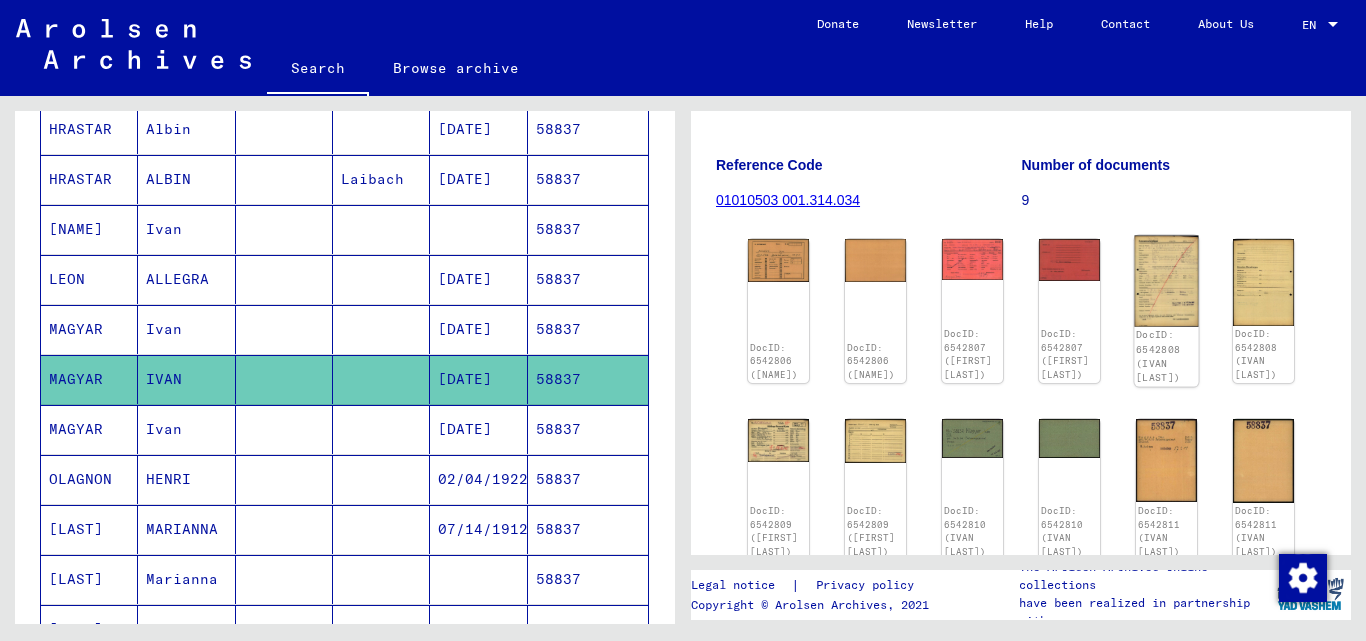 click 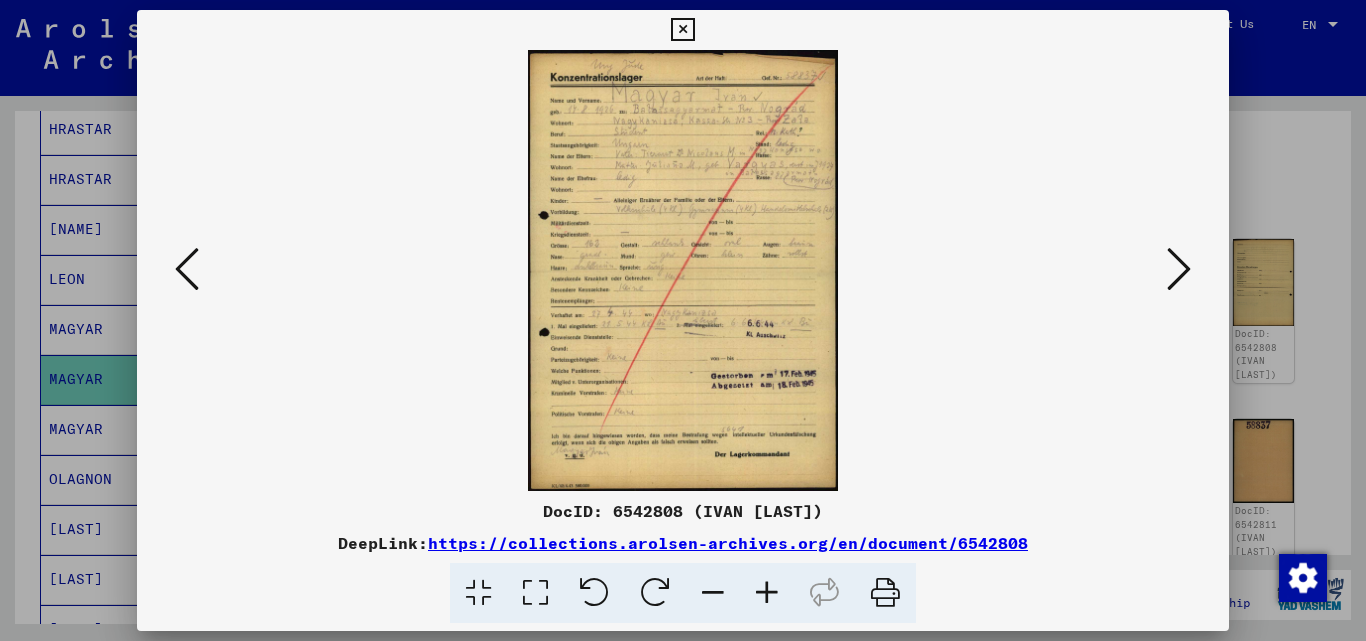 click at bounding box center (1179, 269) 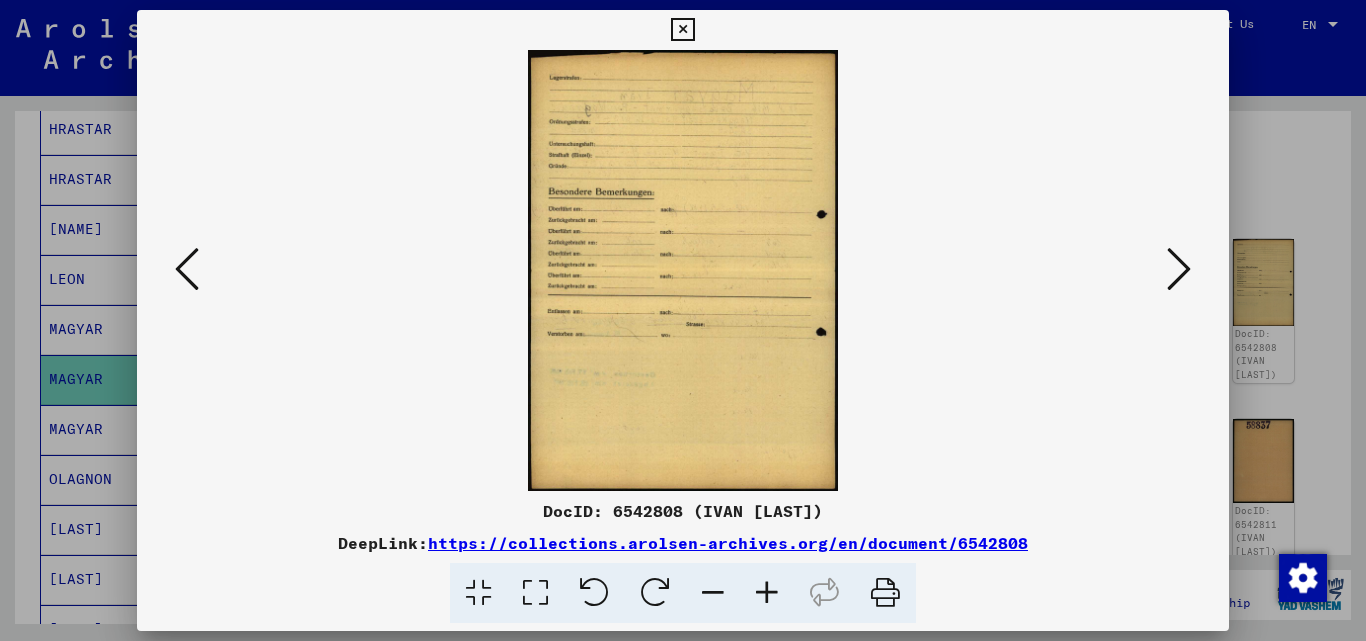 click at bounding box center [1179, 269] 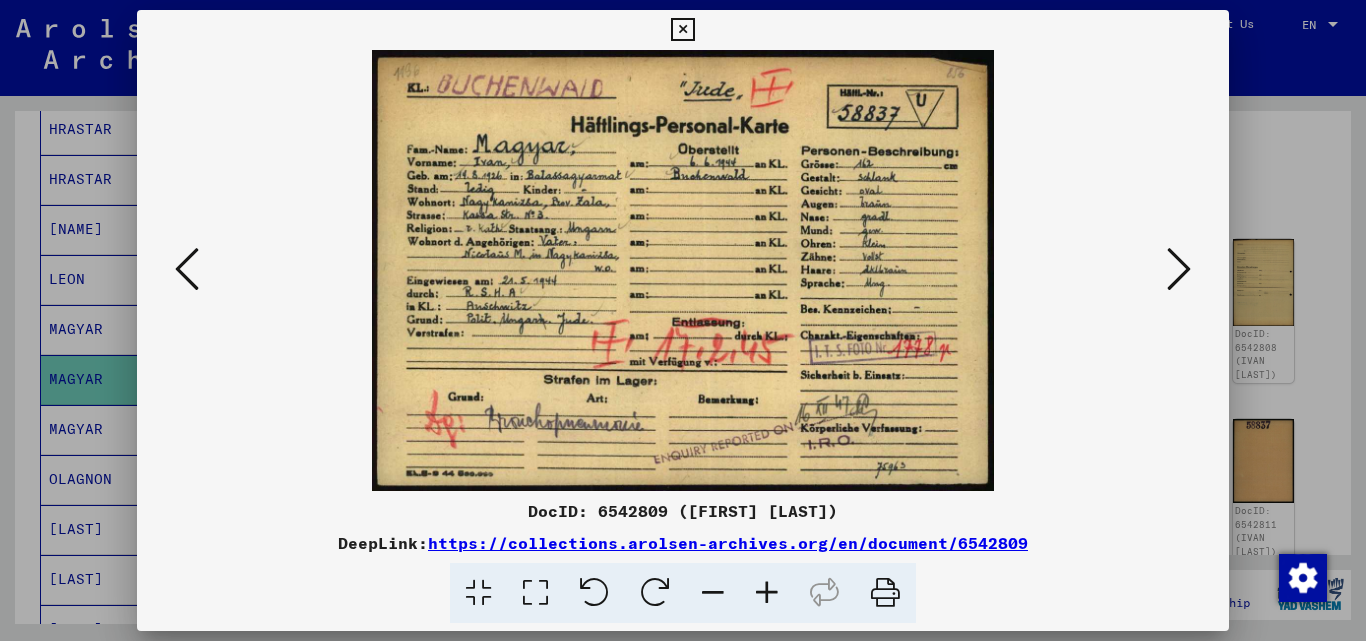 click at bounding box center [682, 30] 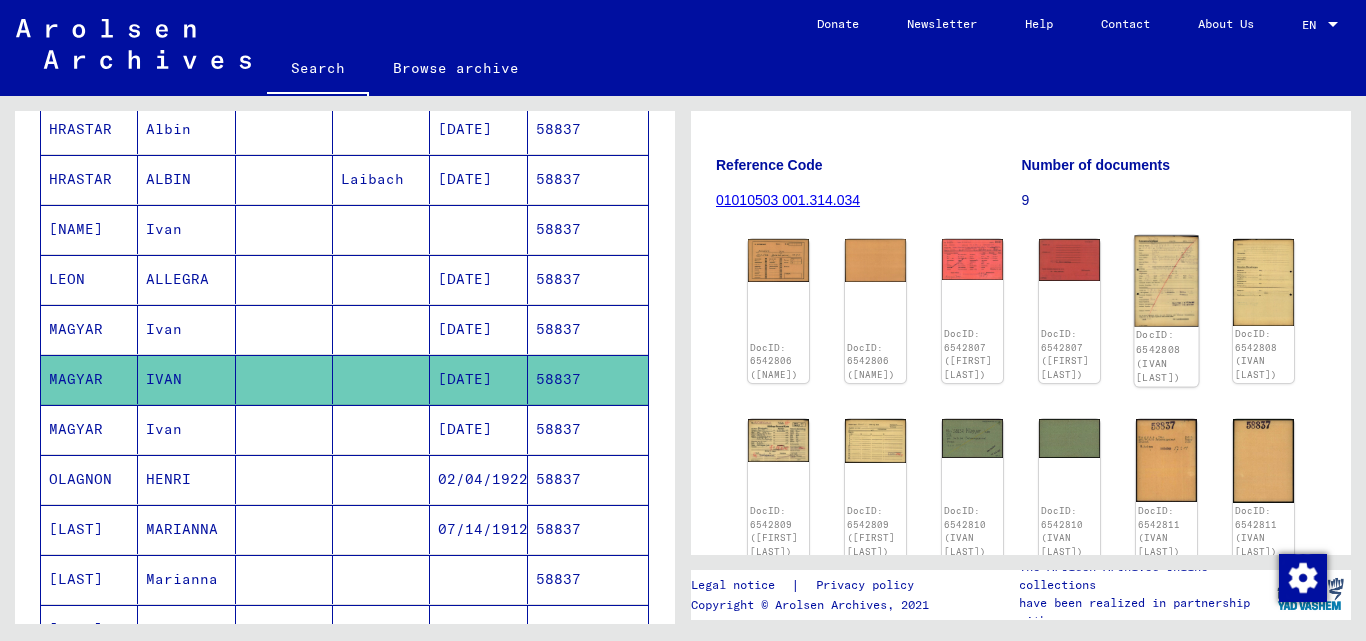 click 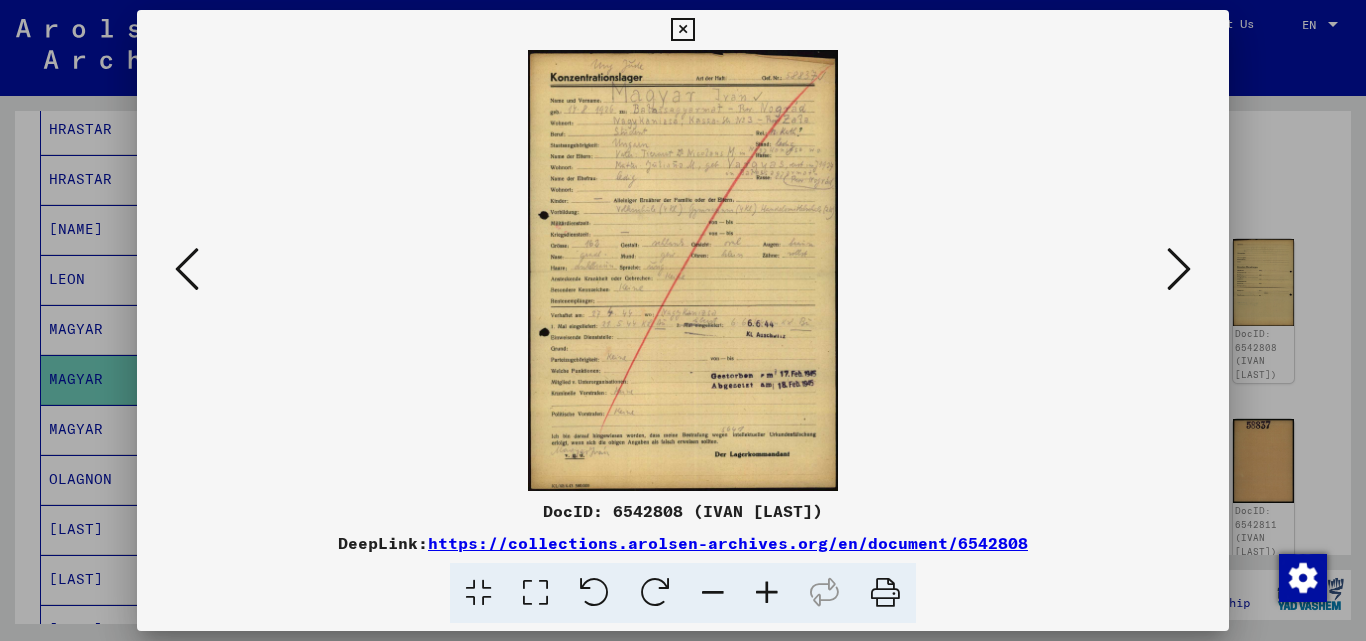 click at bounding box center [767, 593] 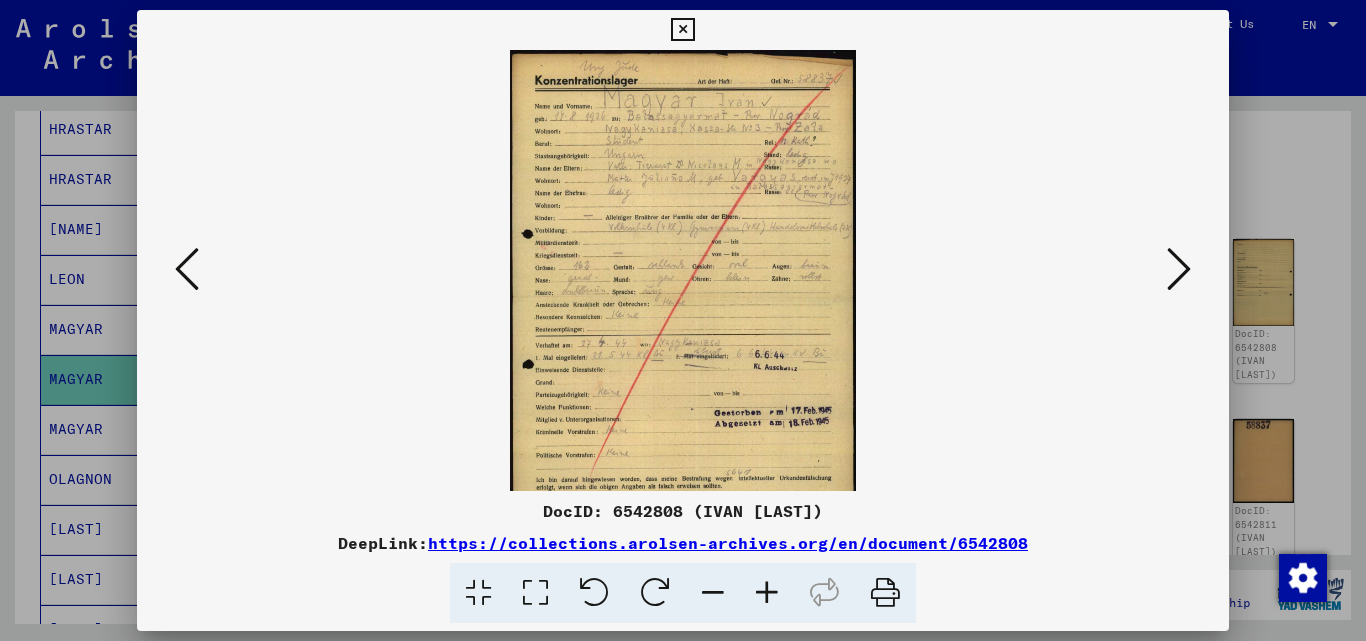 click at bounding box center (767, 593) 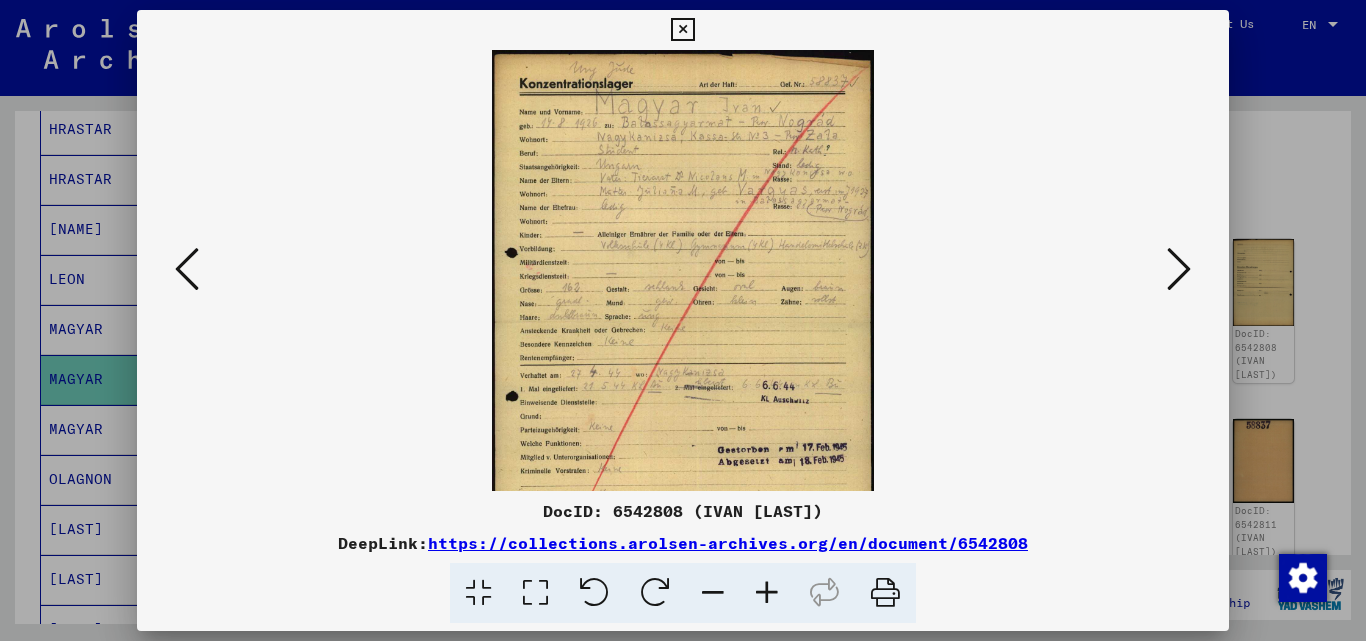 click at bounding box center [767, 593] 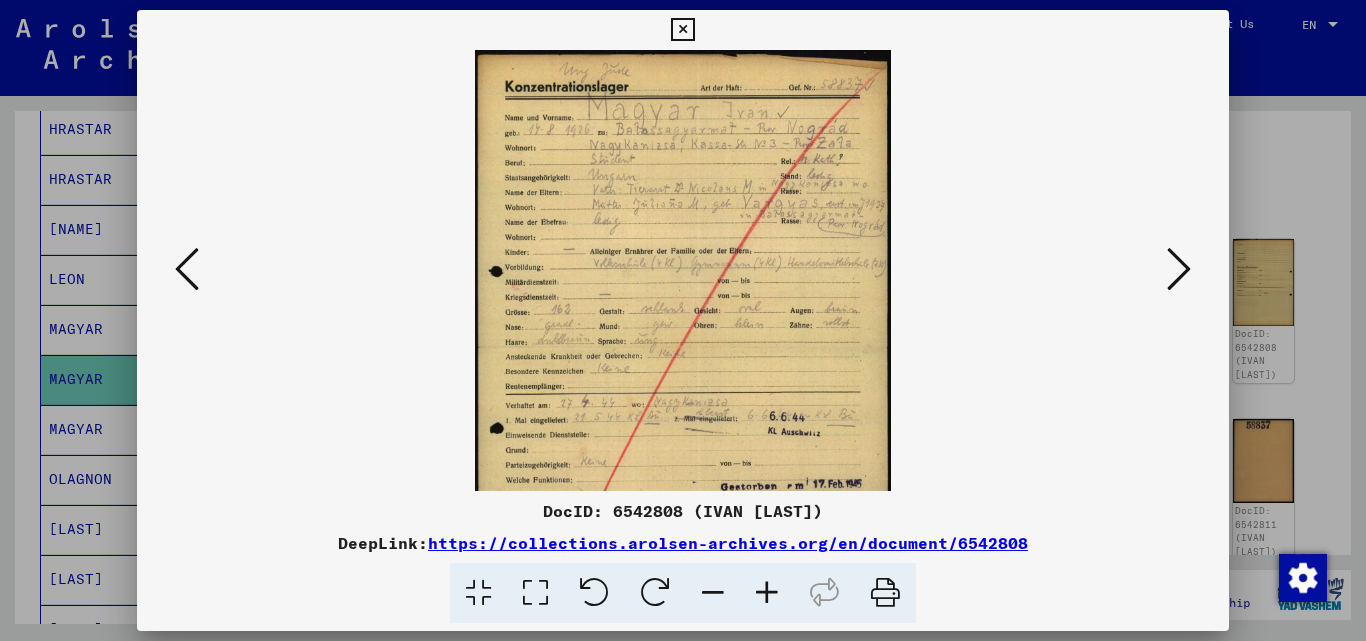 click at bounding box center (767, 593) 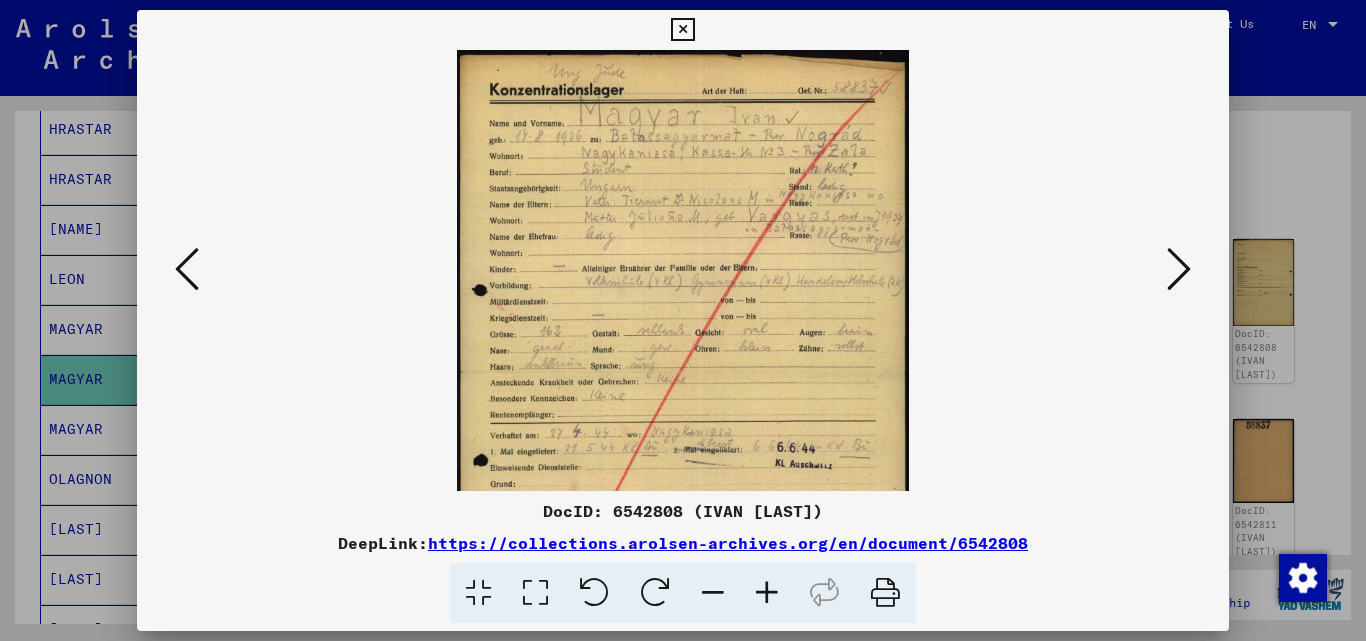 click at bounding box center [767, 593] 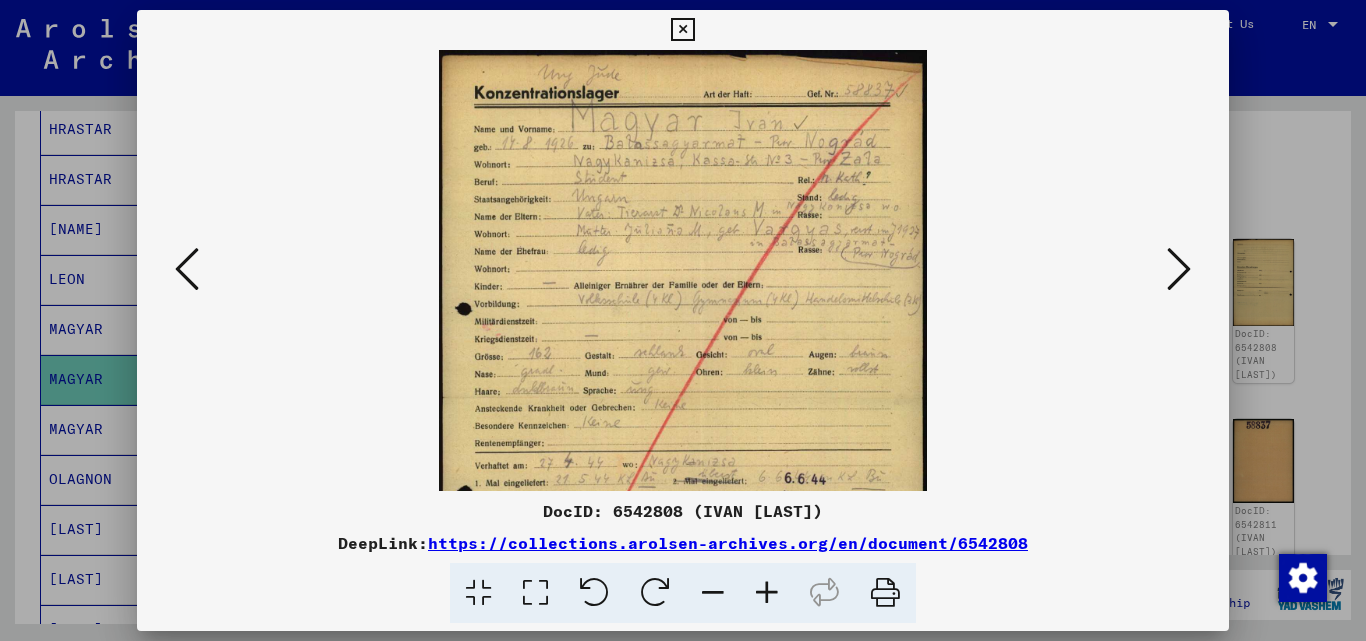 click at bounding box center (767, 593) 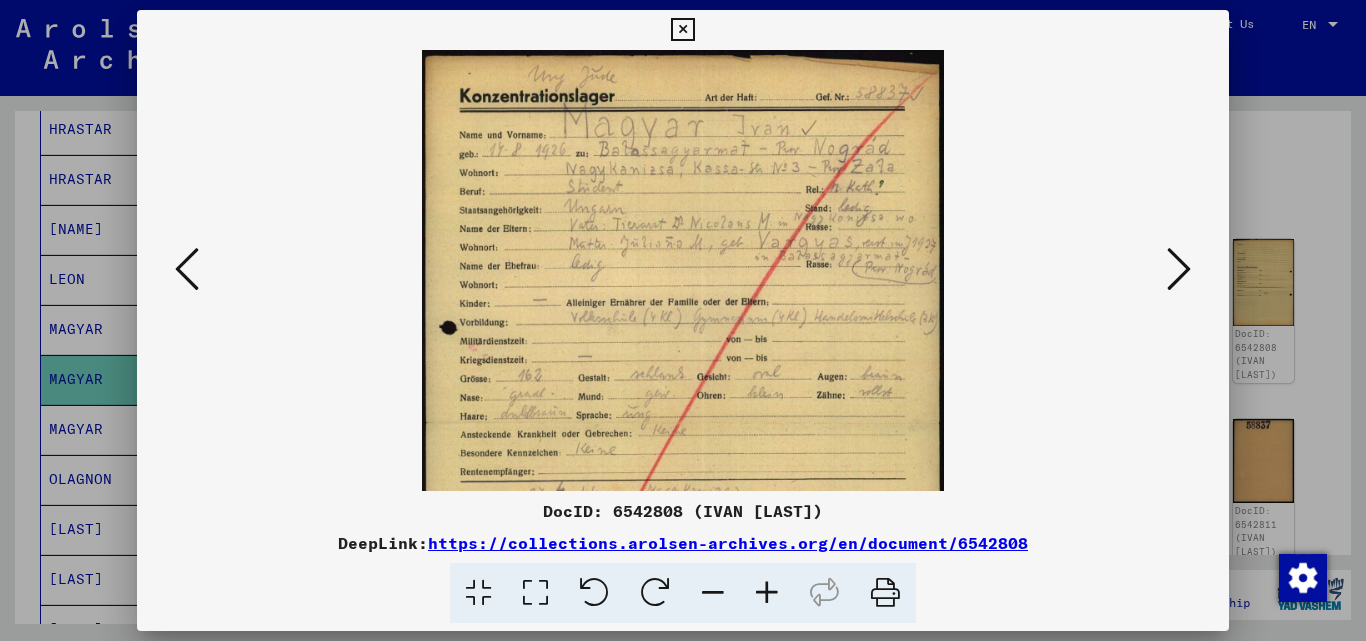 click at bounding box center (767, 593) 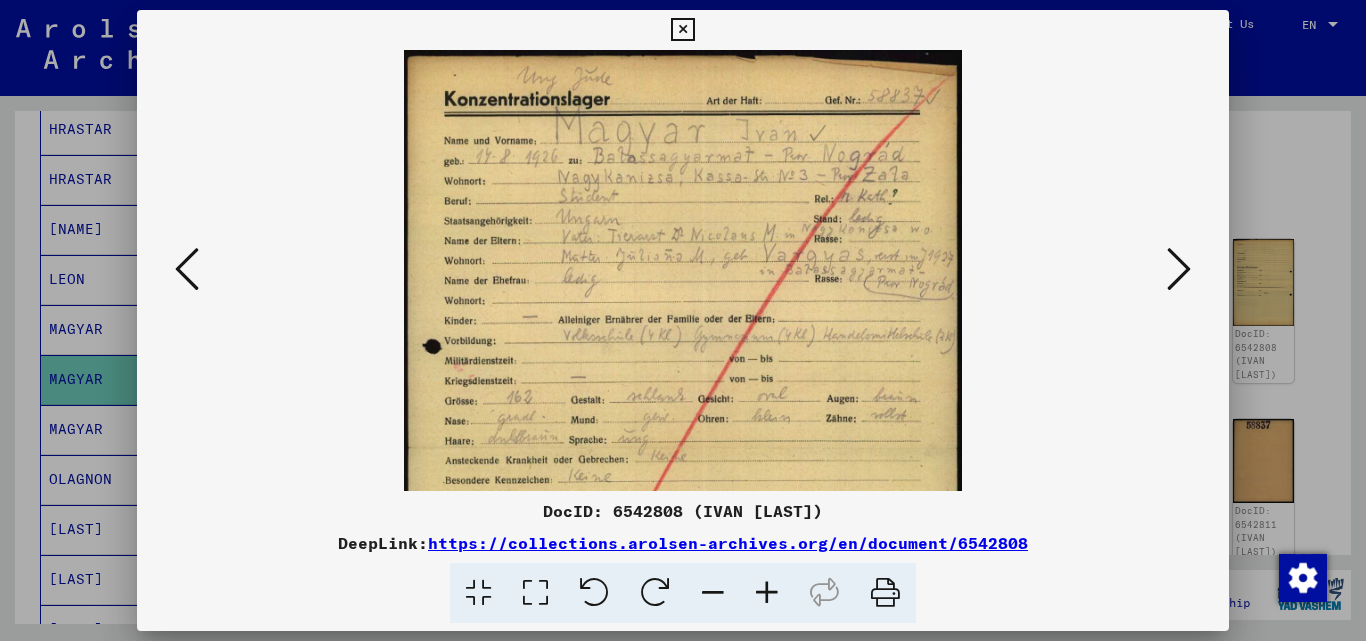 click at bounding box center (767, 593) 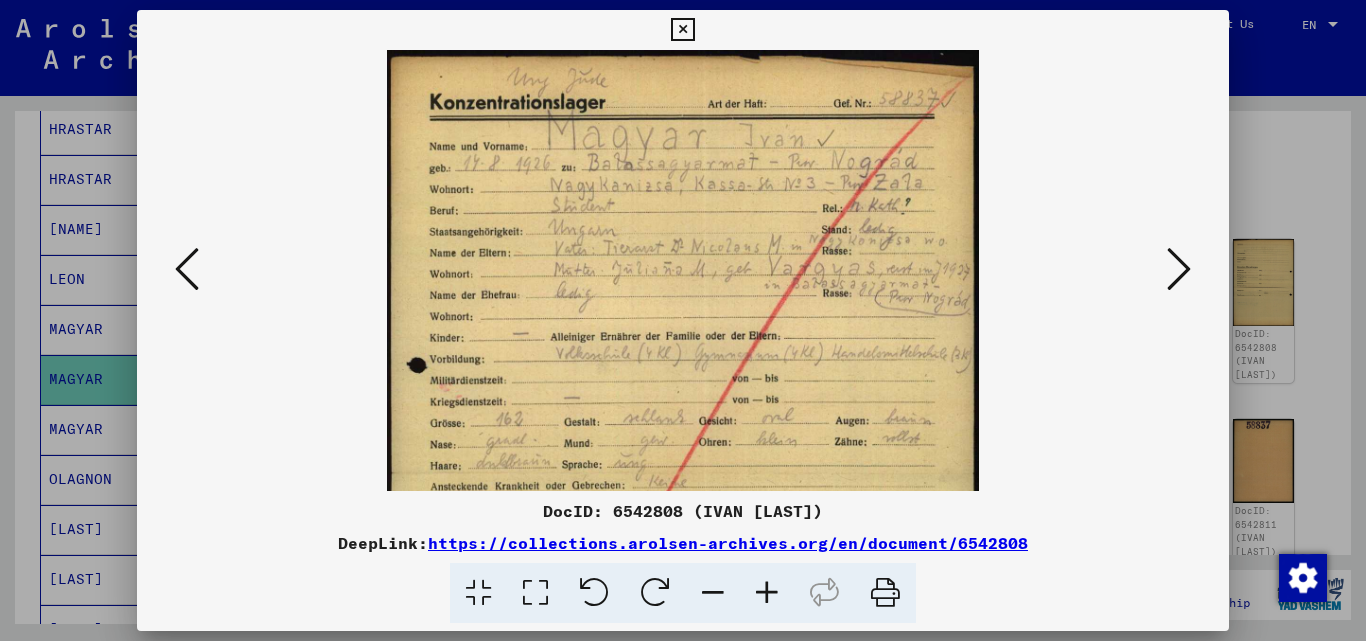 click at bounding box center (767, 593) 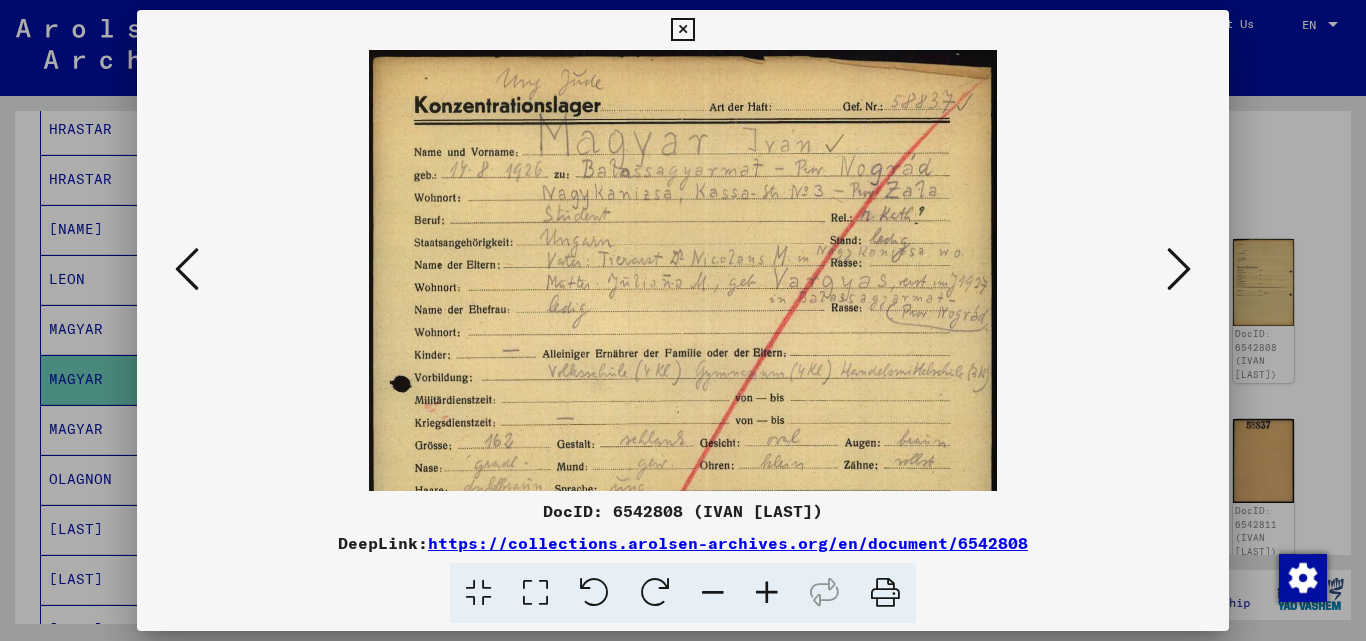 click at bounding box center [767, 593] 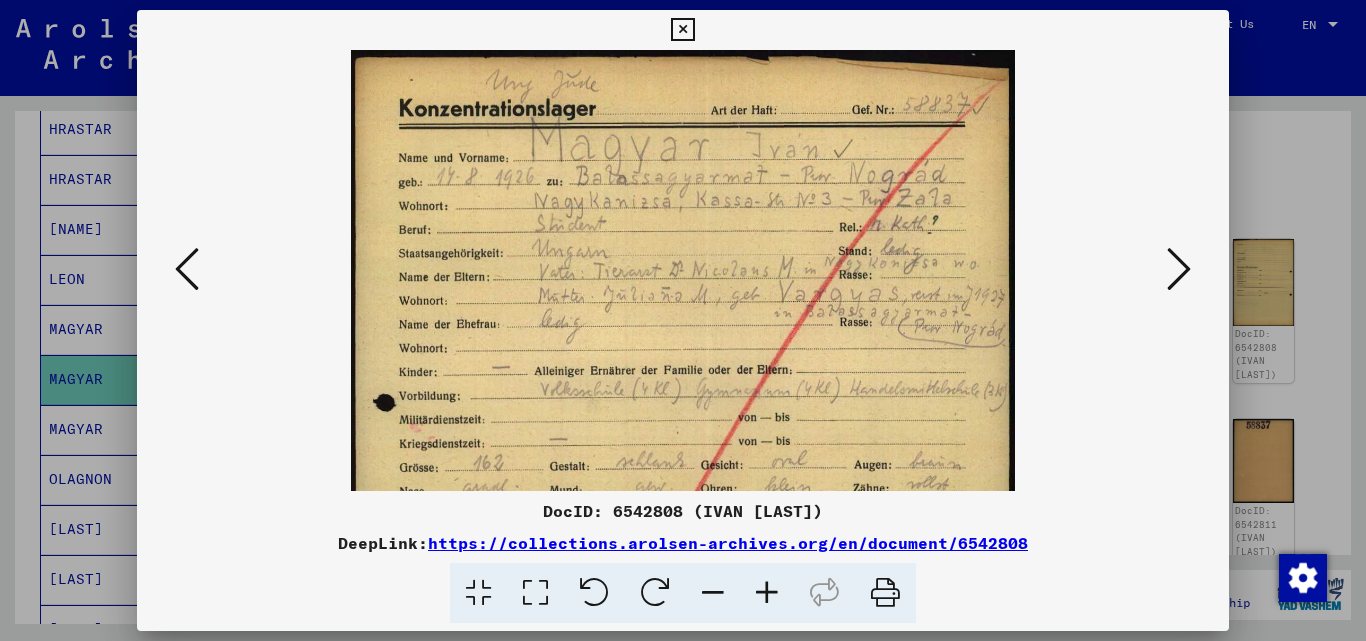 click at bounding box center (682, 30) 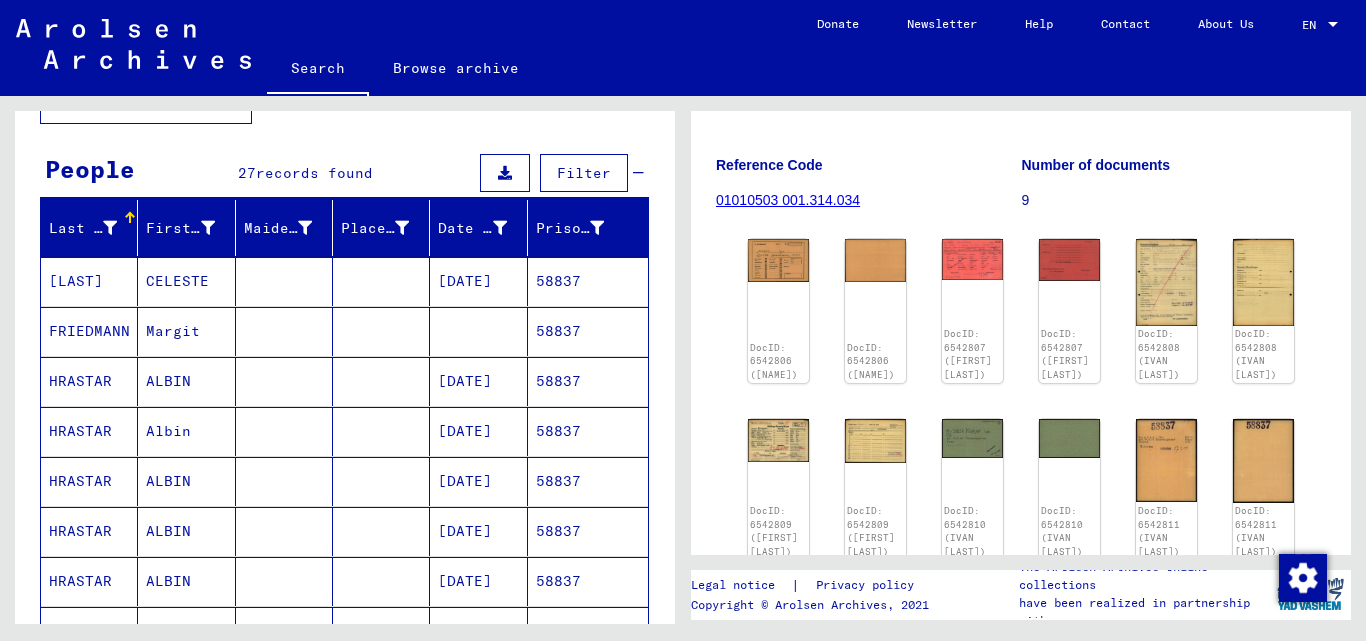 scroll, scrollTop: 0, scrollLeft: 0, axis: both 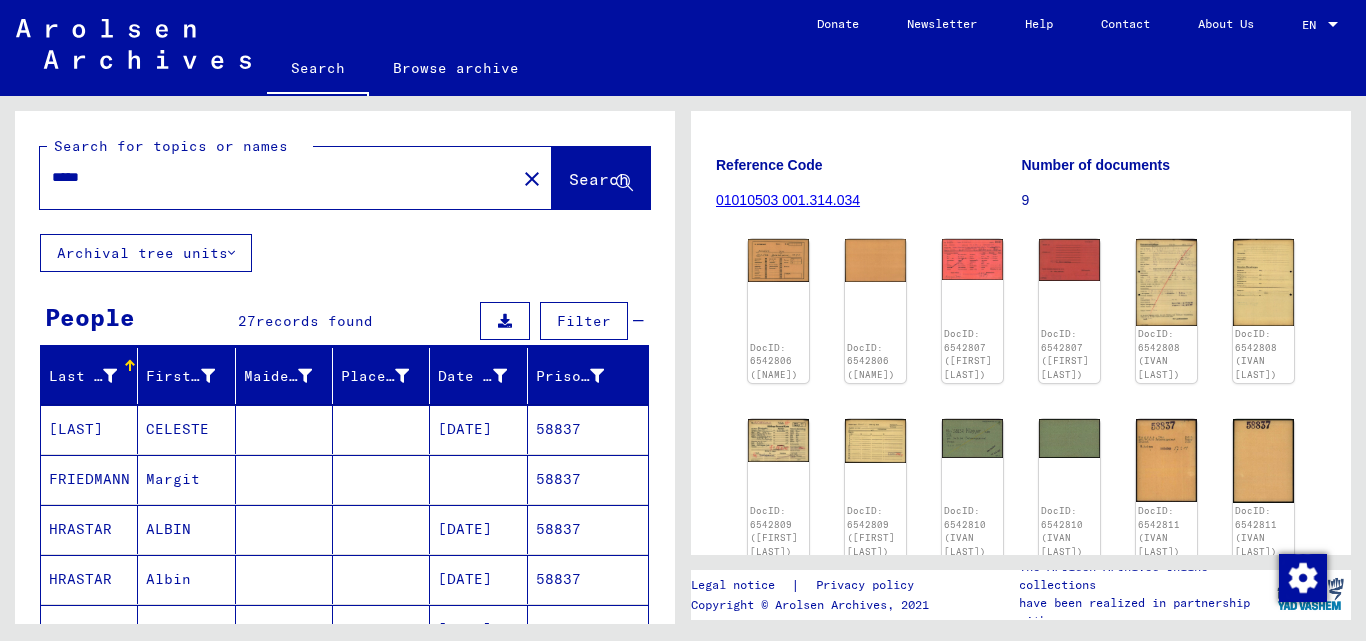 click on "*****" 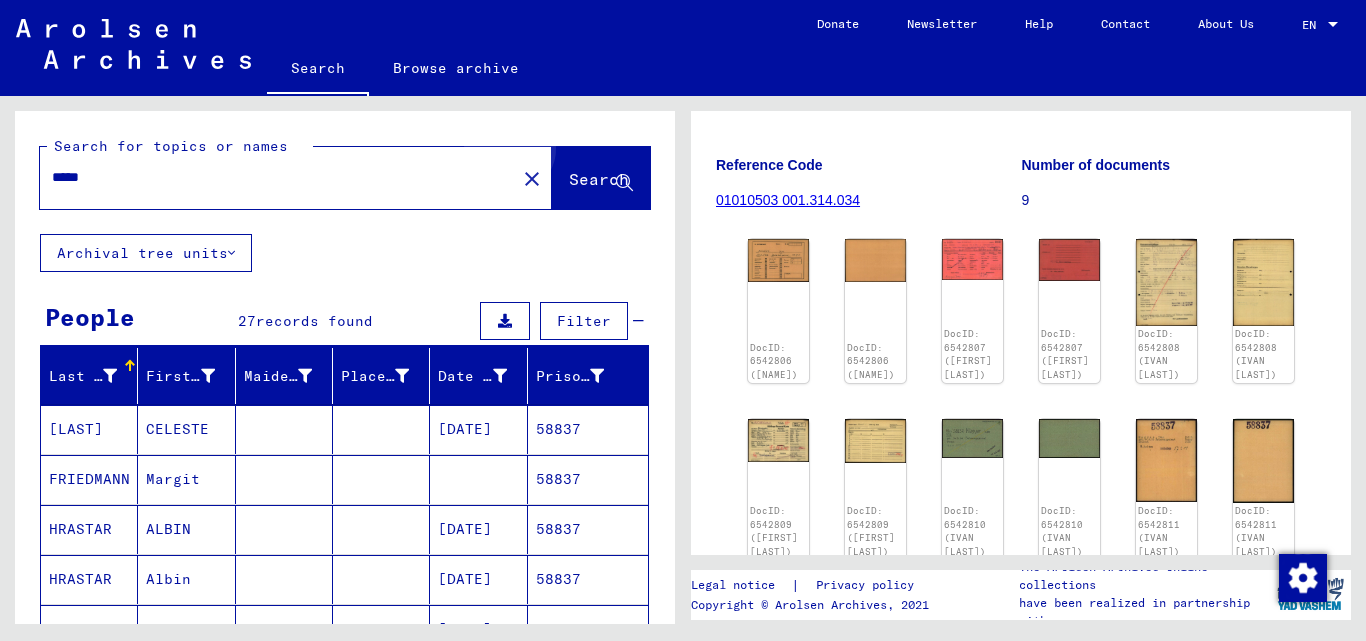 click on "Search" 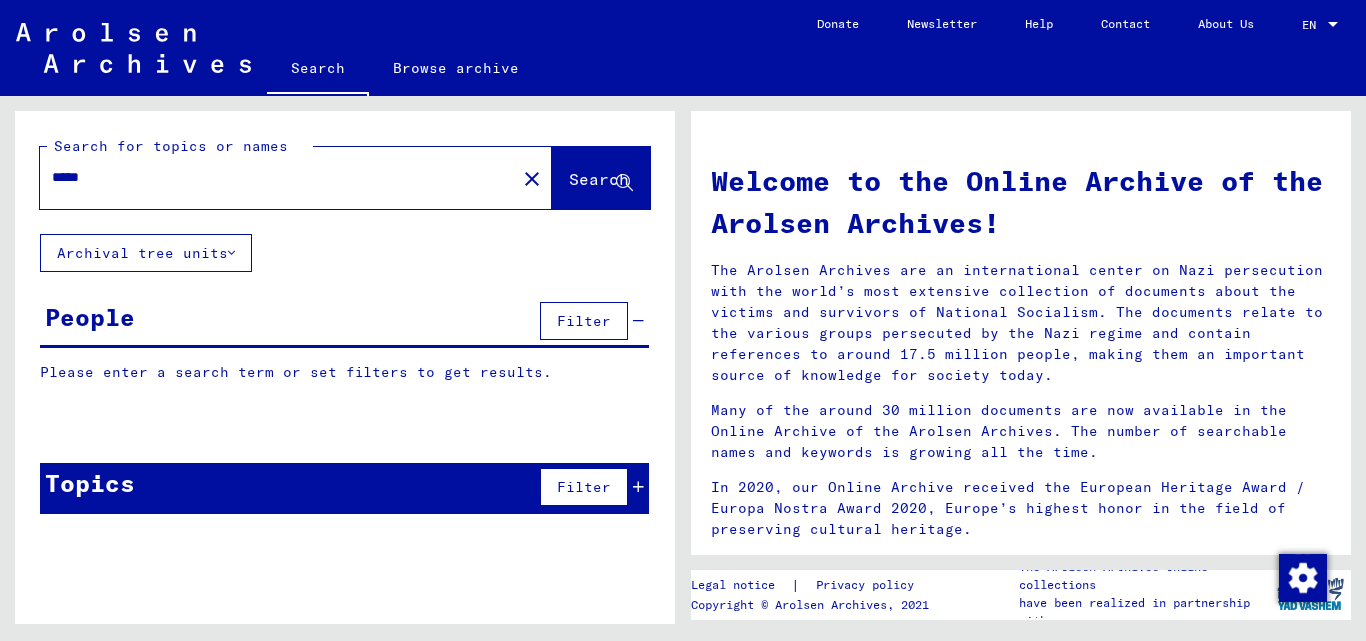 click on "Search" 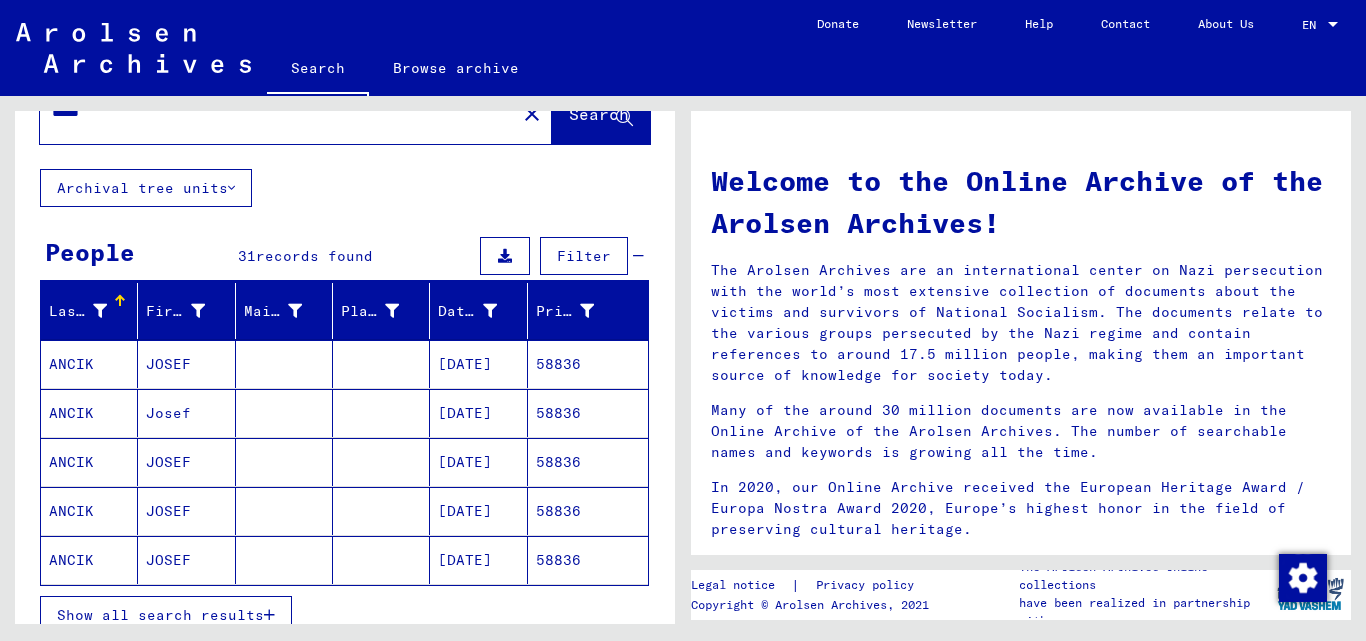 scroll, scrollTop: 100, scrollLeft: 0, axis: vertical 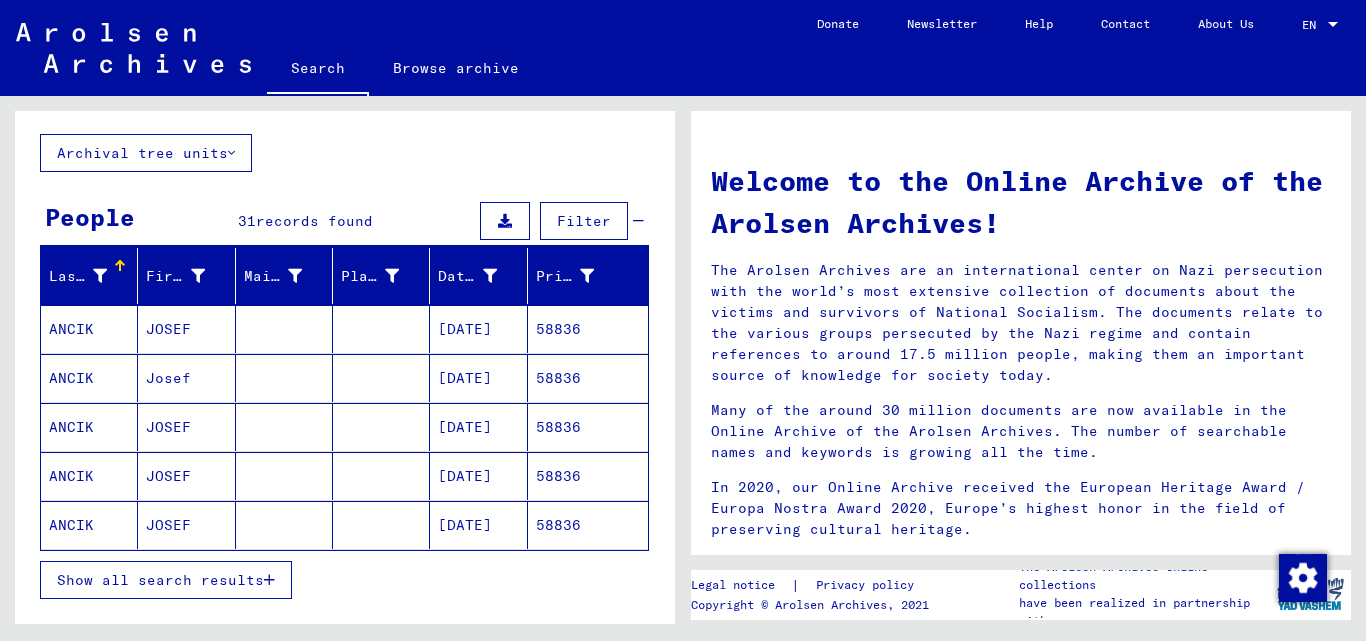 click at bounding box center [269, 580] 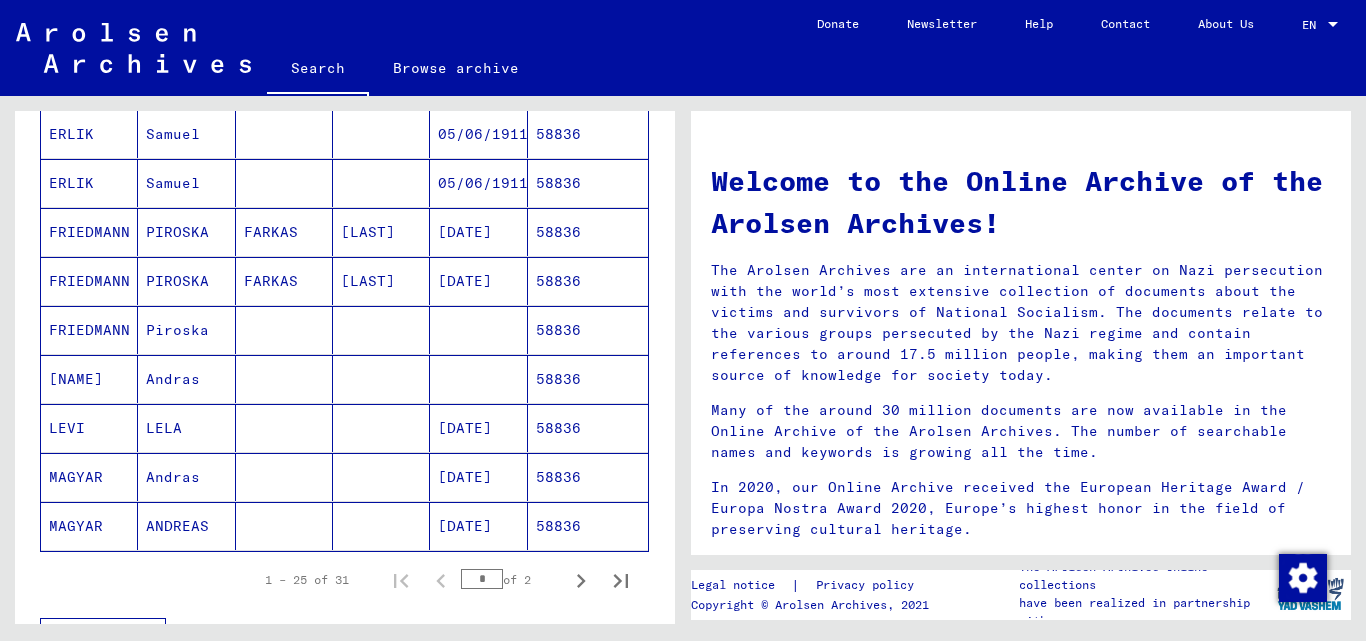 scroll, scrollTop: 1100, scrollLeft: 0, axis: vertical 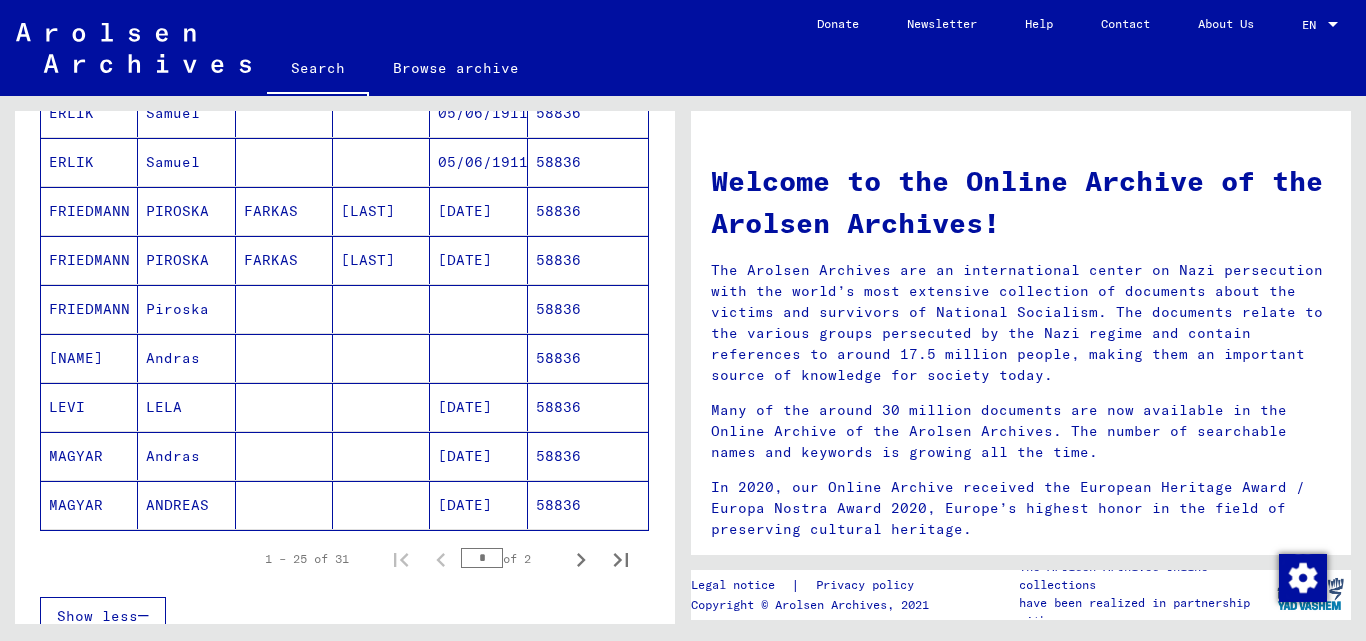 click on "58836" 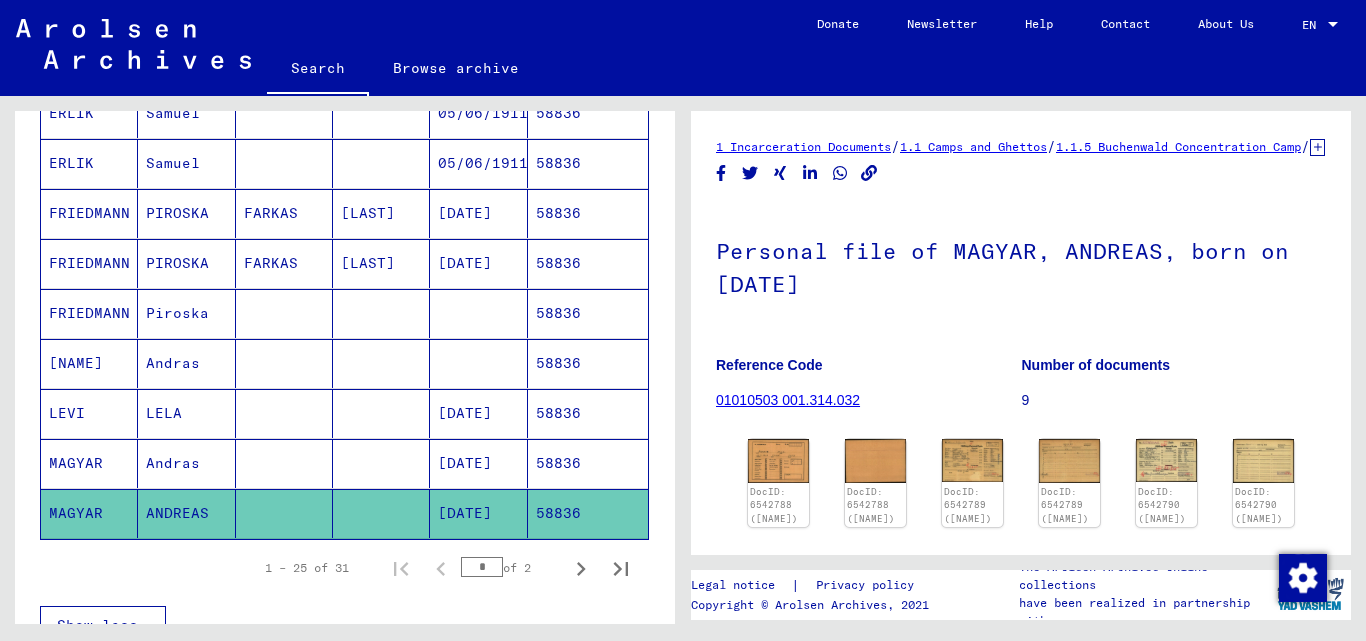 click on "DocID: 6542788 ([NAME]) DocID: 6542788 ([NAME]) DocID: 6542789 ([NAME]) DocID: 6542789 ([NAME]) DocID: 6542790 ([NAME]) DocID: 6542790 ([NAME]) DocID: 6542791 ([NAME]) DocID: 6542791 ([NAME]) DocID: 6542792 ([NAME]) DocID: 6542792 ([NAME]) DocID: 6542793 ([NAME]) DocID: 6542793 ([NAME]) DocID: 6542794 ([NAME]) DocID: 6542794 ([NAME]) DocID: 6542795 ([NAME]) DocID: 6542795 ([NAME]) DocID: 6542796 ([NAME]) DocID: 6542796 ([NAME])" 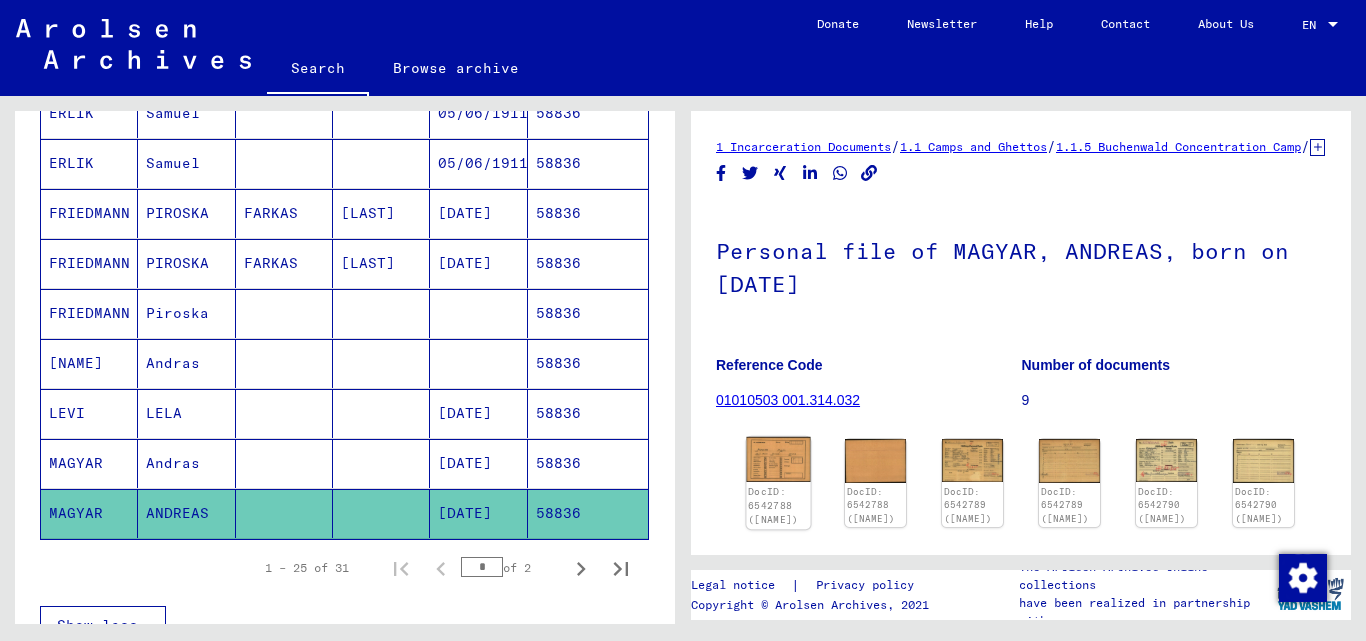 click 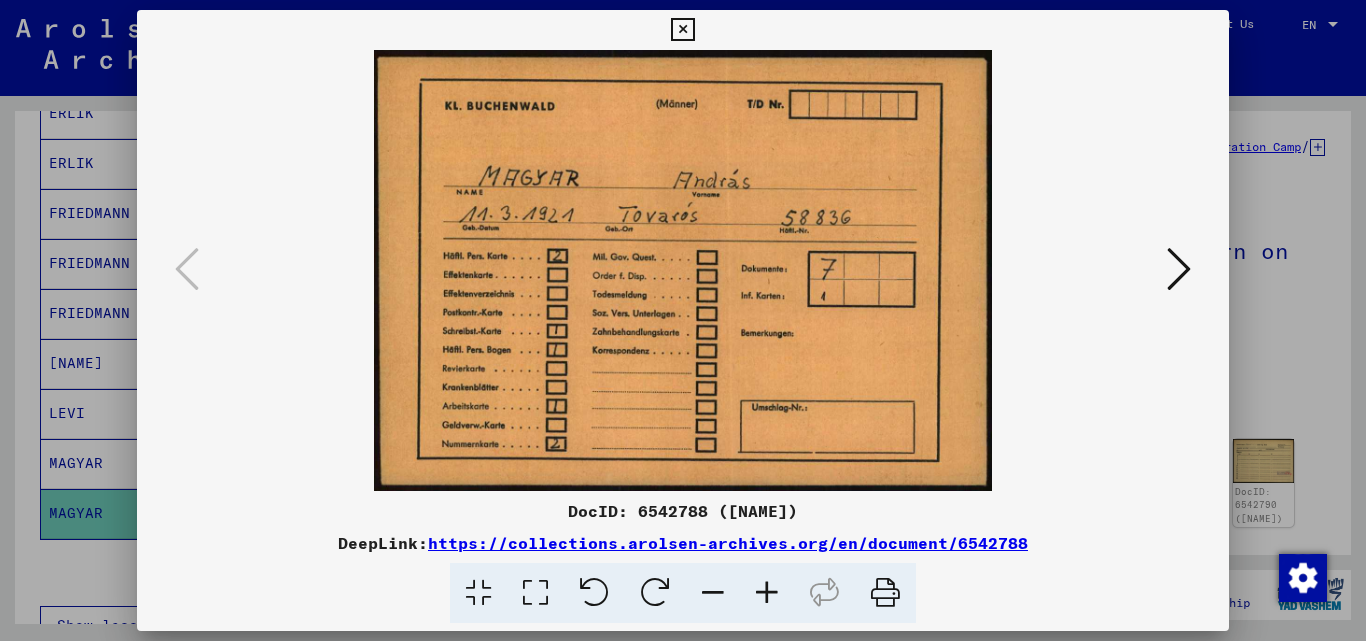 click at bounding box center [1179, 270] 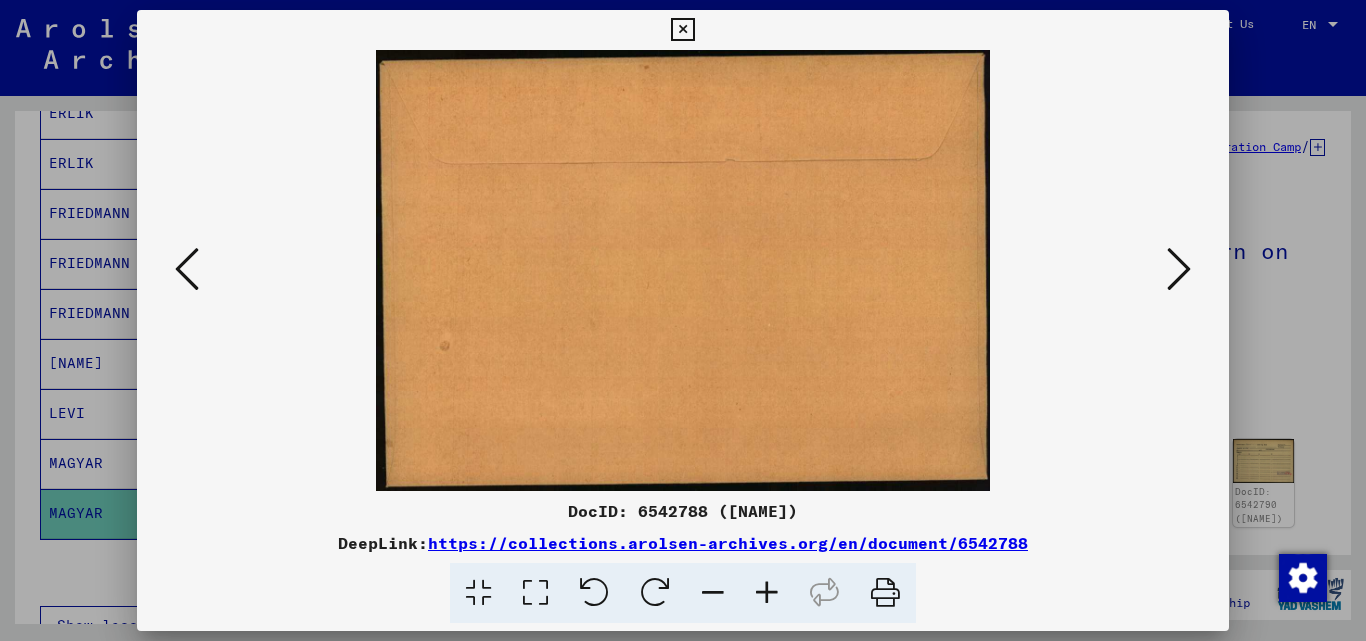 click at bounding box center (1179, 269) 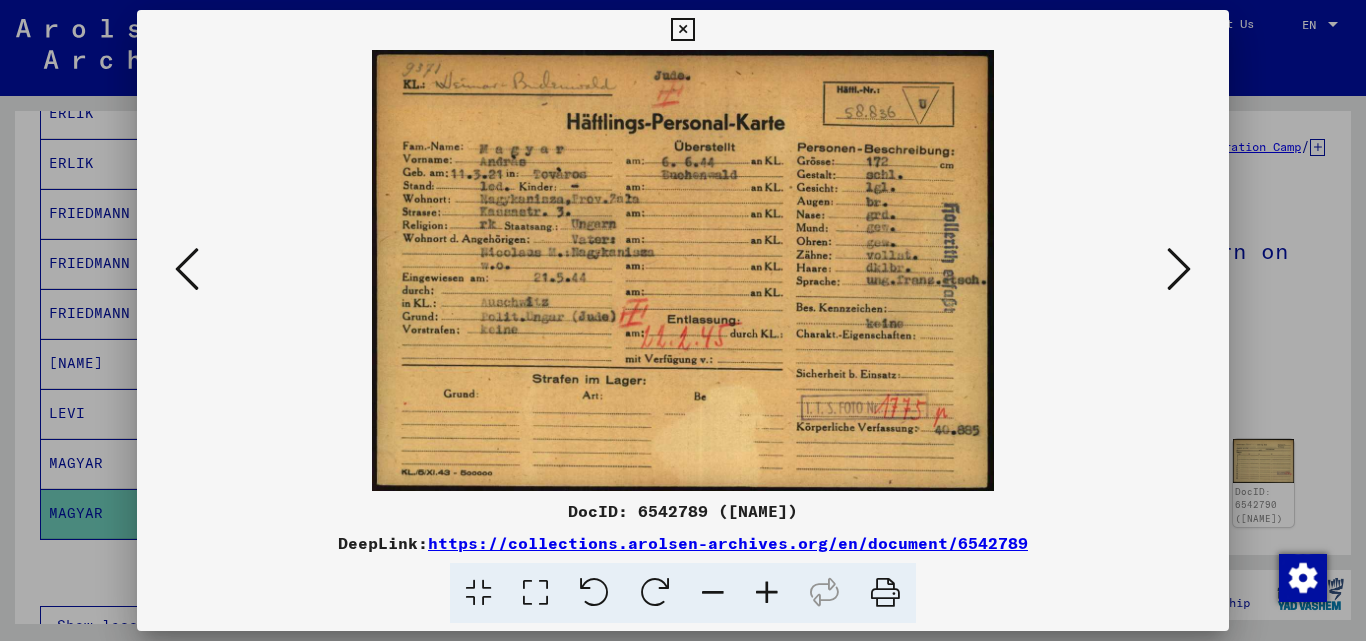 click at bounding box center [683, 270] 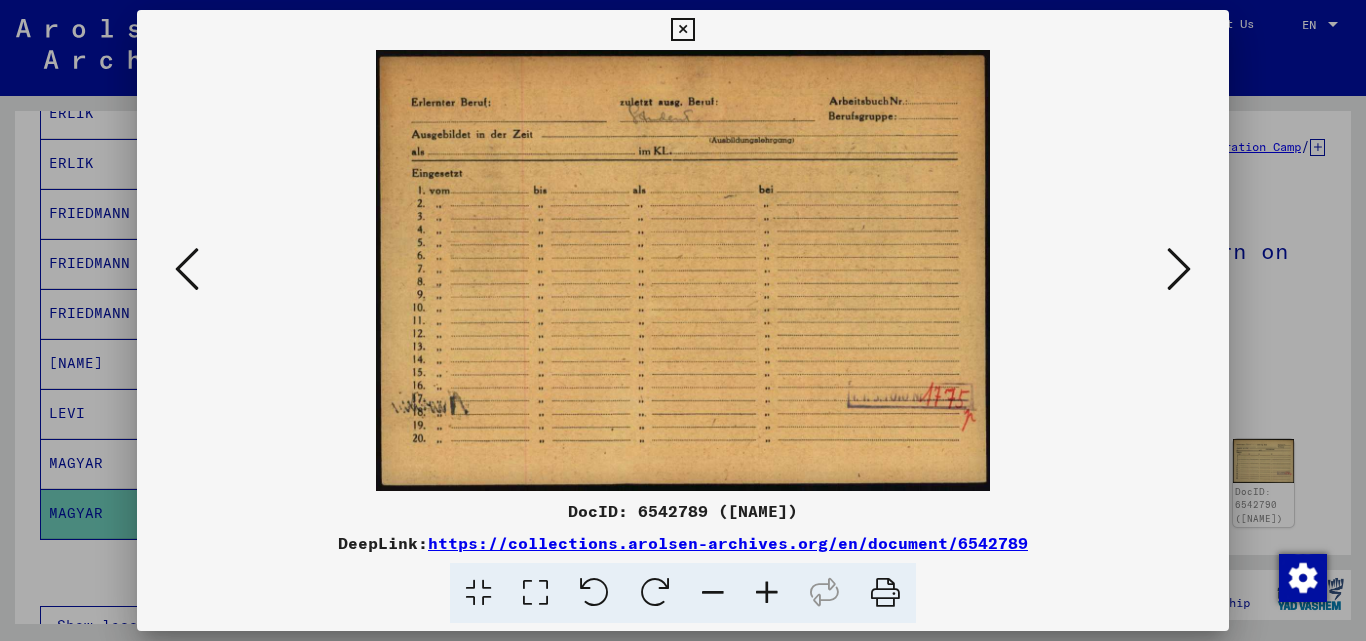 click at bounding box center [1179, 269] 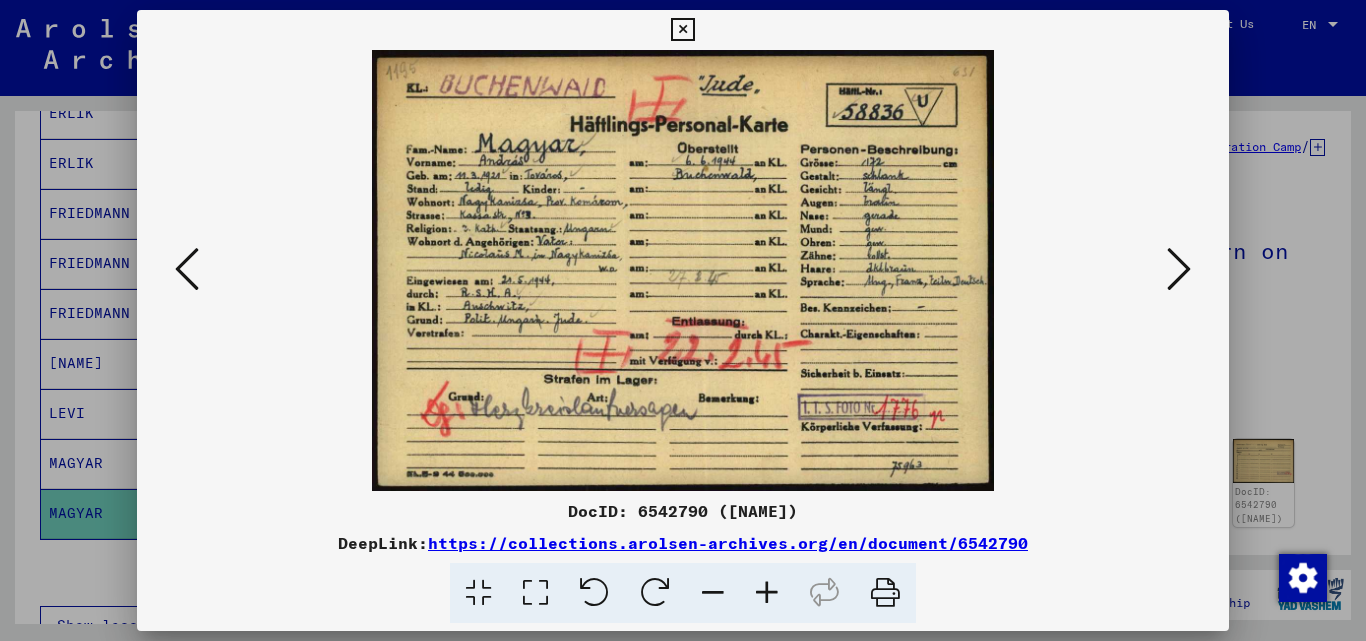 click at bounding box center (1179, 269) 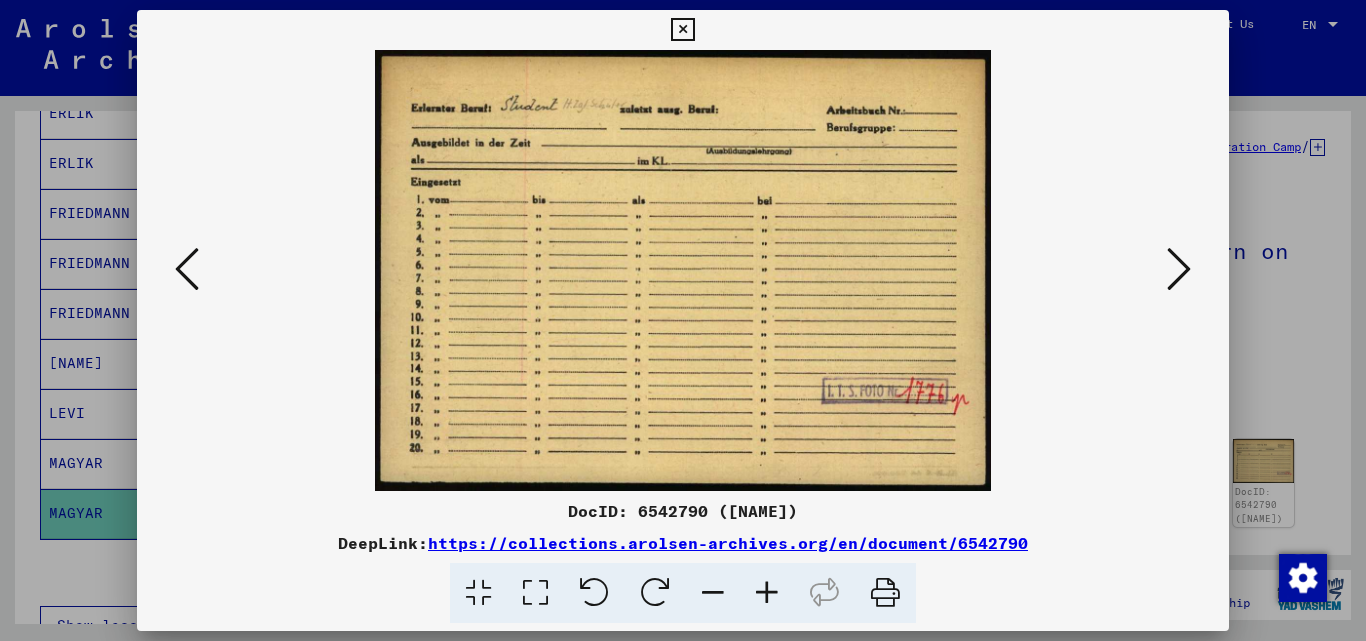 click at bounding box center (1179, 269) 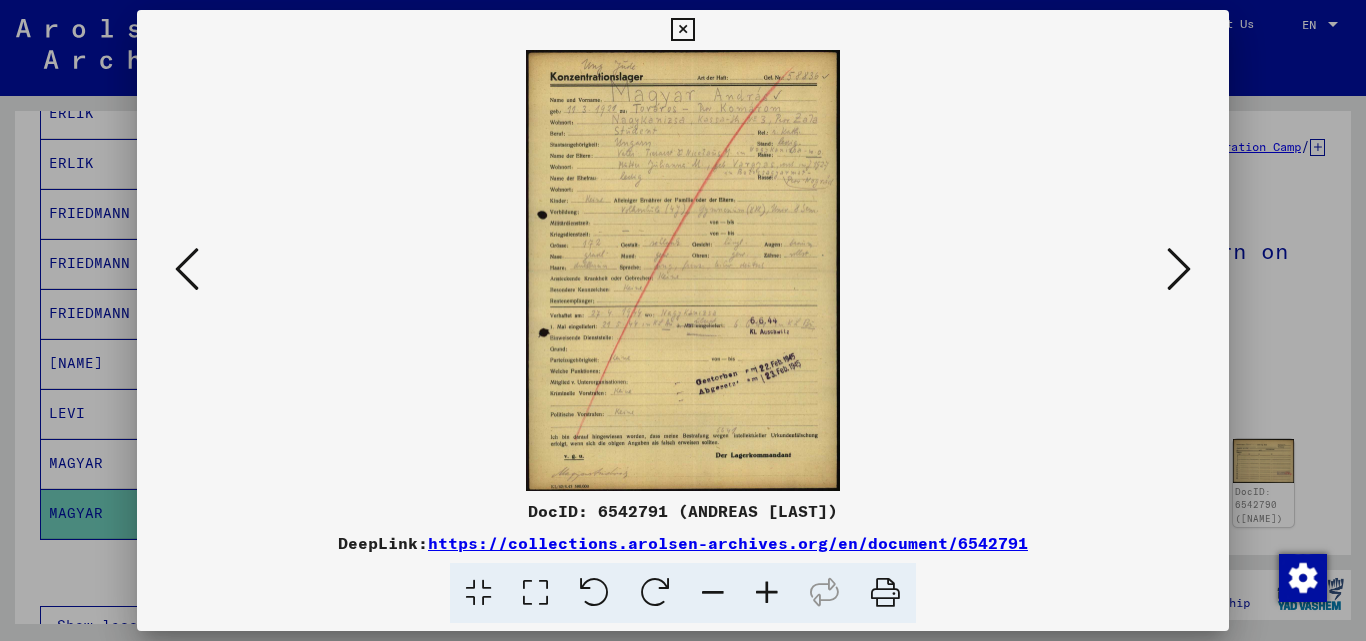click at bounding box center (767, 593) 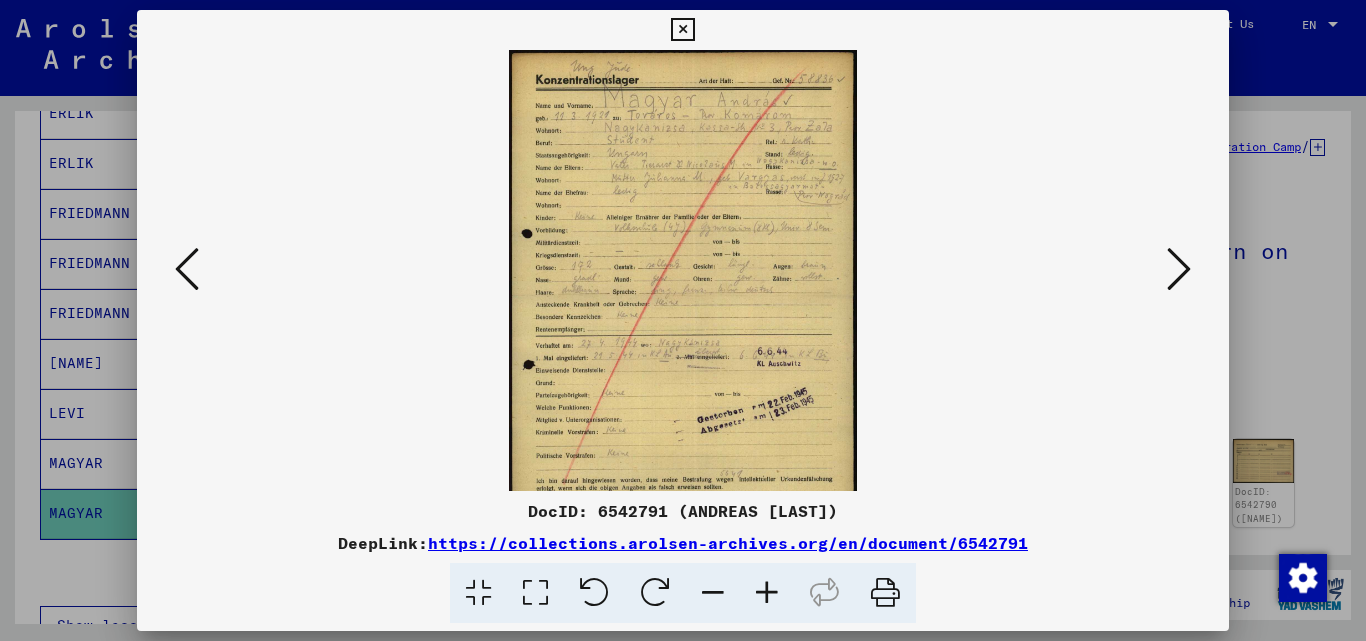 click at bounding box center (767, 593) 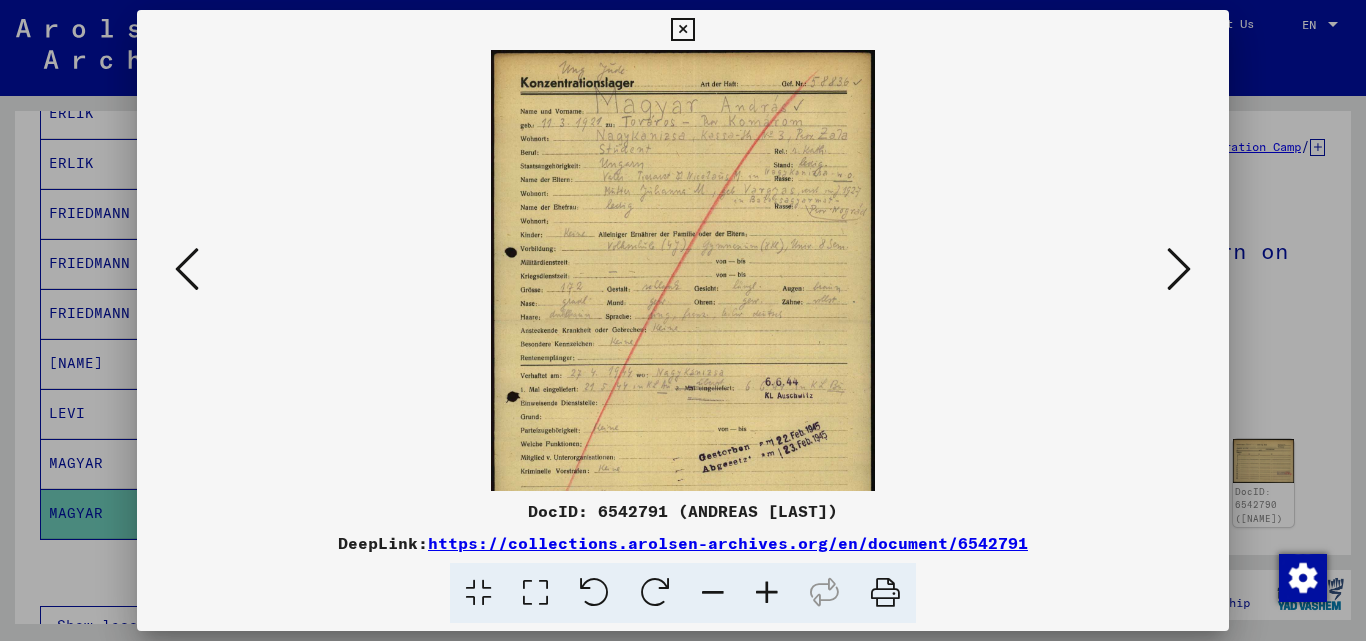 click at bounding box center (767, 593) 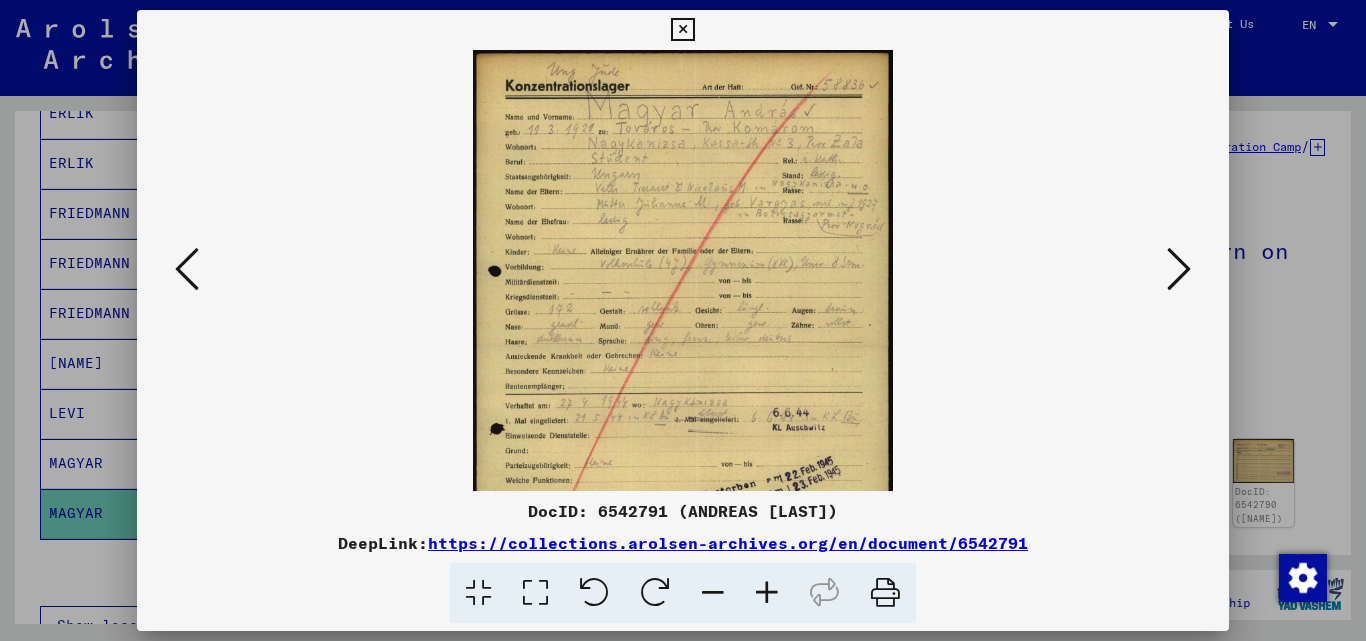click at bounding box center [767, 593] 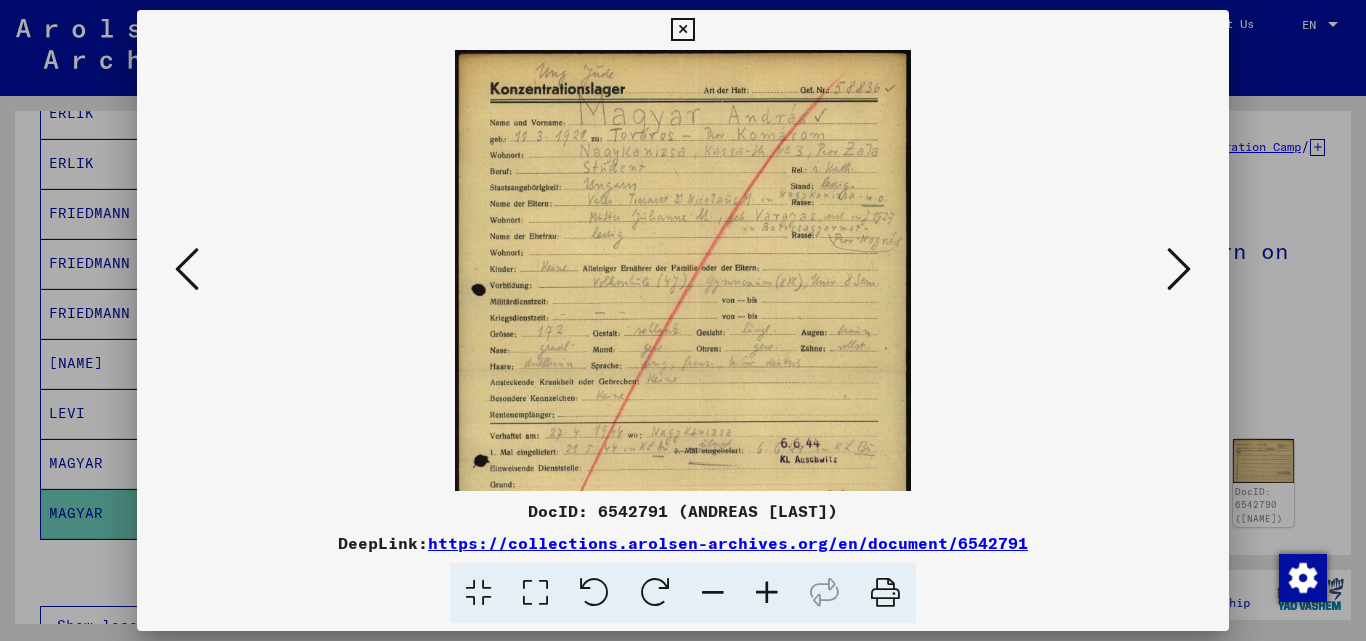 click at bounding box center (767, 593) 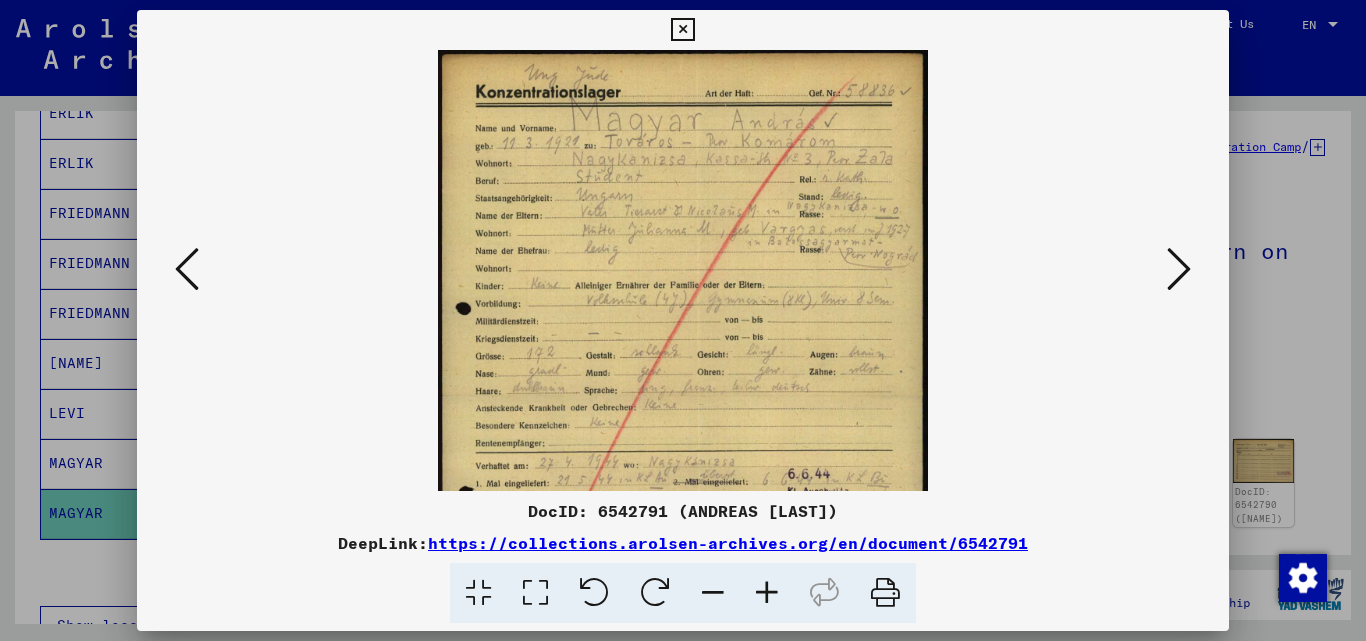 click at bounding box center (767, 593) 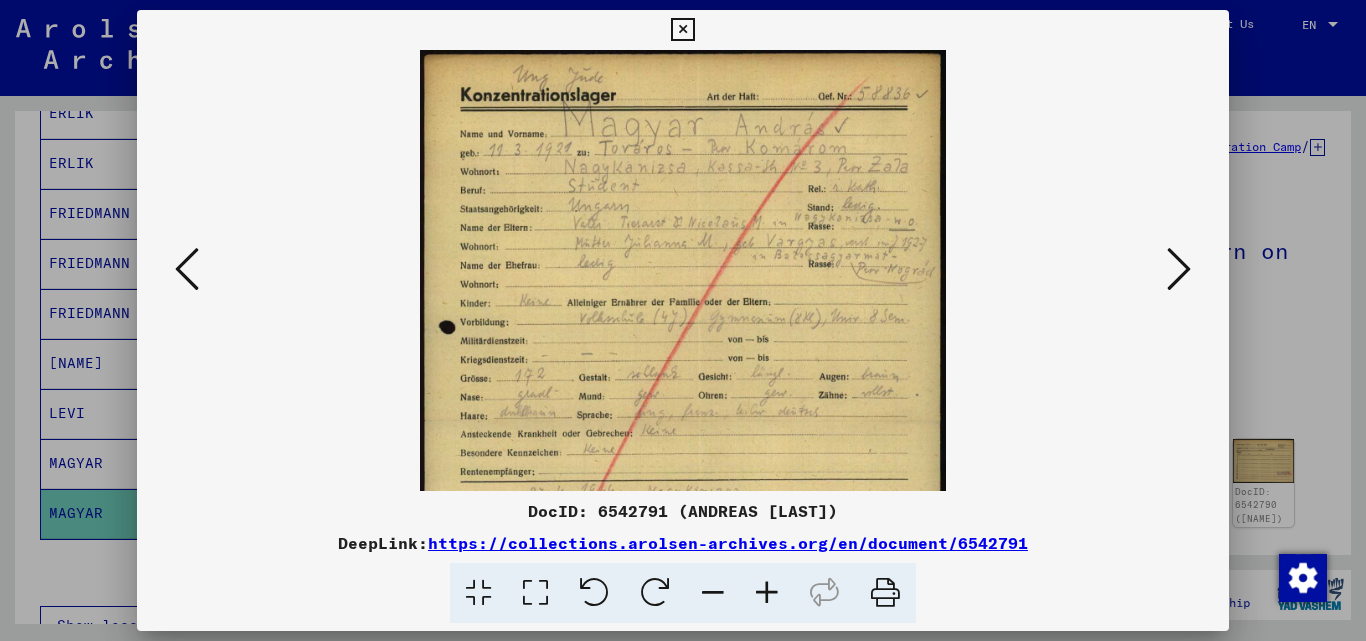click at bounding box center [767, 593] 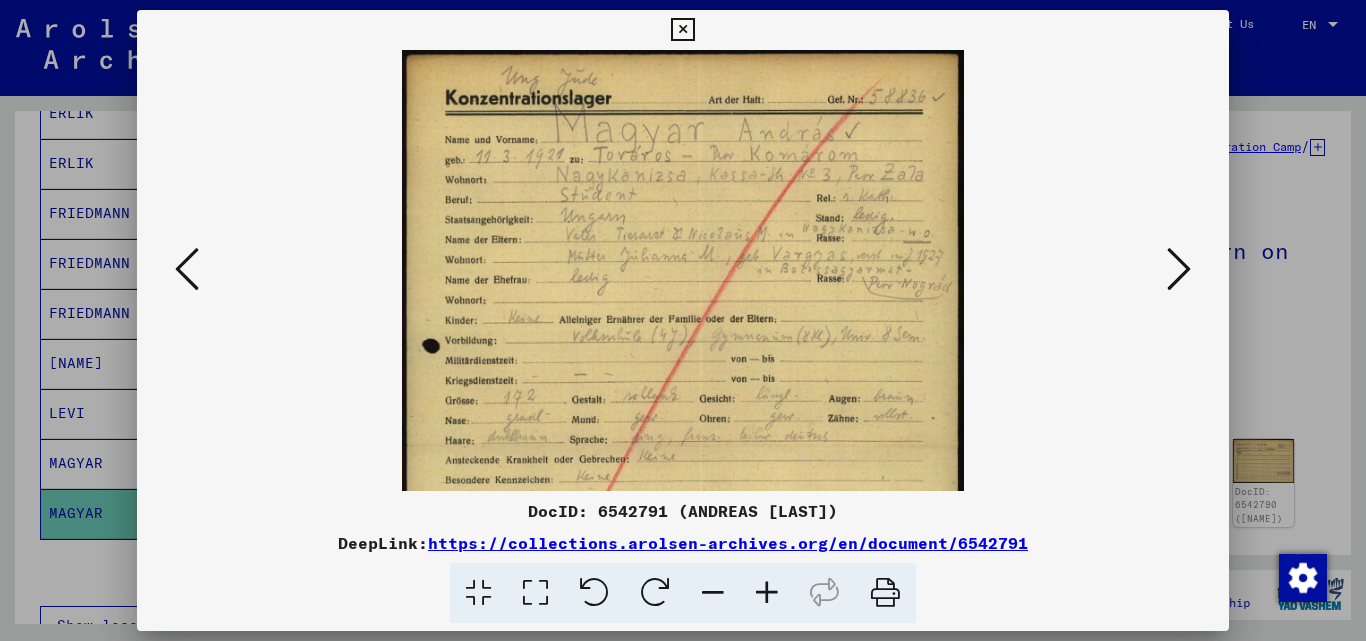 click at bounding box center (767, 593) 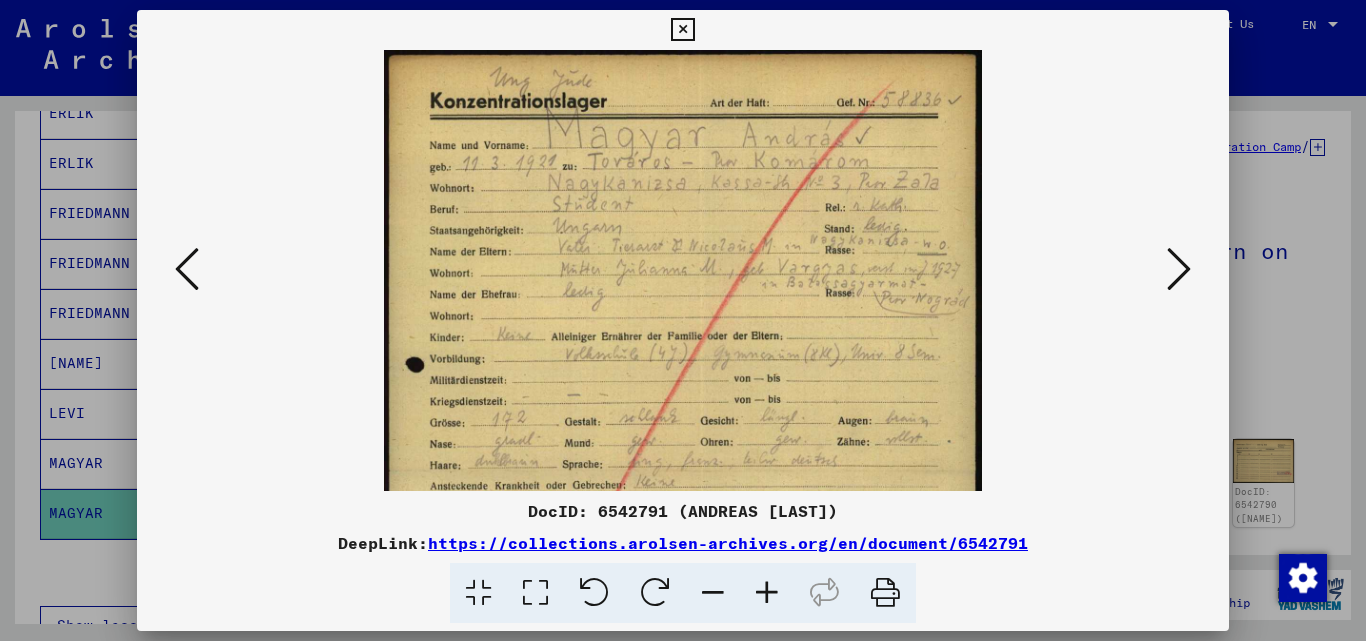 click at bounding box center [767, 593] 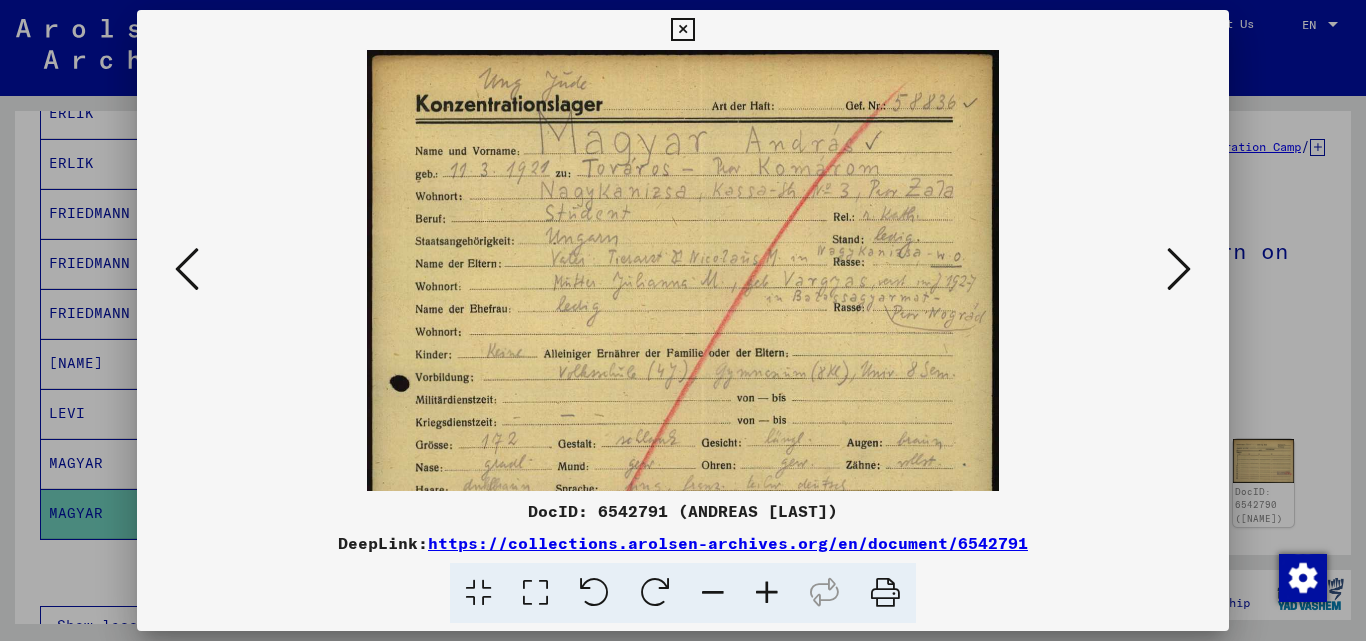 click at bounding box center [767, 593] 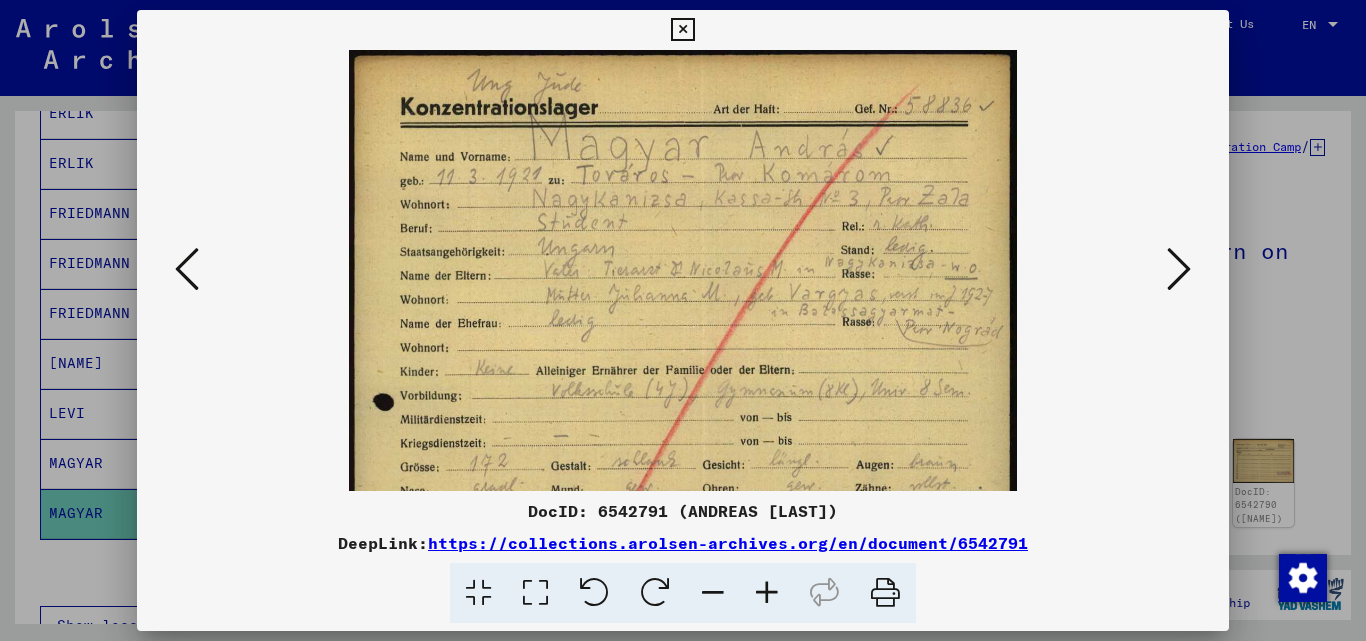 click at bounding box center (767, 593) 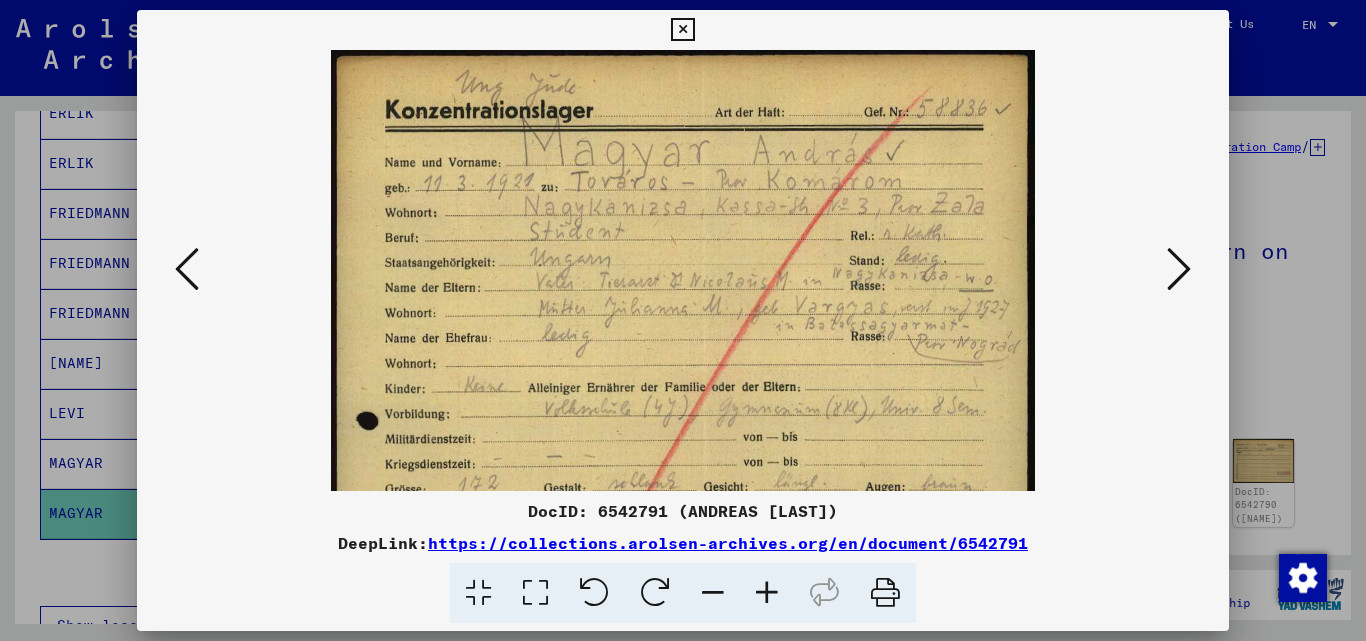 click at bounding box center (682, 30) 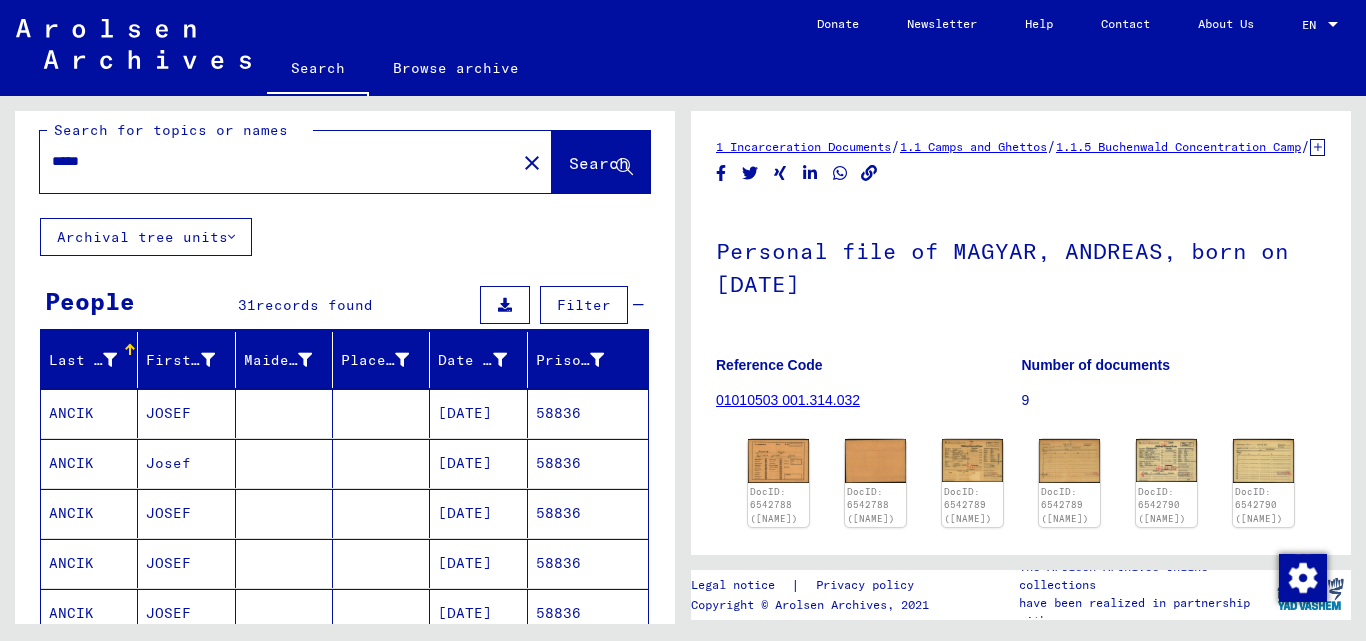 scroll, scrollTop: 0, scrollLeft: 0, axis: both 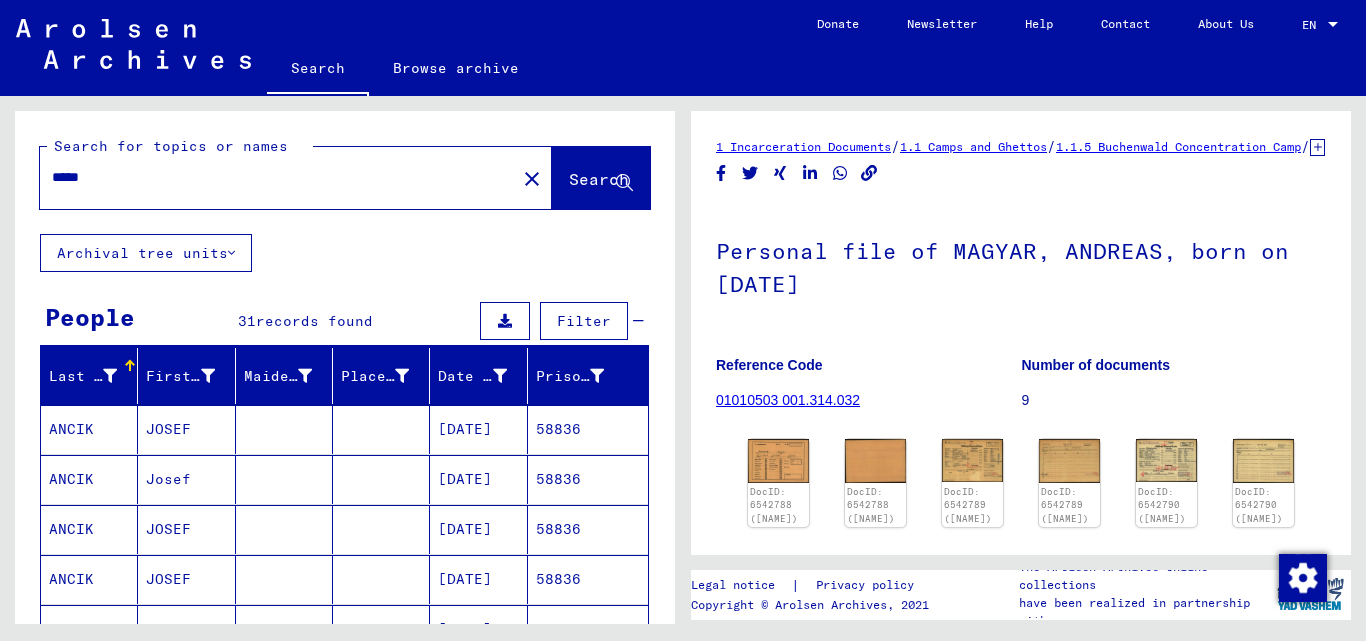 click on "*****" at bounding box center (278, 177) 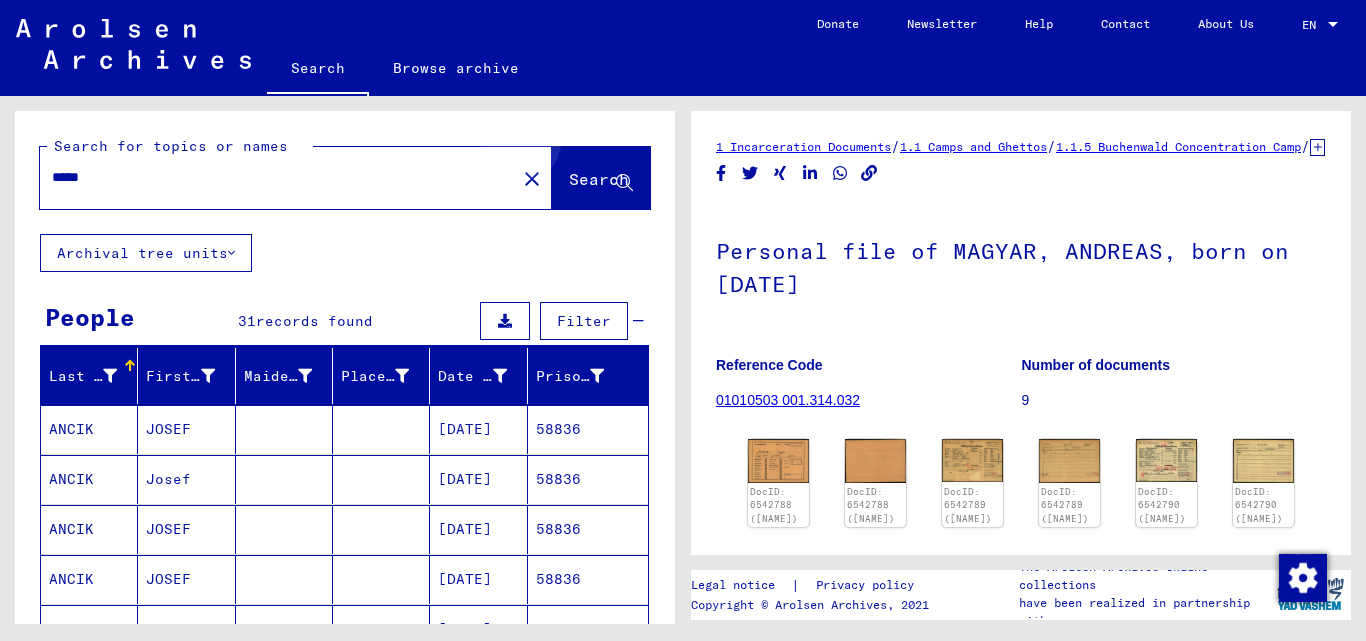 click on "Search" 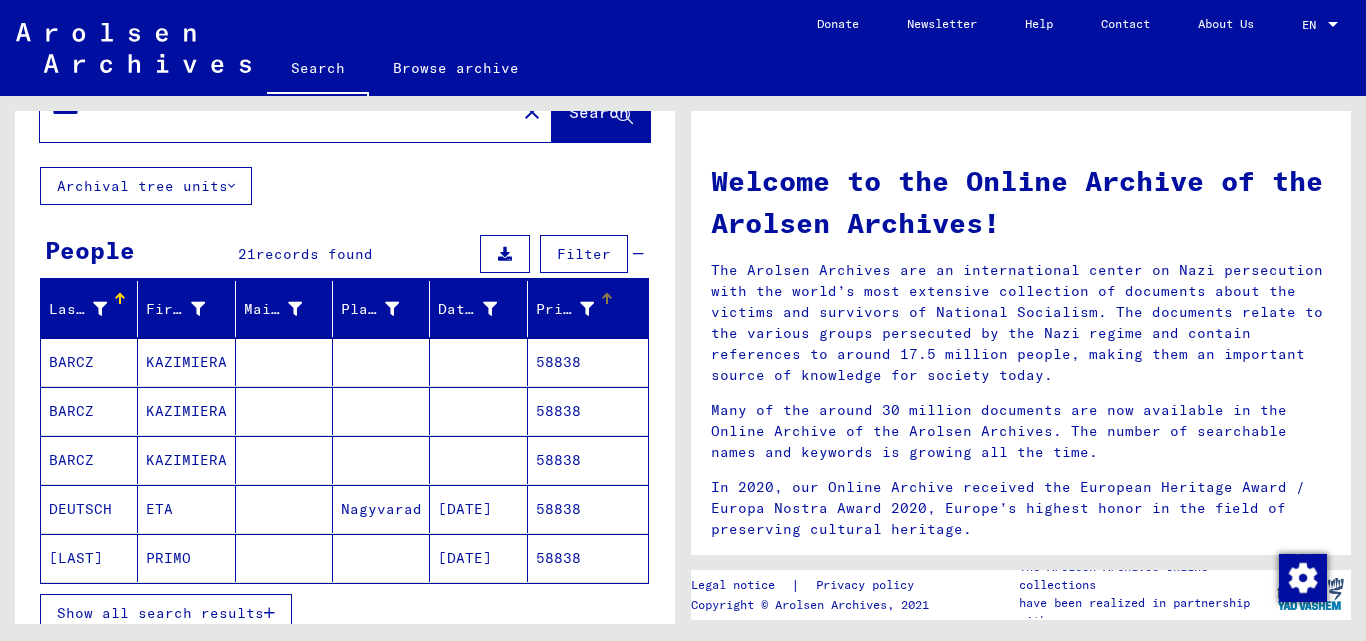 scroll, scrollTop: 100, scrollLeft: 0, axis: vertical 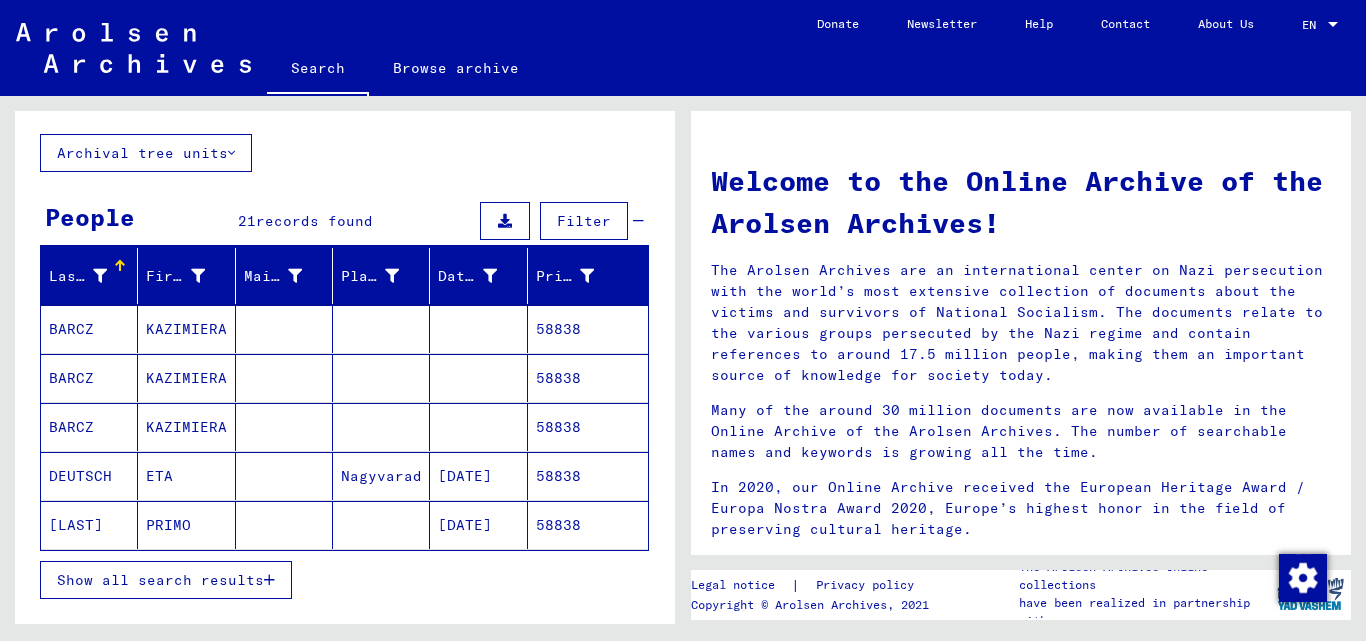 click on "Show all search results" at bounding box center (166, 580) 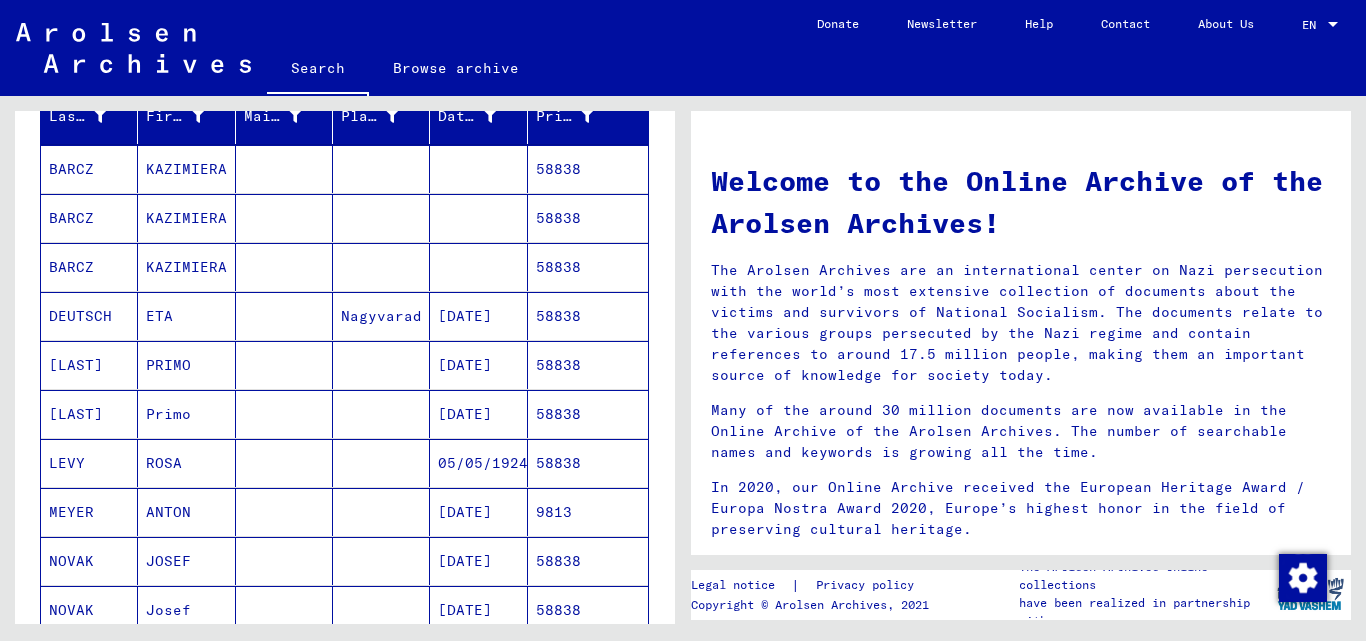 scroll, scrollTop: 300, scrollLeft: 0, axis: vertical 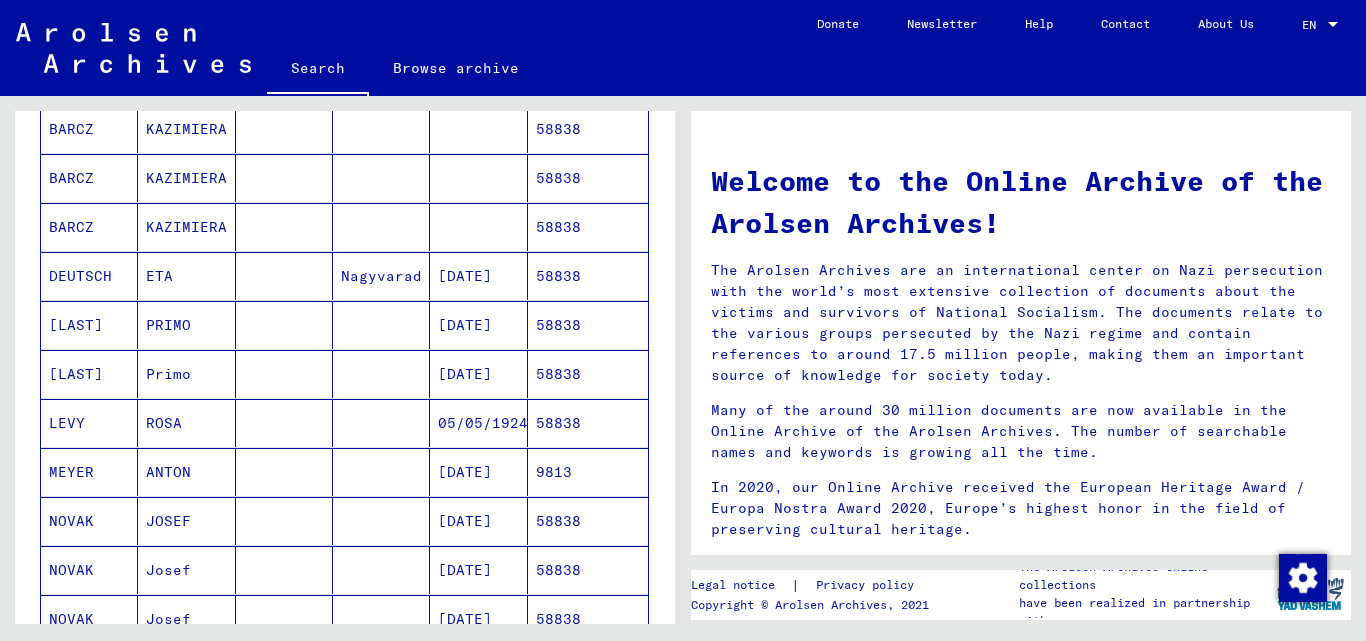 click on "58838" at bounding box center [588, 374] 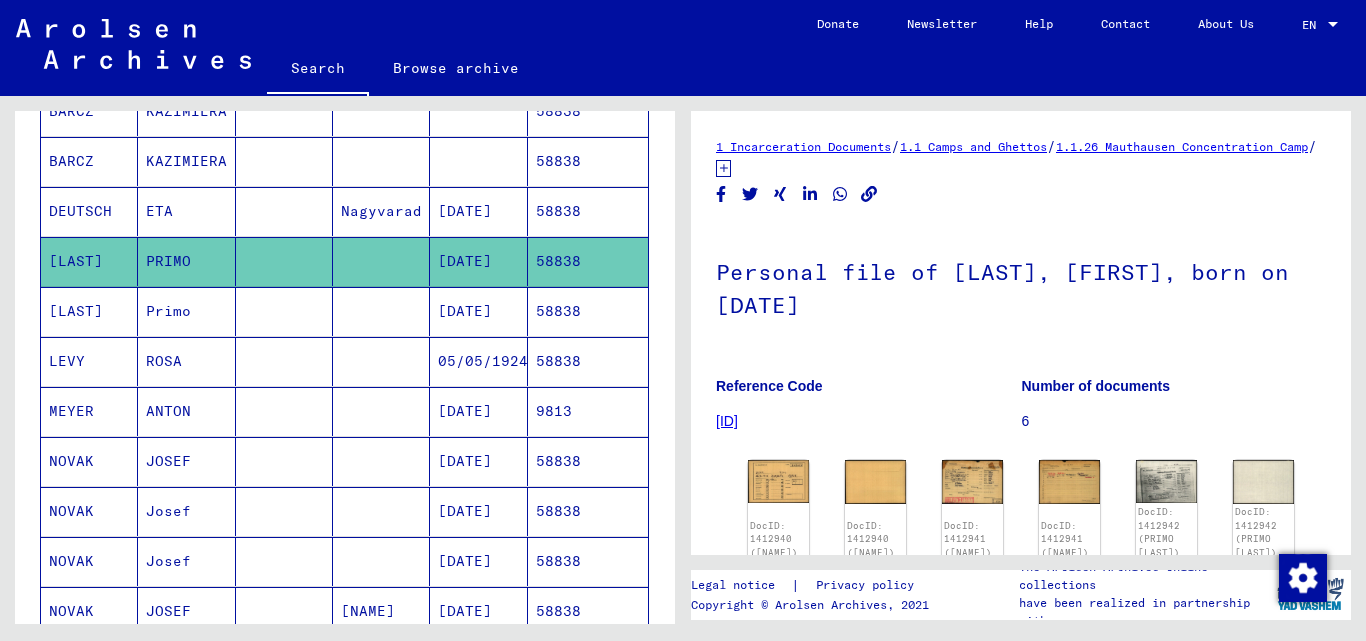 scroll, scrollTop: 400, scrollLeft: 0, axis: vertical 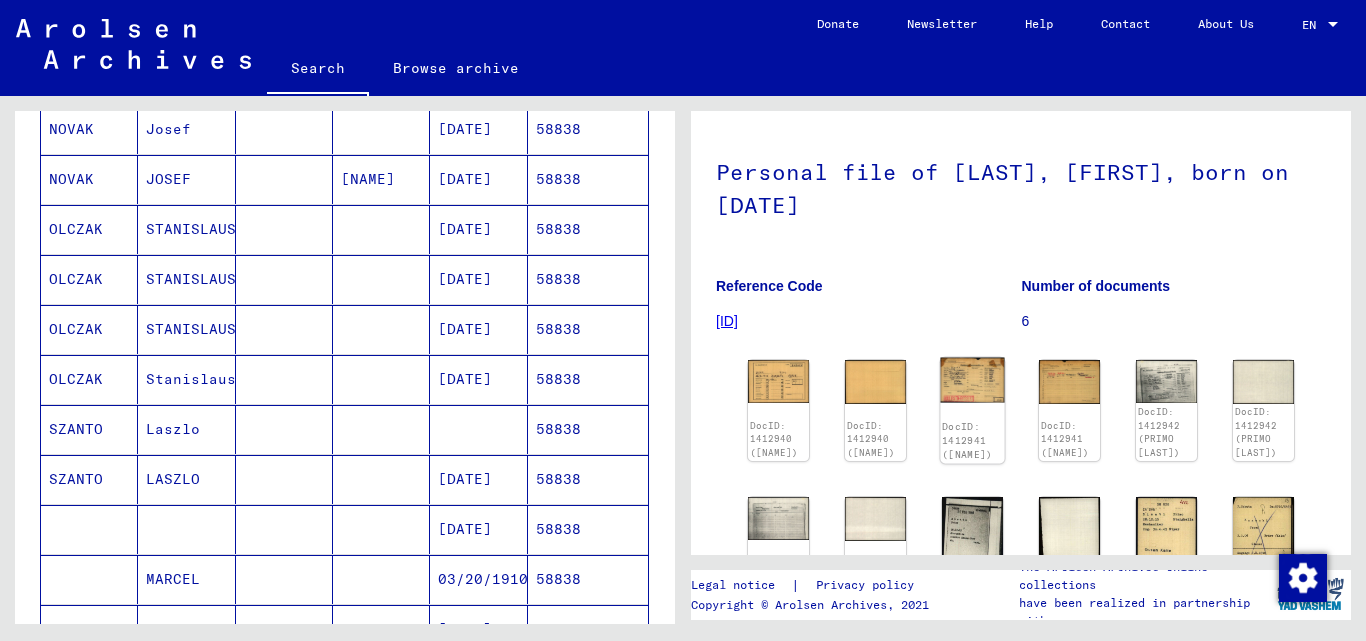 click 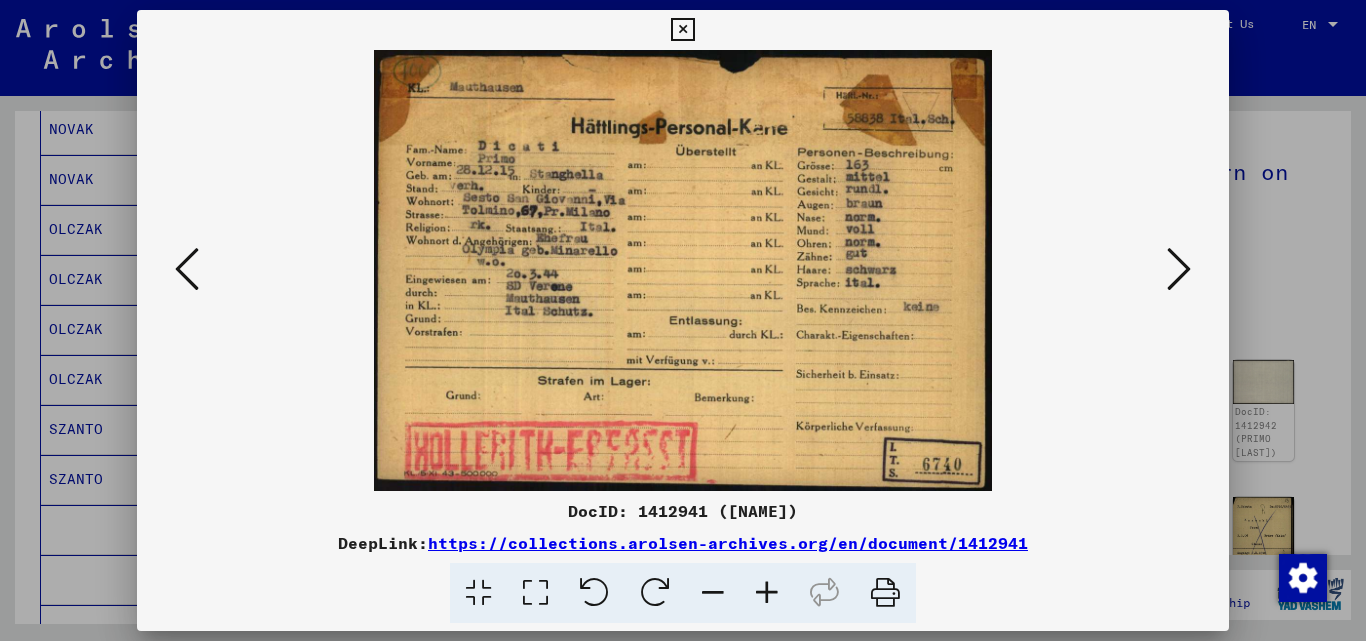 drag, startPoint x: 686, startPoint y: 28, endPoint x: 665, endPoint y: 47, distance: 28.319605 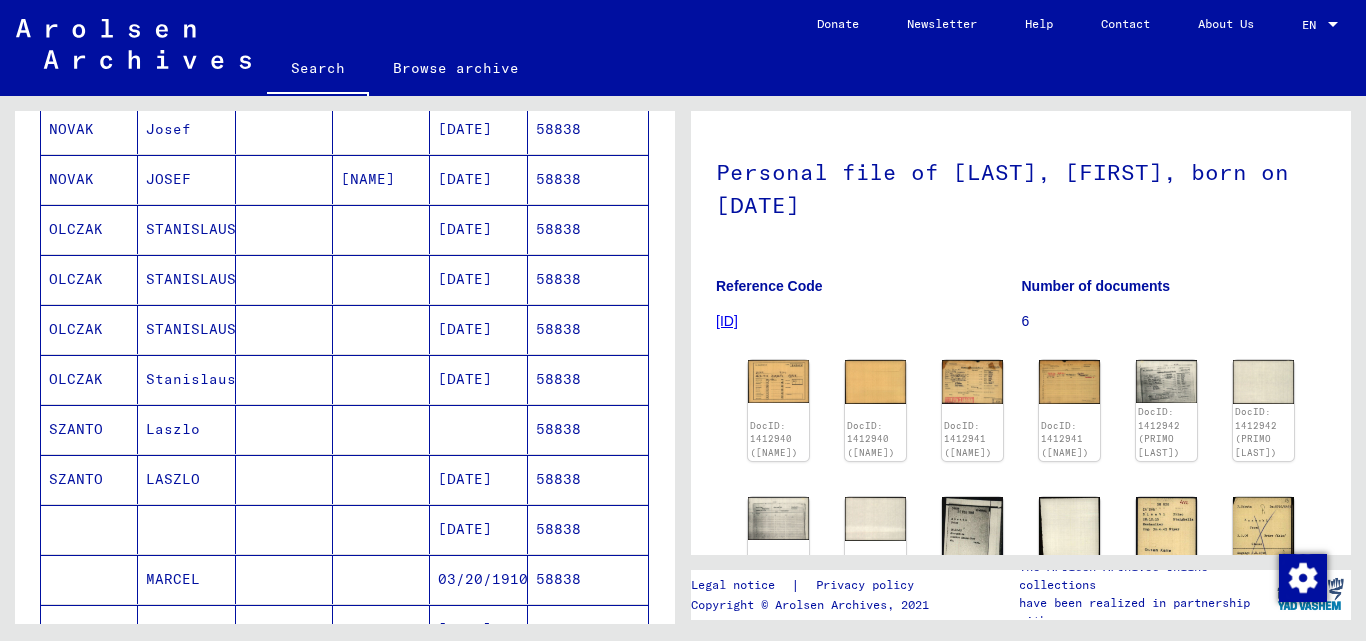 click on "58838" at bounding box center [588, 529] 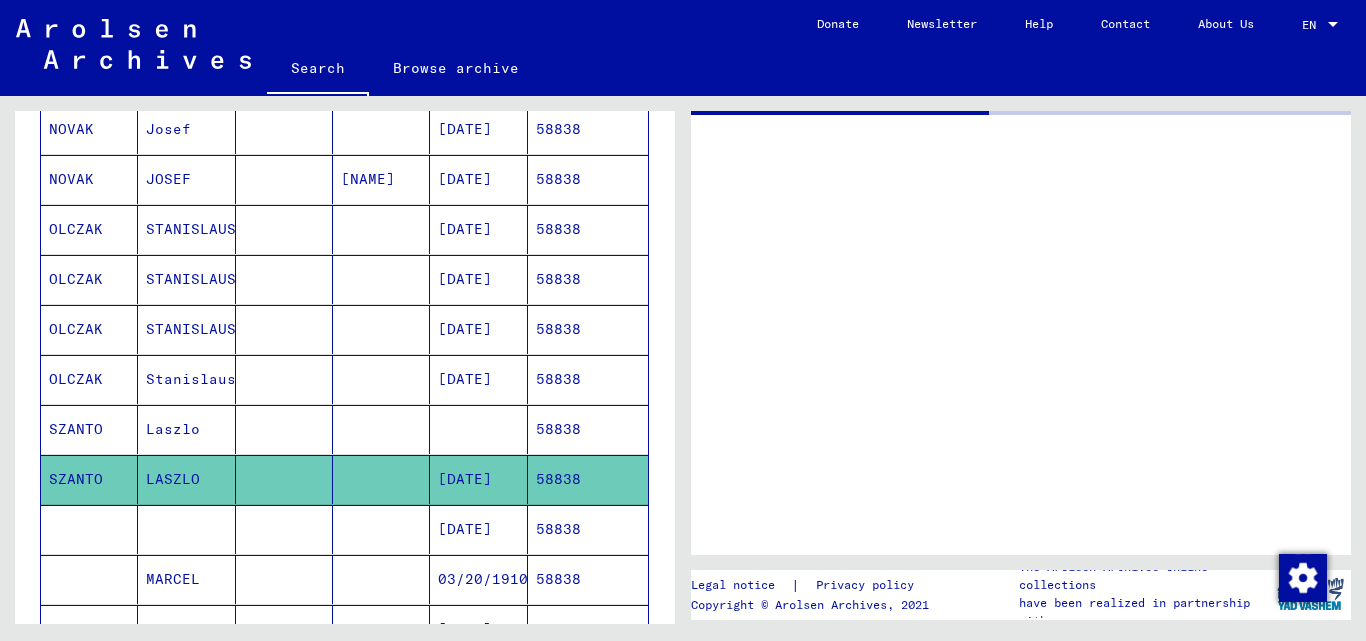 scroll, scrollTop: 0, scrollLeft: 0, axis: both 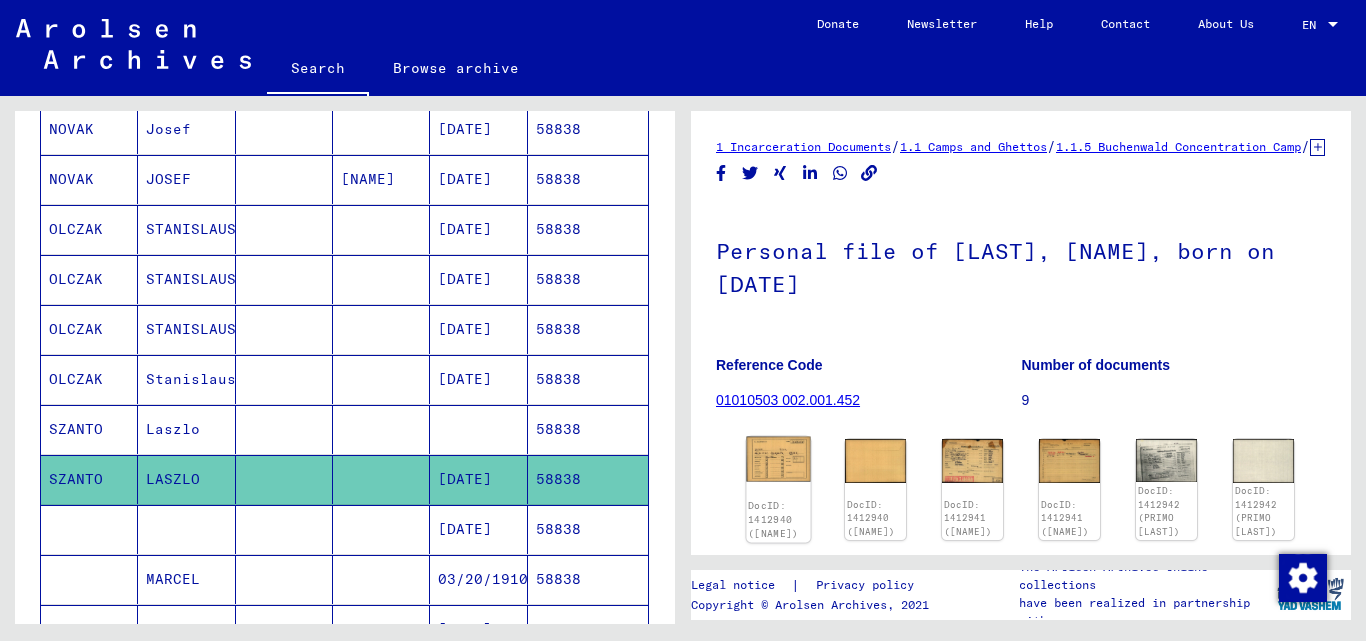 click 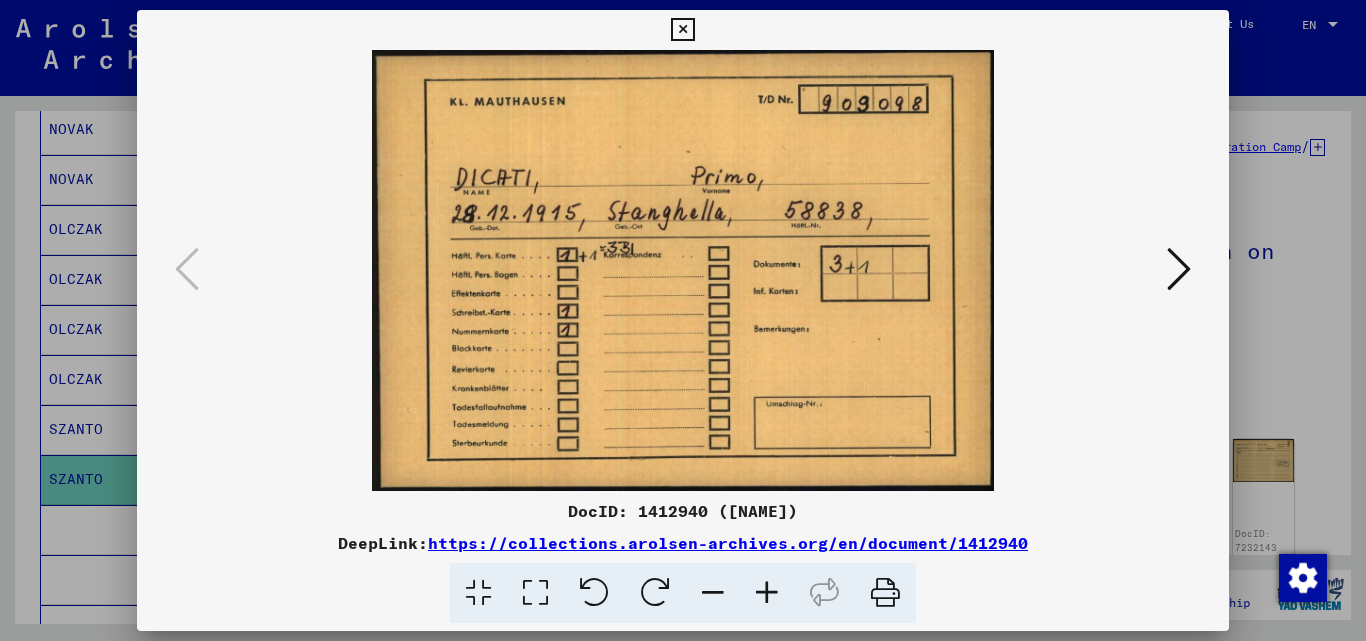 click at bounding box center (1179, 269) 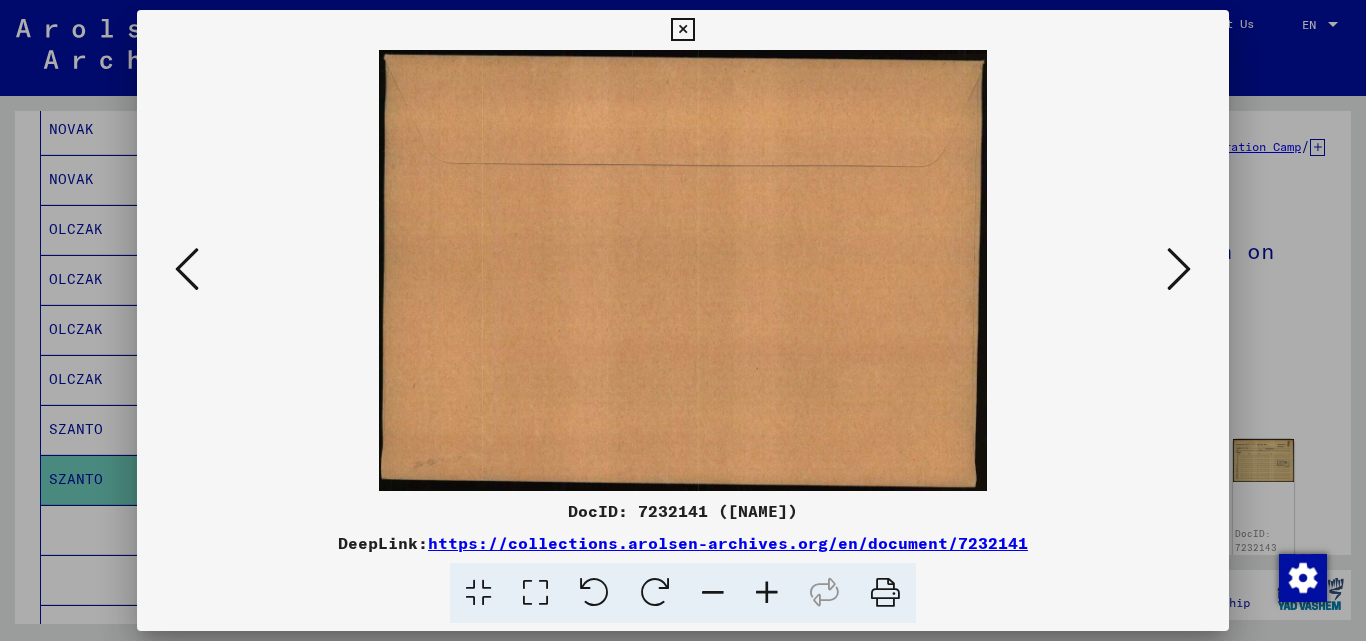 click at bounding box center (1179, 269) 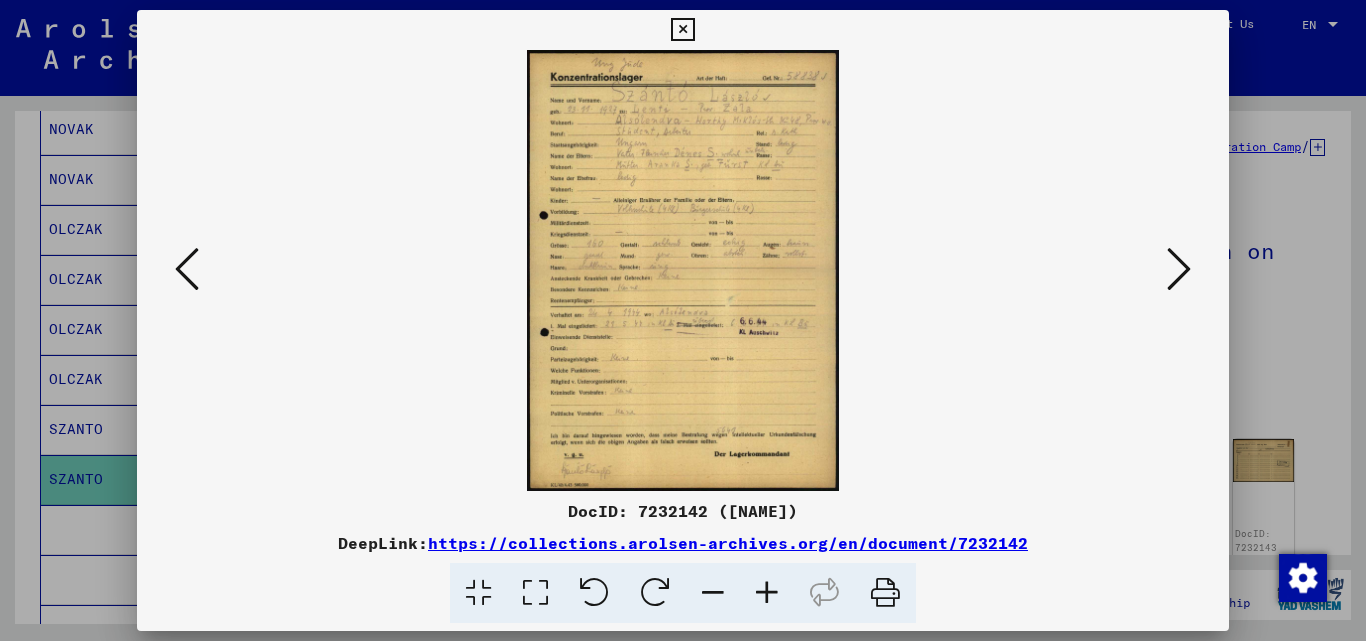 click at bounding box center (1179, 269) 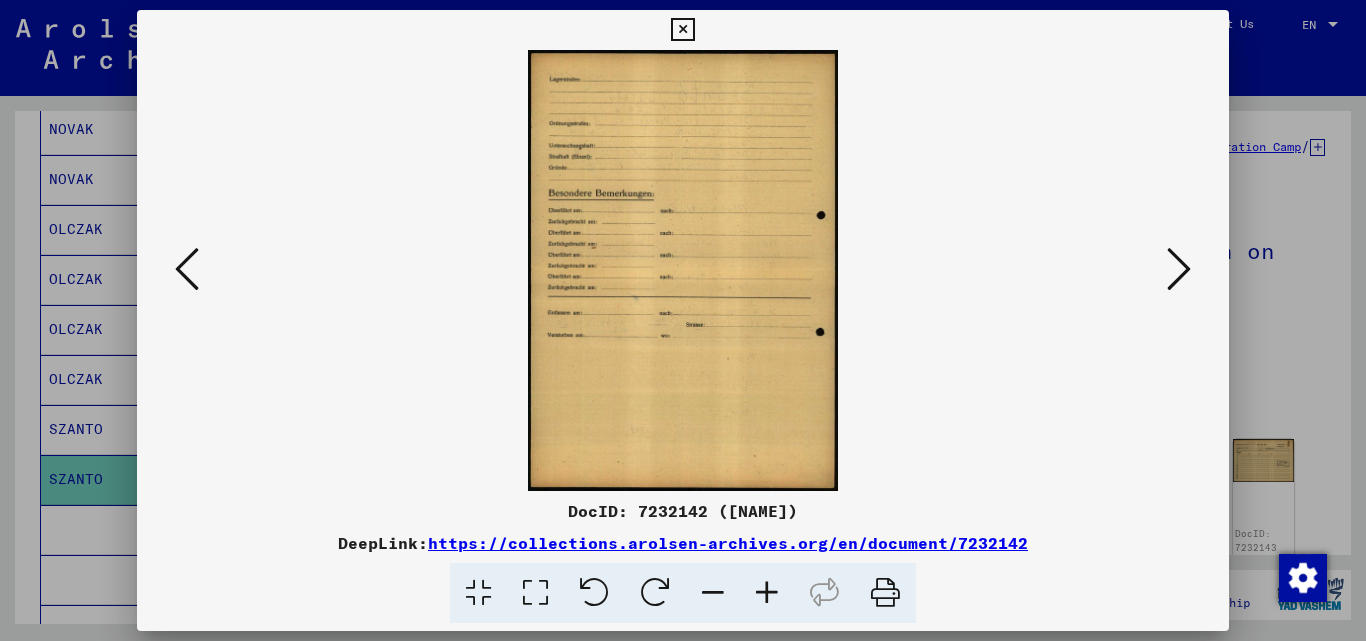 click at bounding box center (1179, 269) 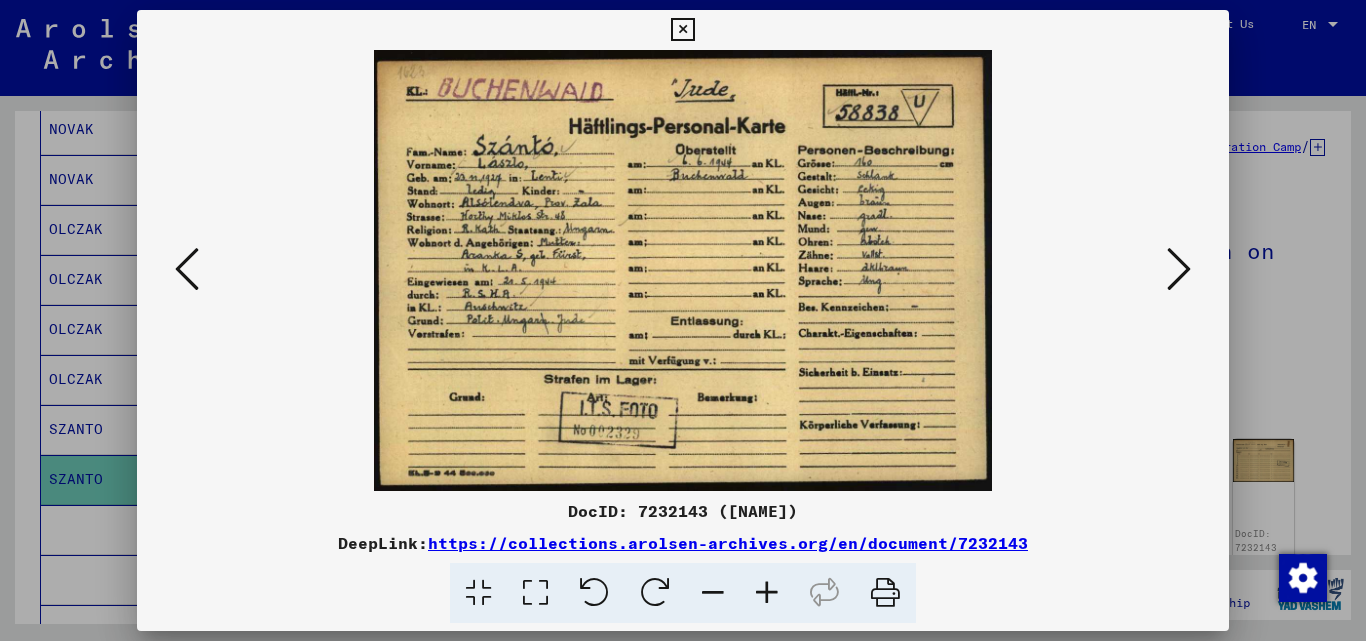 click at bounding box center (1179, 269) 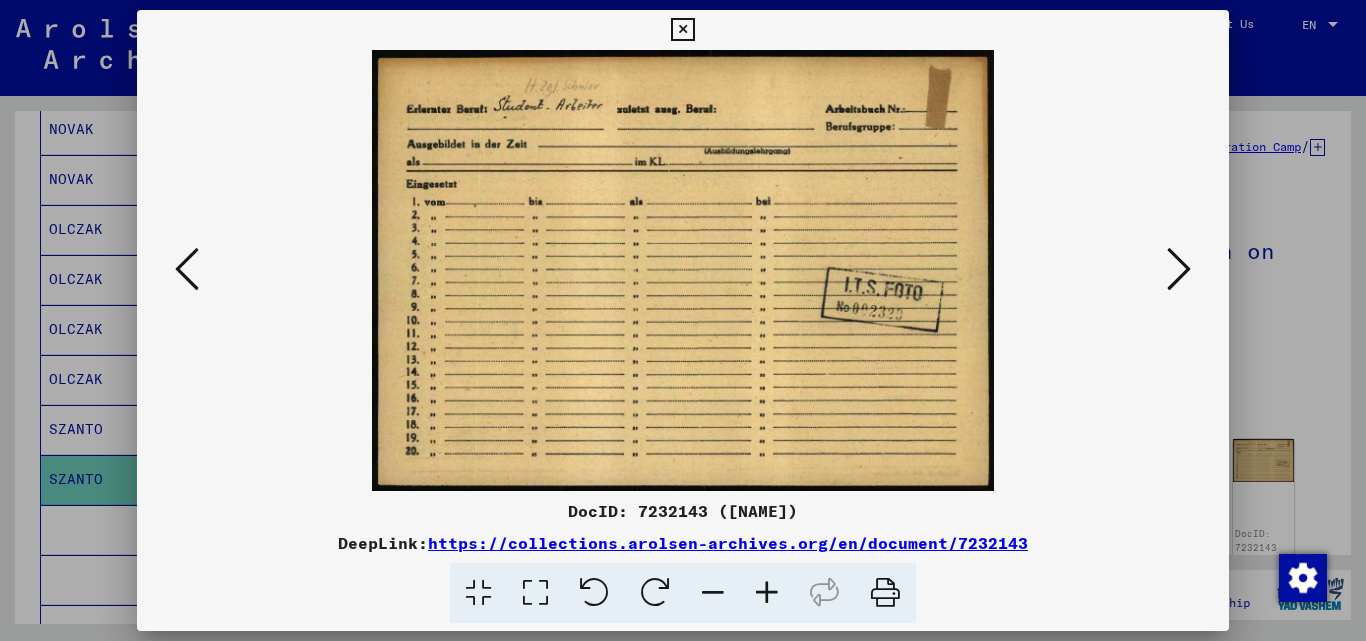 click at bounding box center [1179, 269] 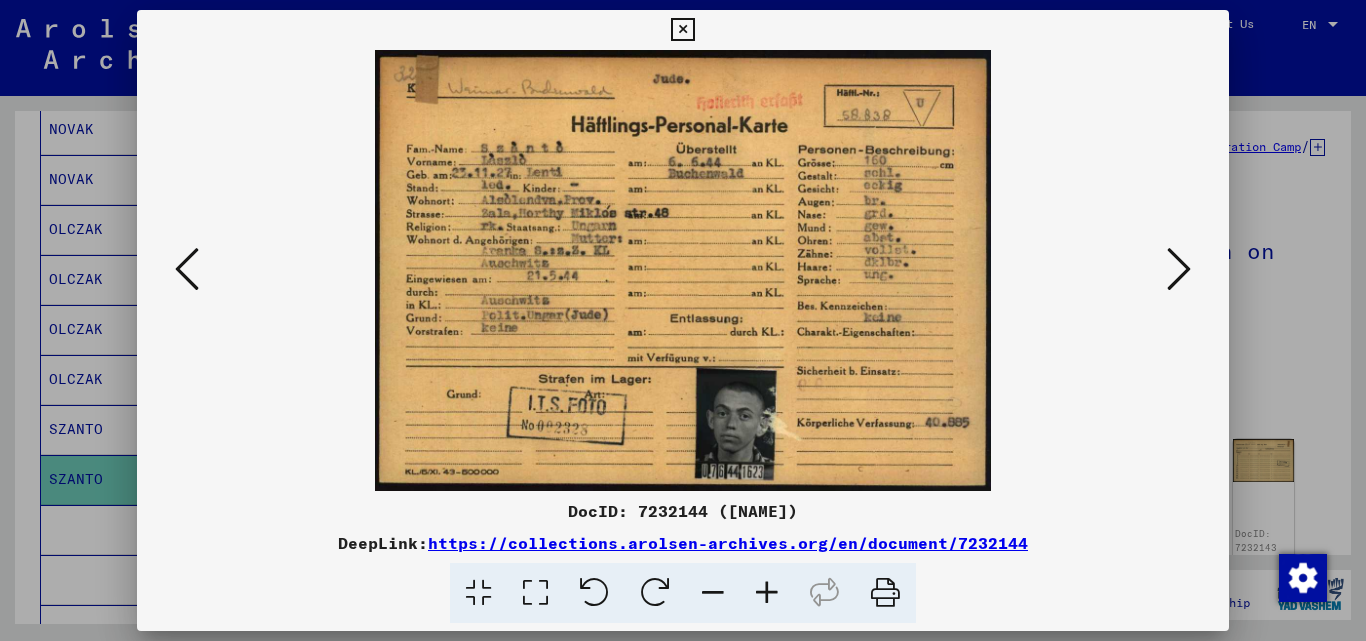 click at bounding box center [1179, 269] 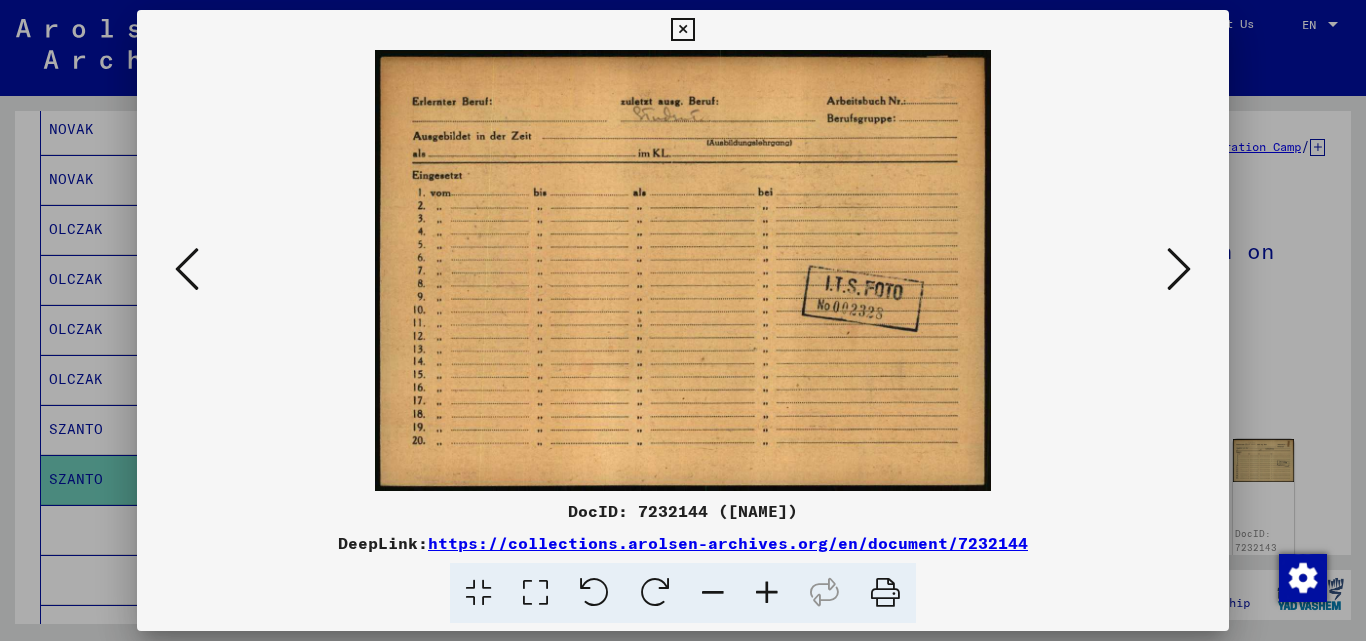 click at bounding box center (1179, 269) 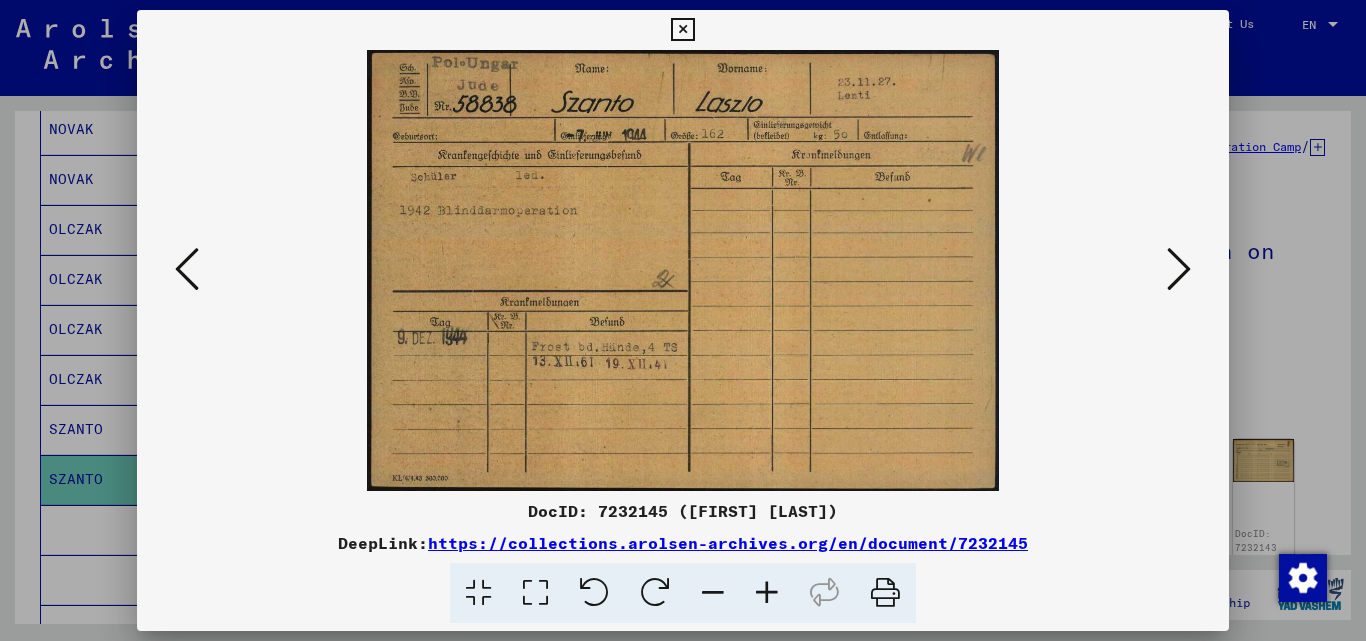 click at bounding box center (1179, 269) 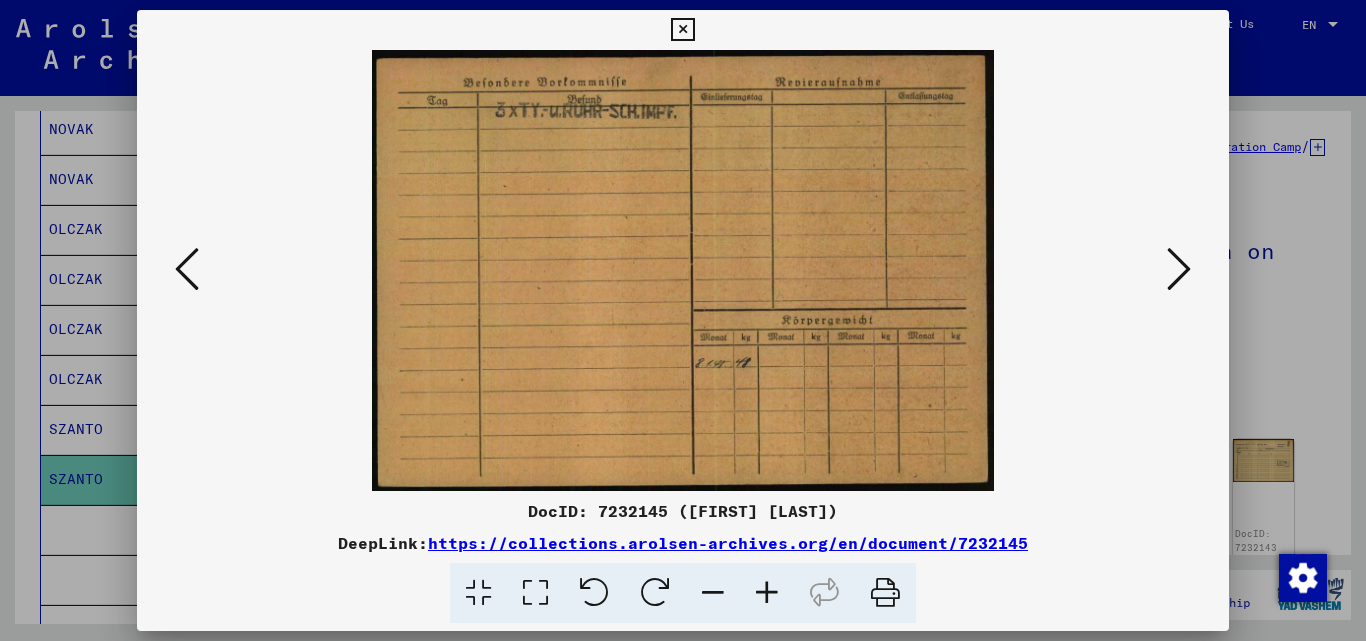 click at bounding box center (1179, 269) 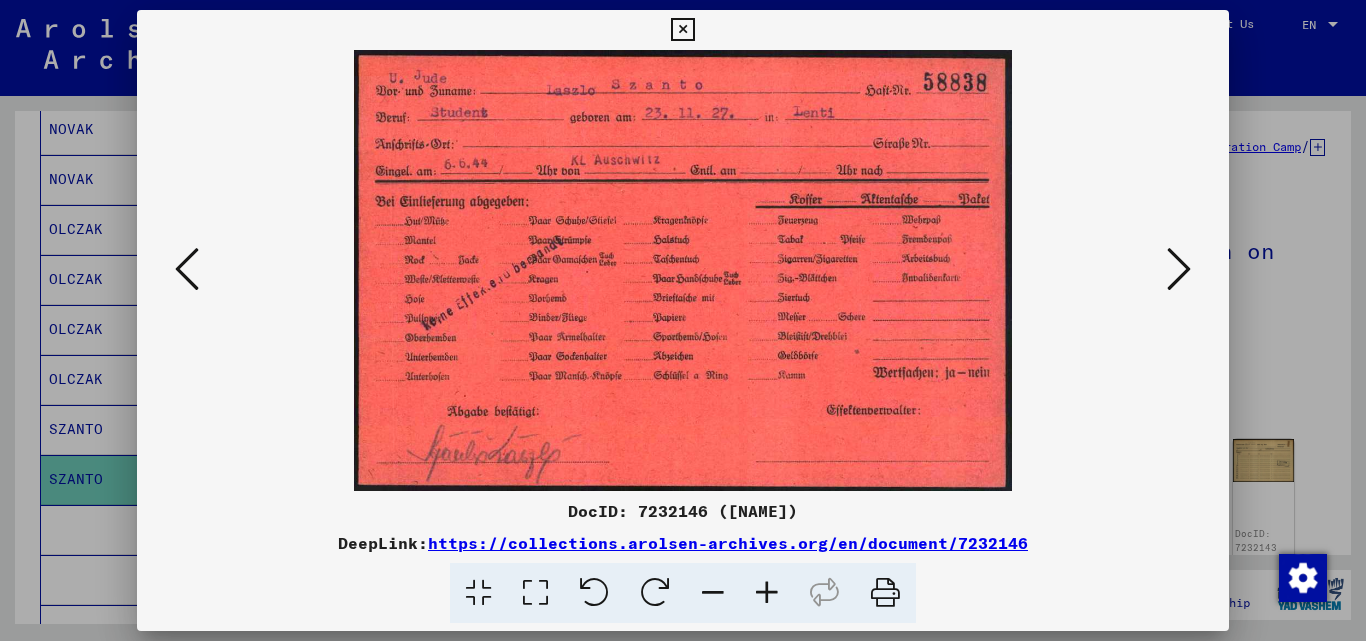 click at bounding box center [1179, 269] 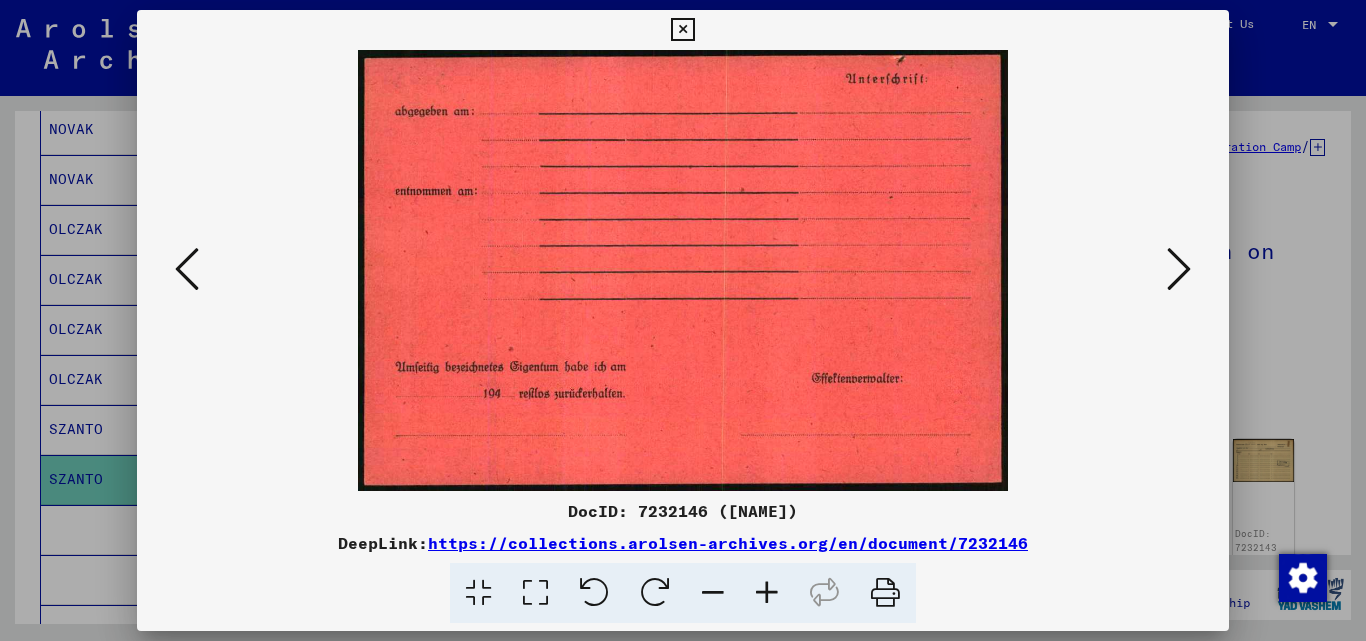 click at bounding box center (1179, 269) 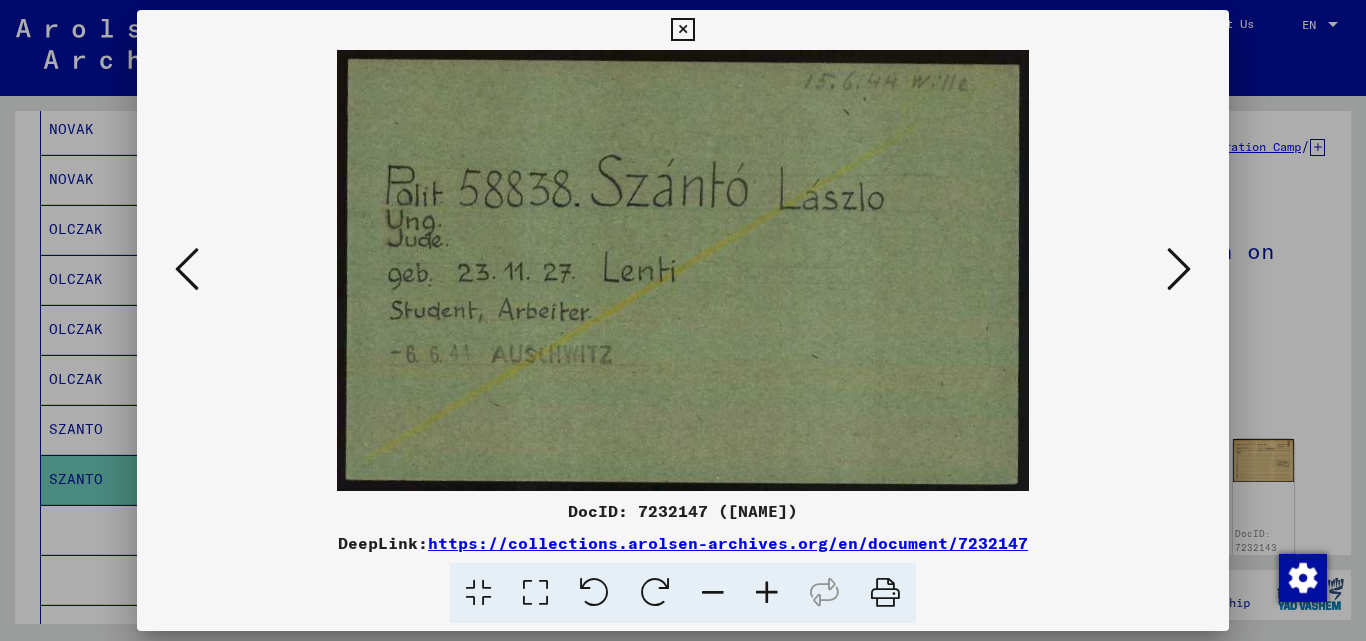 click at bounding box center (1179, 269) 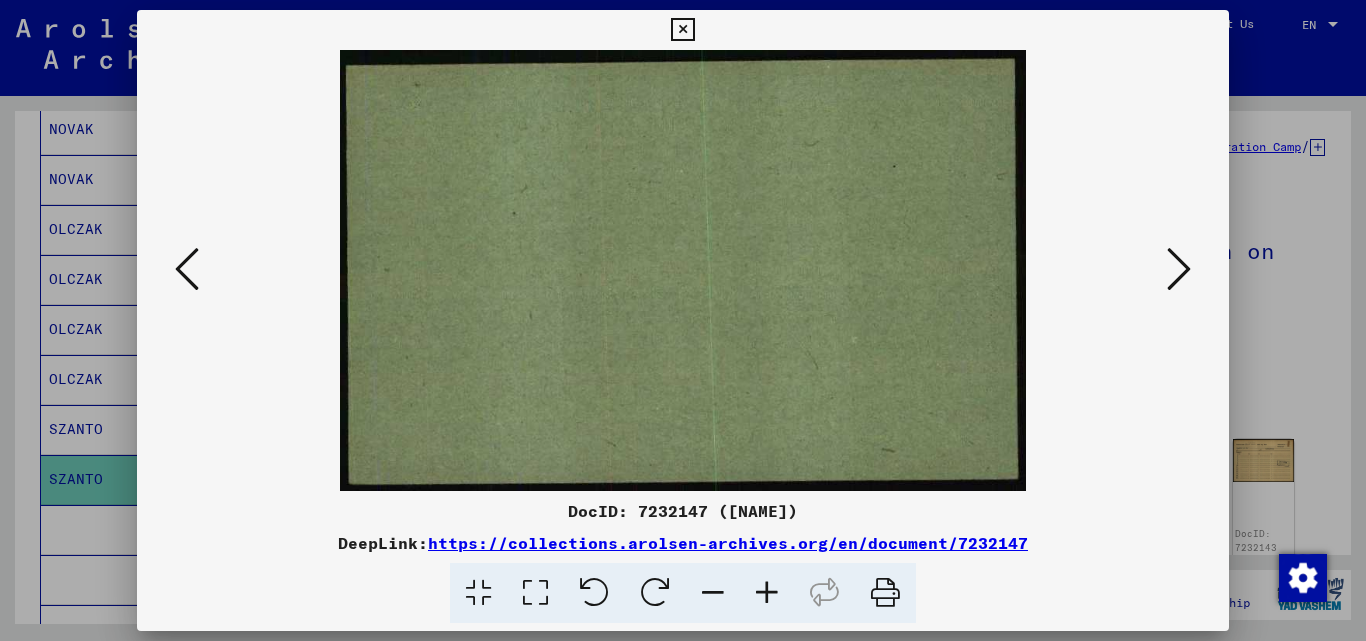 click at bounding box center [1179, 269] 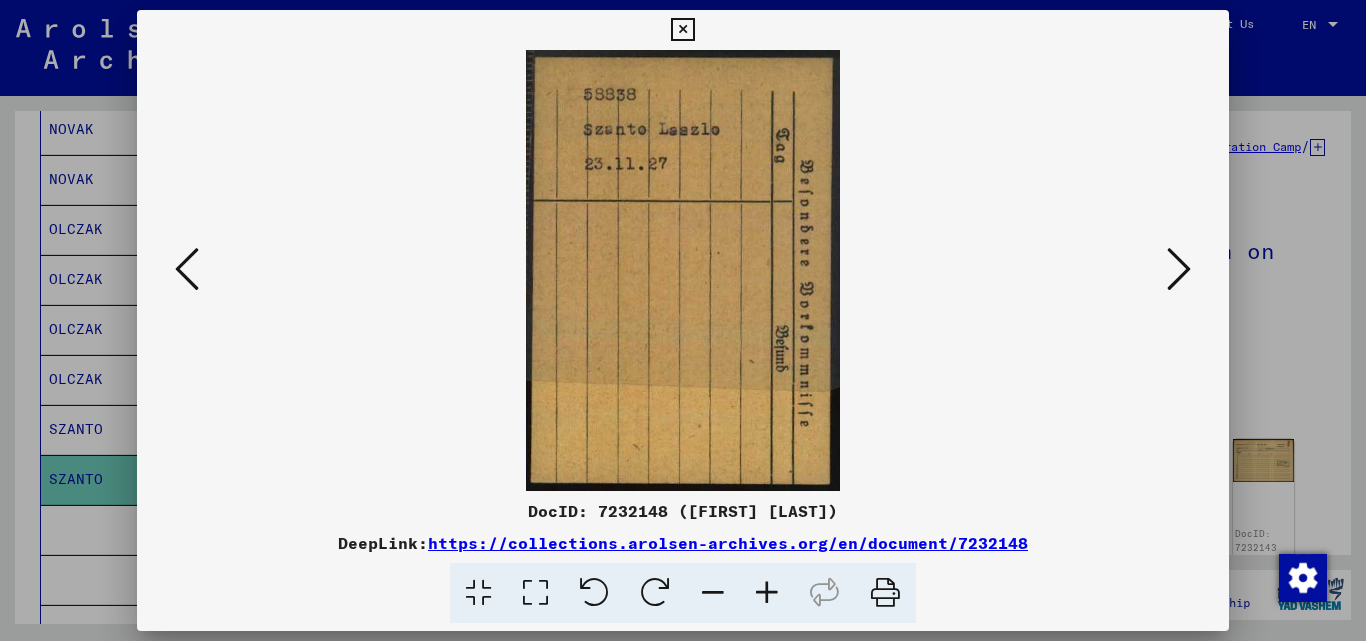 click at bounding box center (1179, 269) 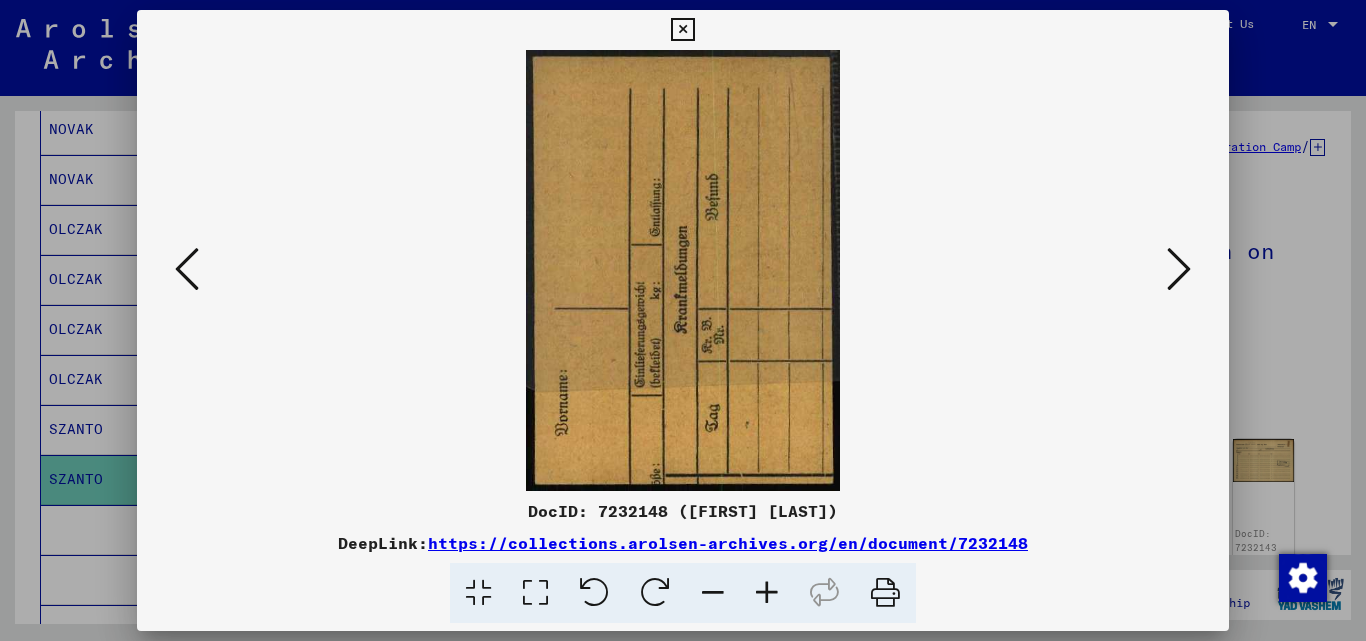 click at bounding box center (1179, 269) 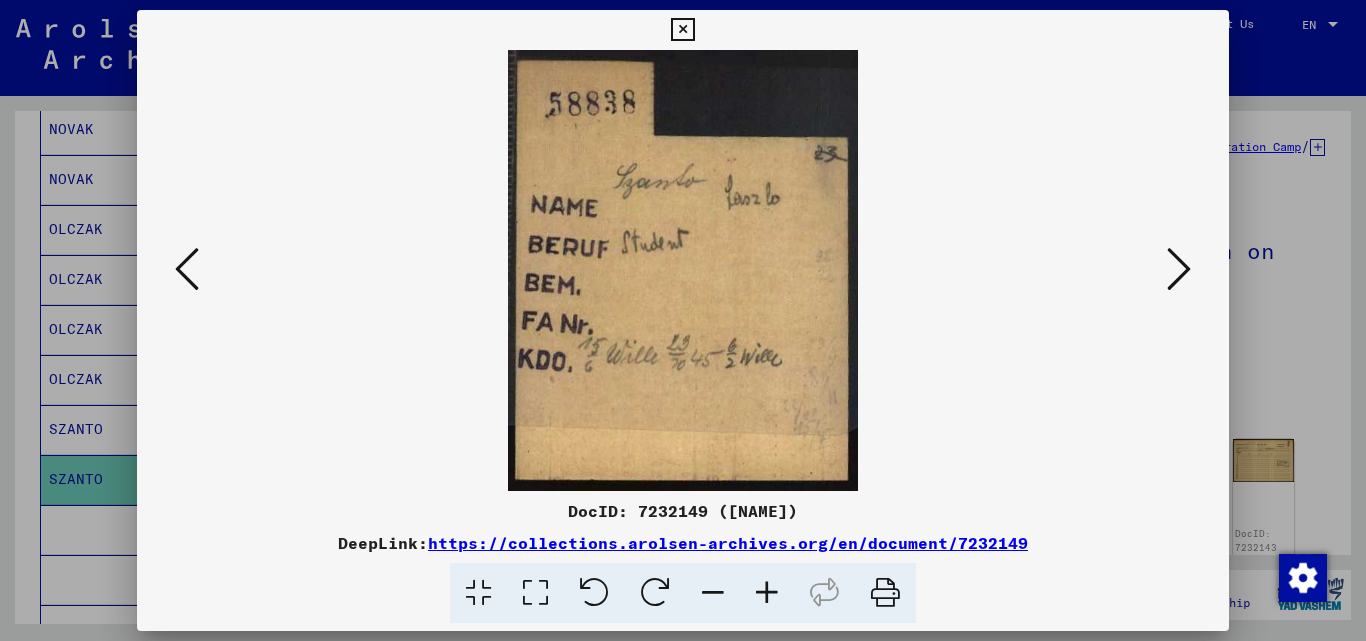 click at bounding box center (1179, 269) 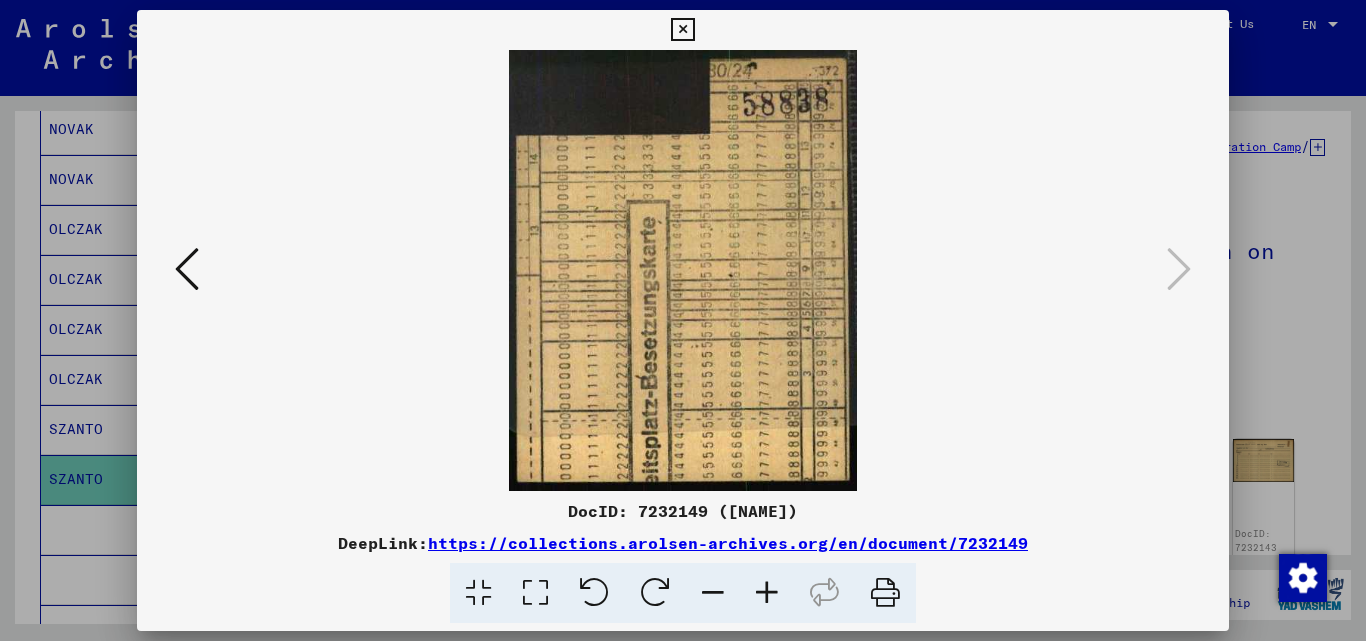 click at bounding box center [682, 30] 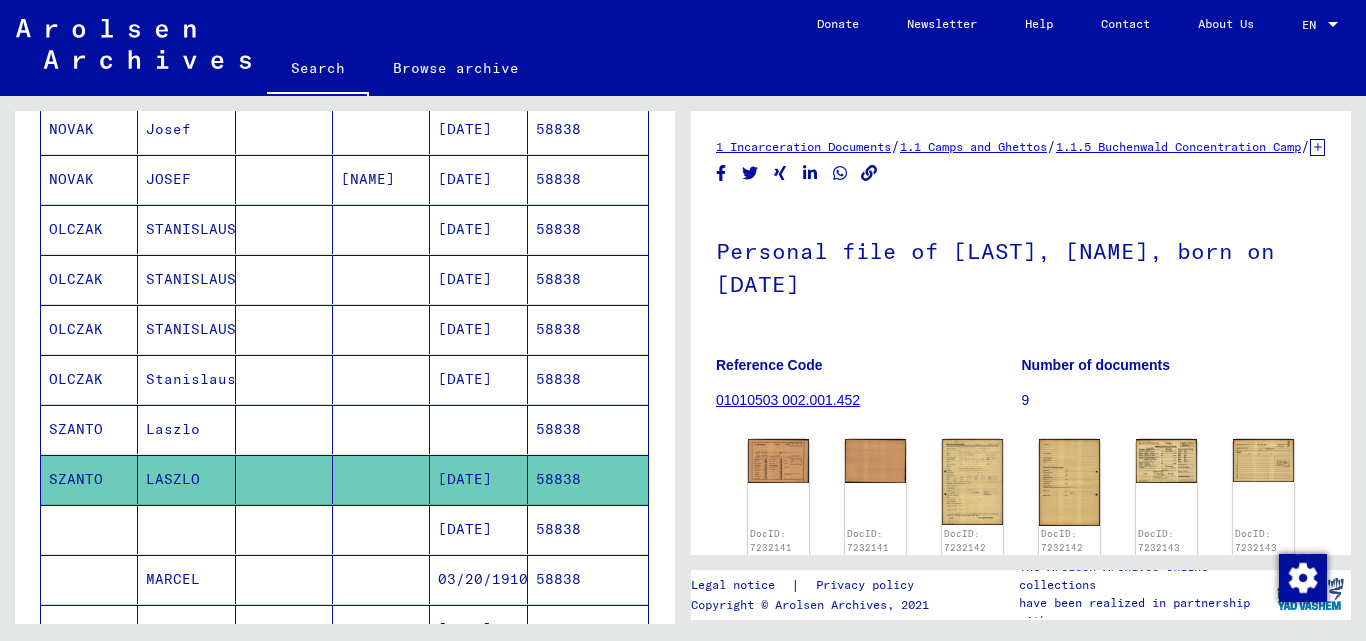 click on "58838" at bounding box center (588, 479) 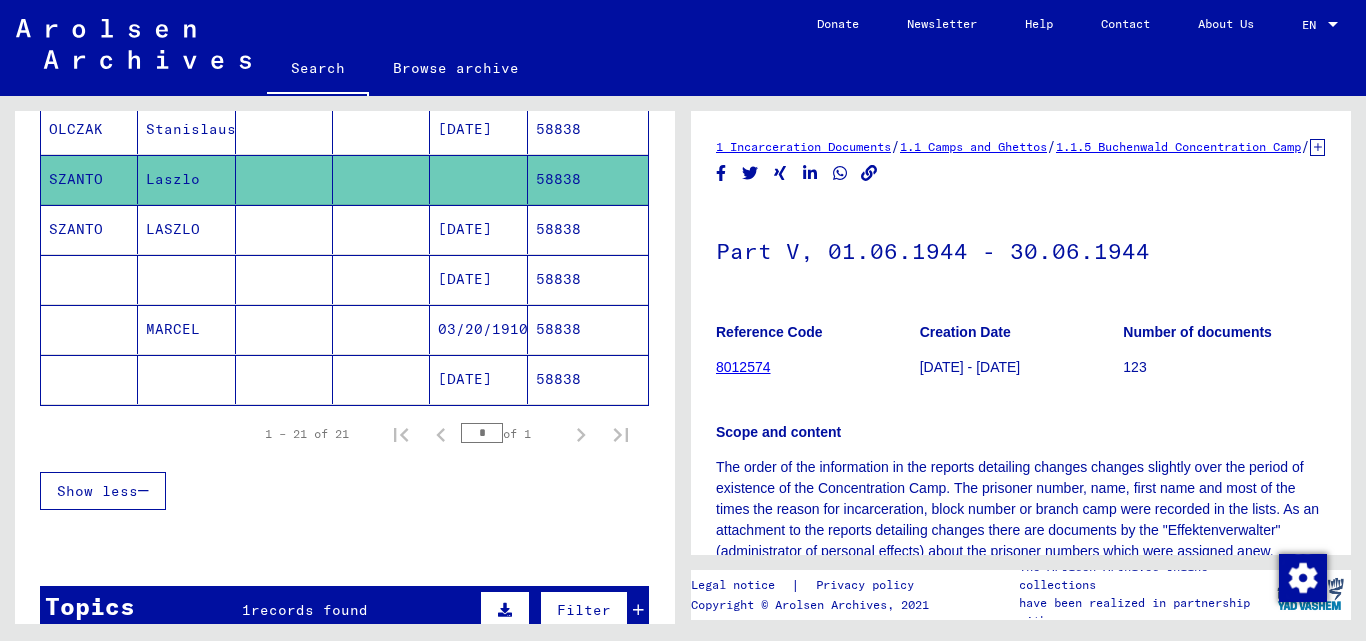 scroll, scrollTop: 1100, scrollLeft: 0, axis: vertical 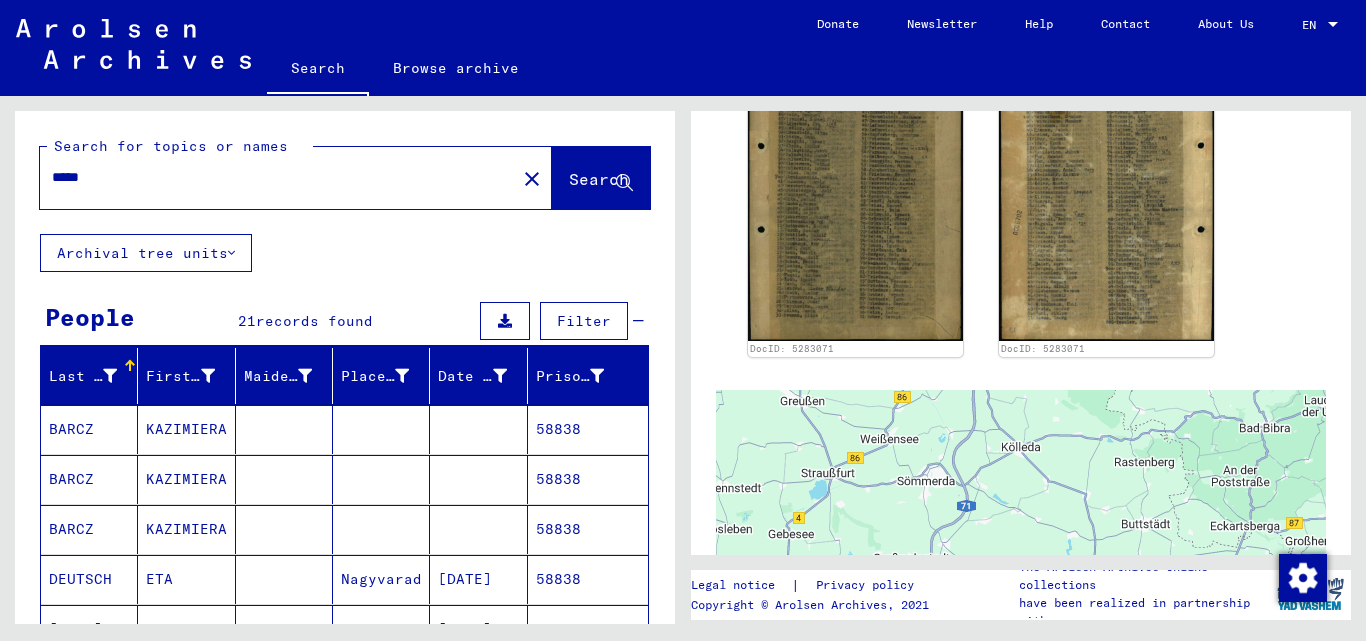 click on "*****" at bounding box center [278, 177] 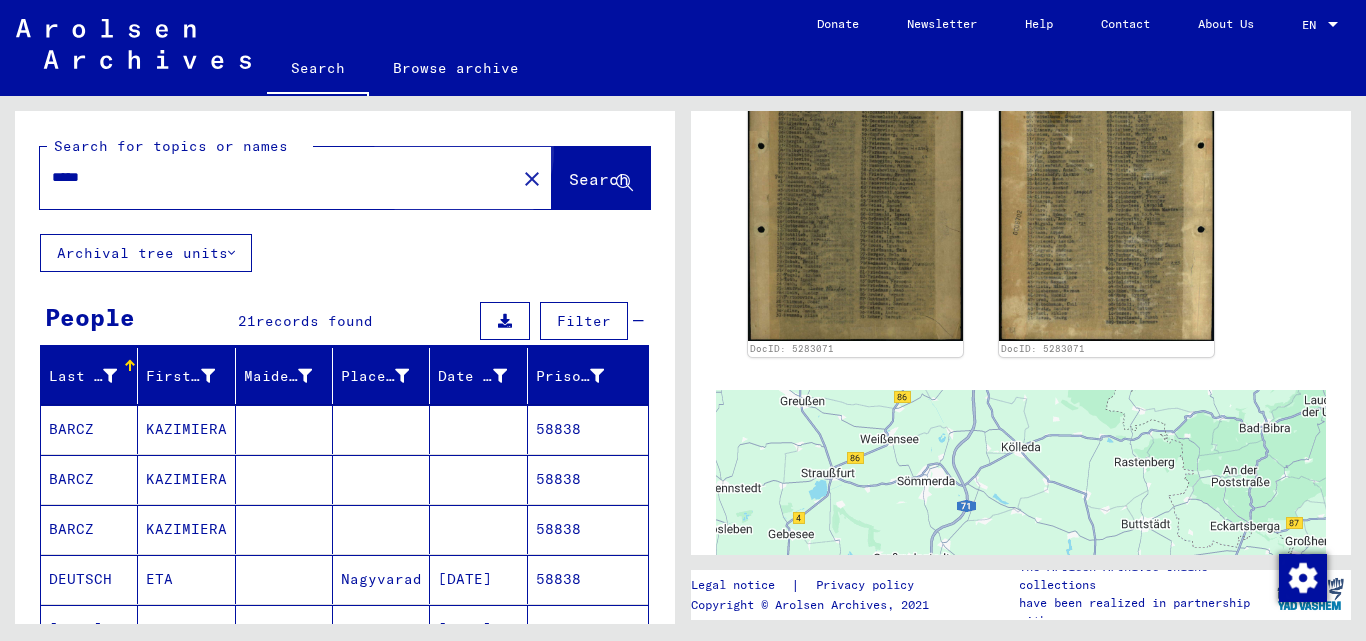 click on "Search" 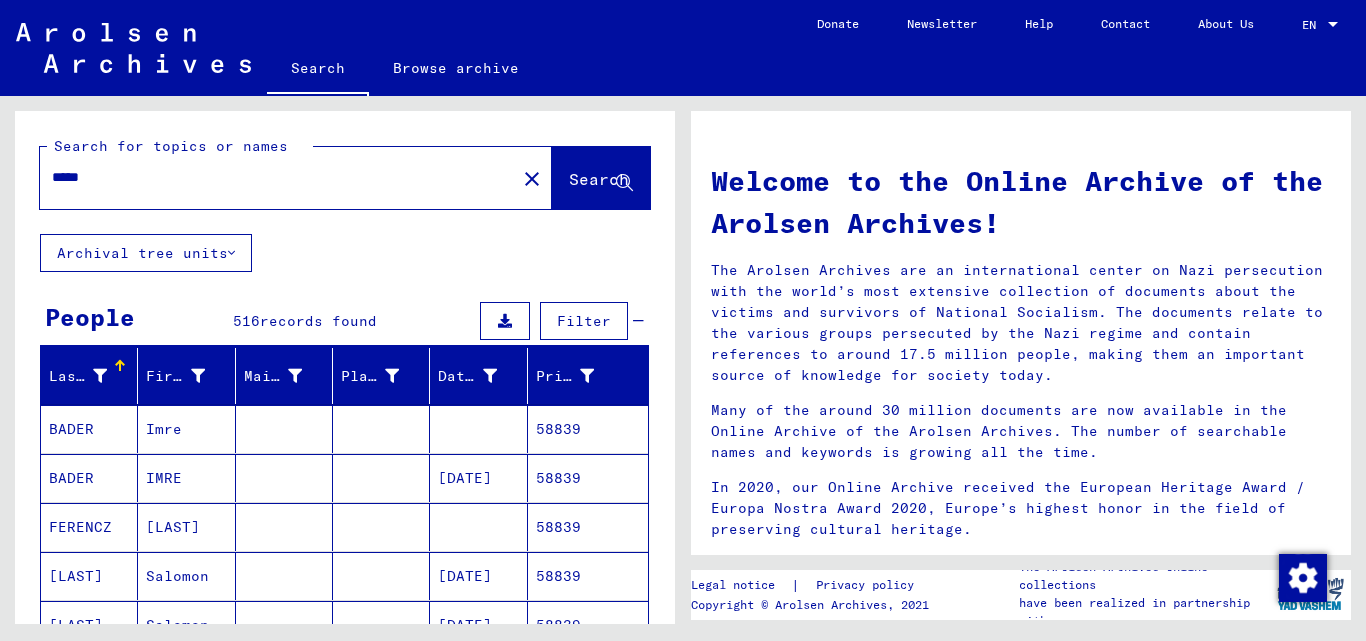 click on "*****" at bounding box center (272, 177) 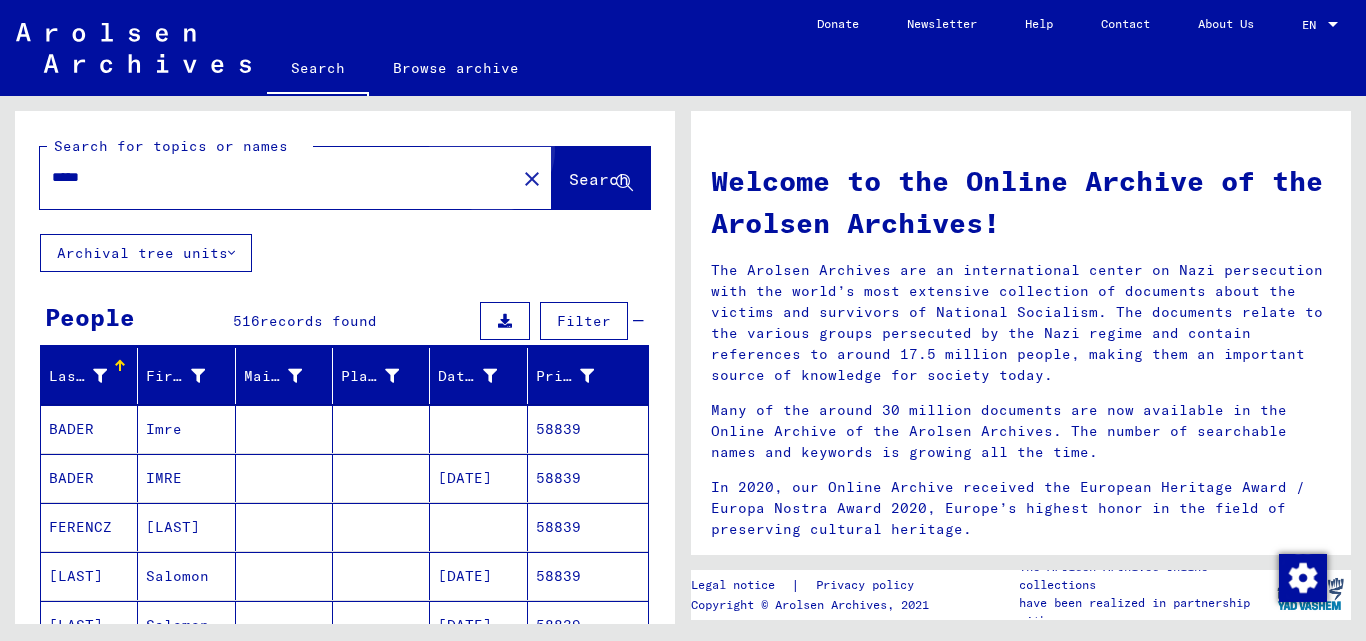 click on "Search" 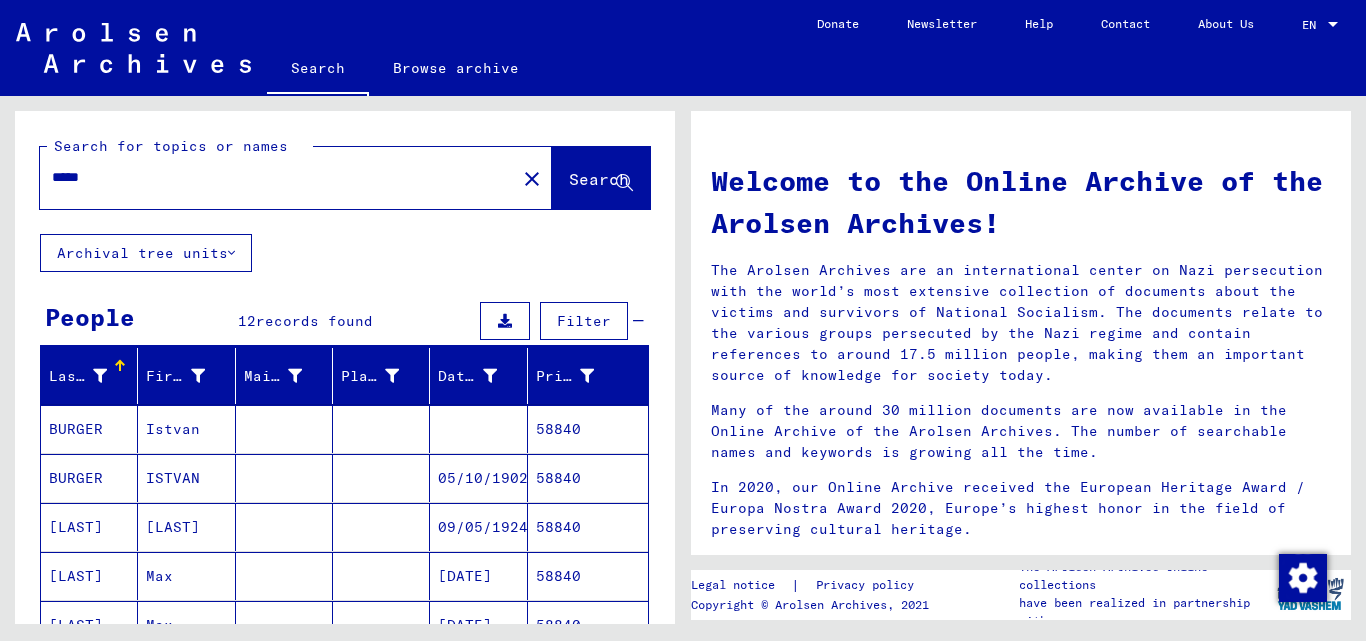 click on "58840" at bounding box center (588, 527) 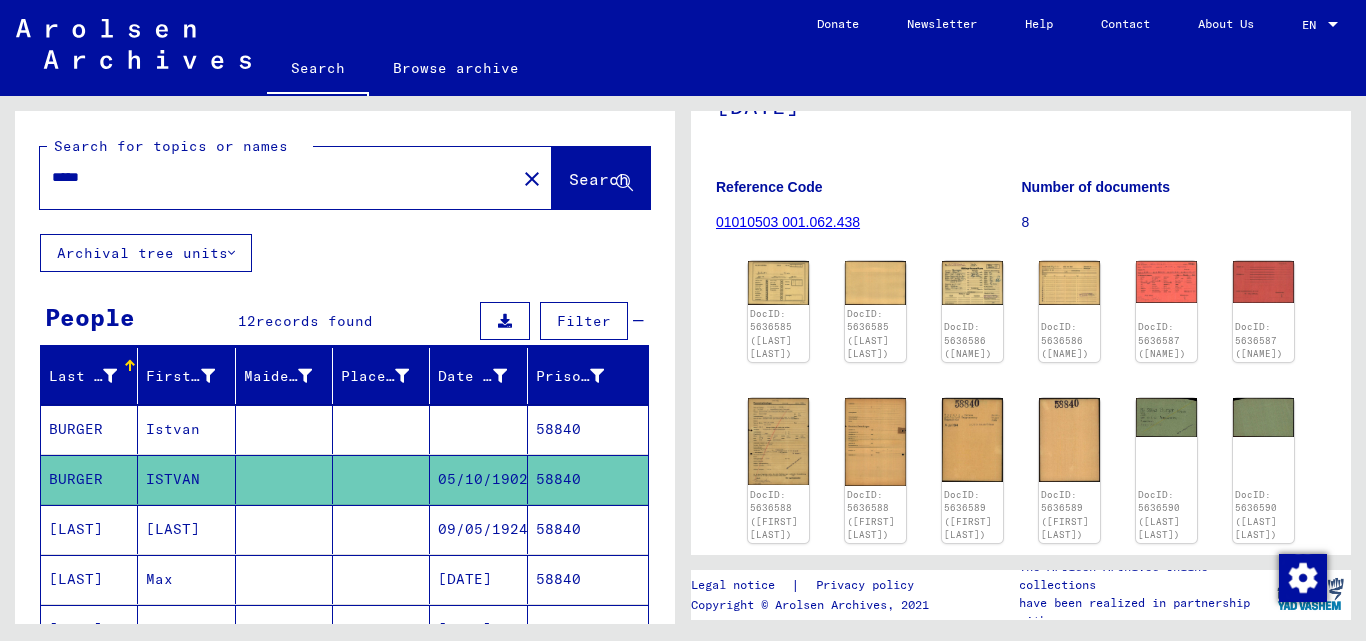 scroll, scrollTop: 200, scrollLeft: 0, axis: vertical 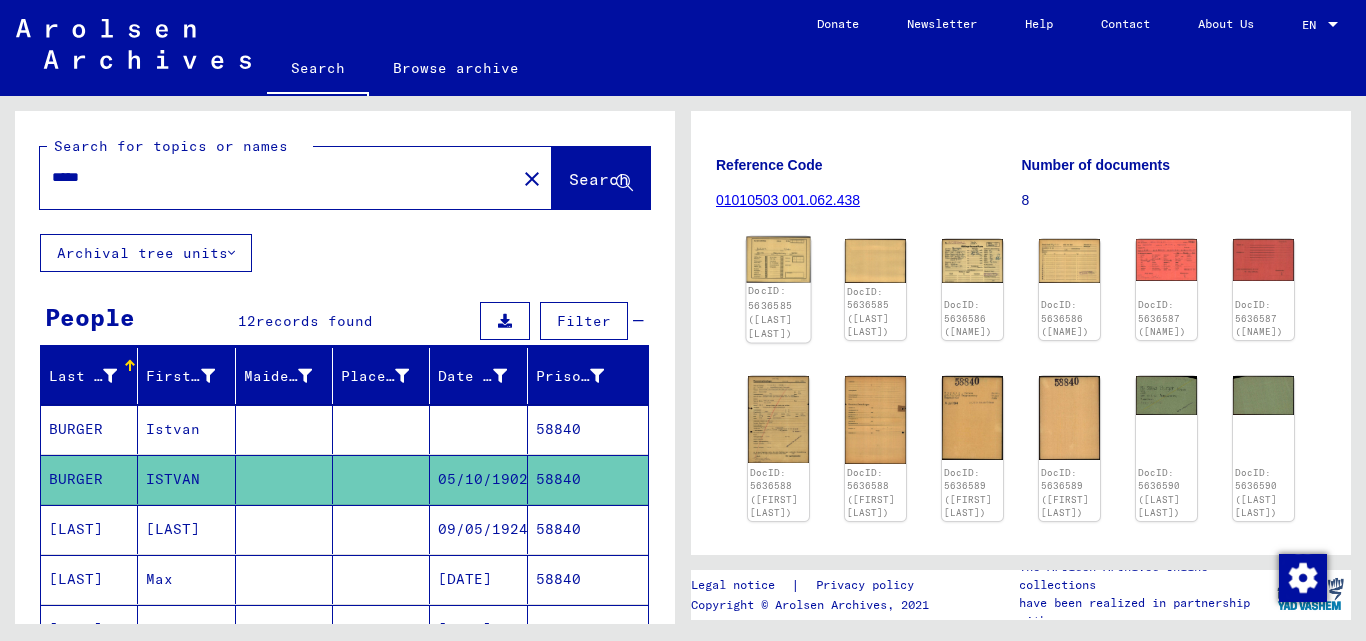 click 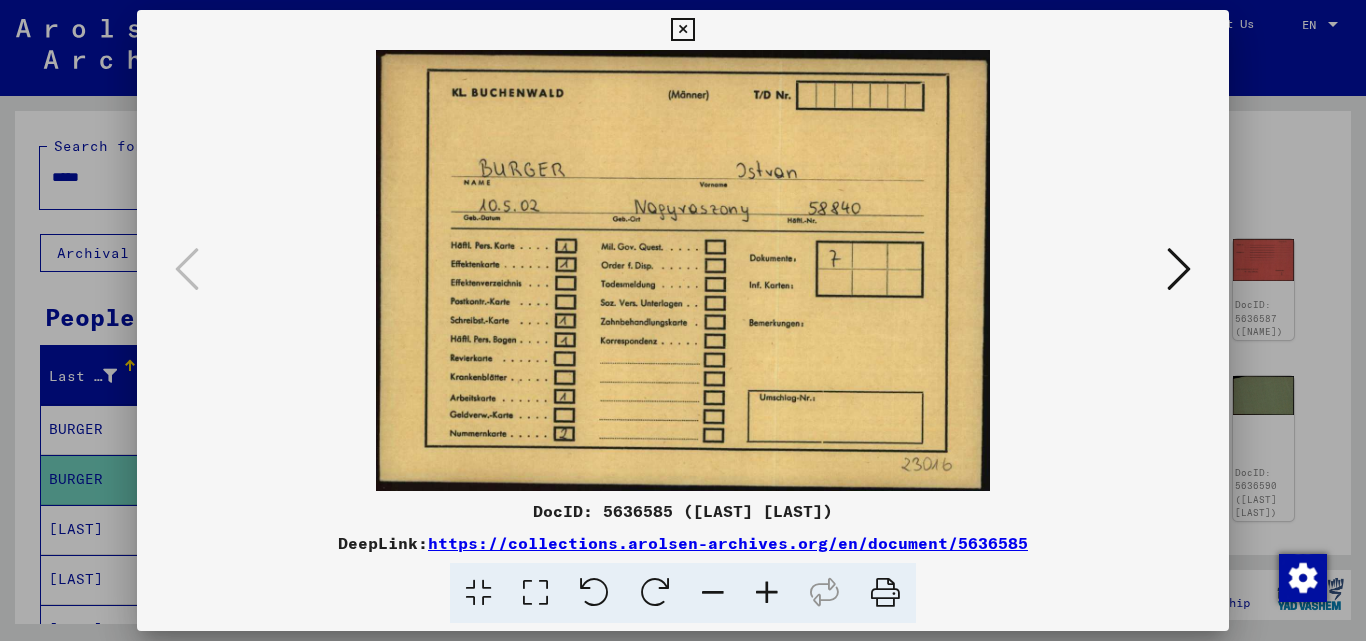 click at bounding box center (1179, 270) 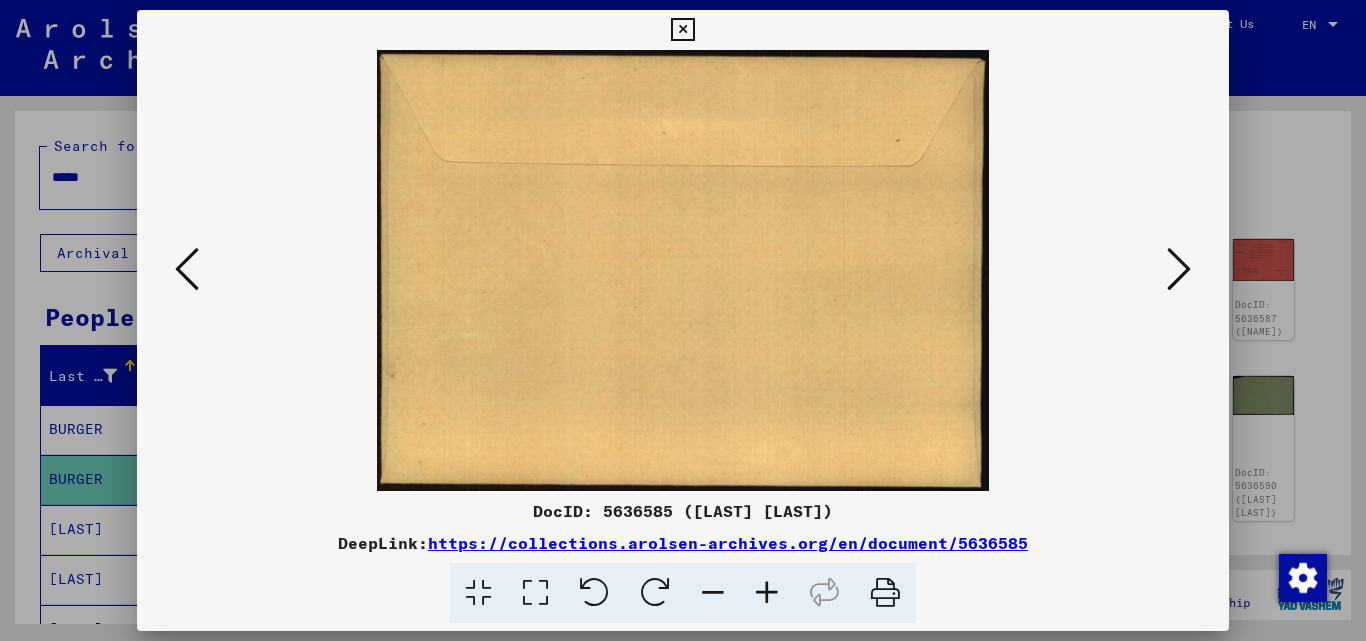 click at bounding box center (1179, 270) 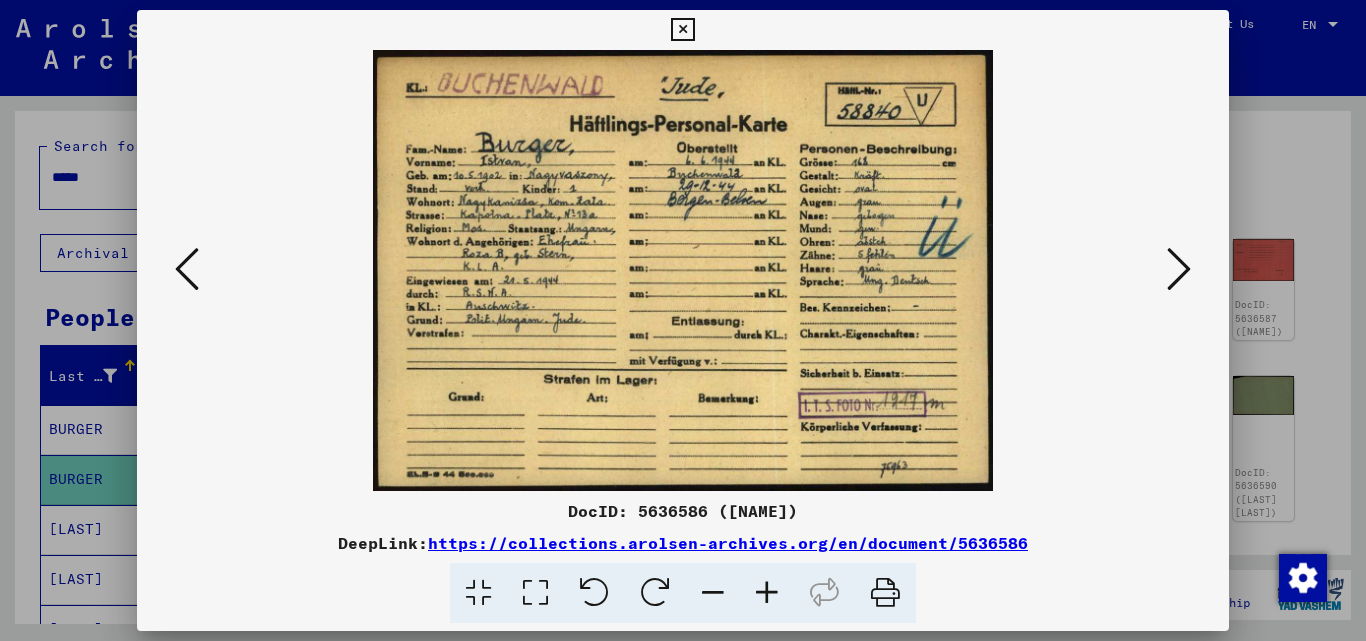 click at bounding box center (1179, 269) 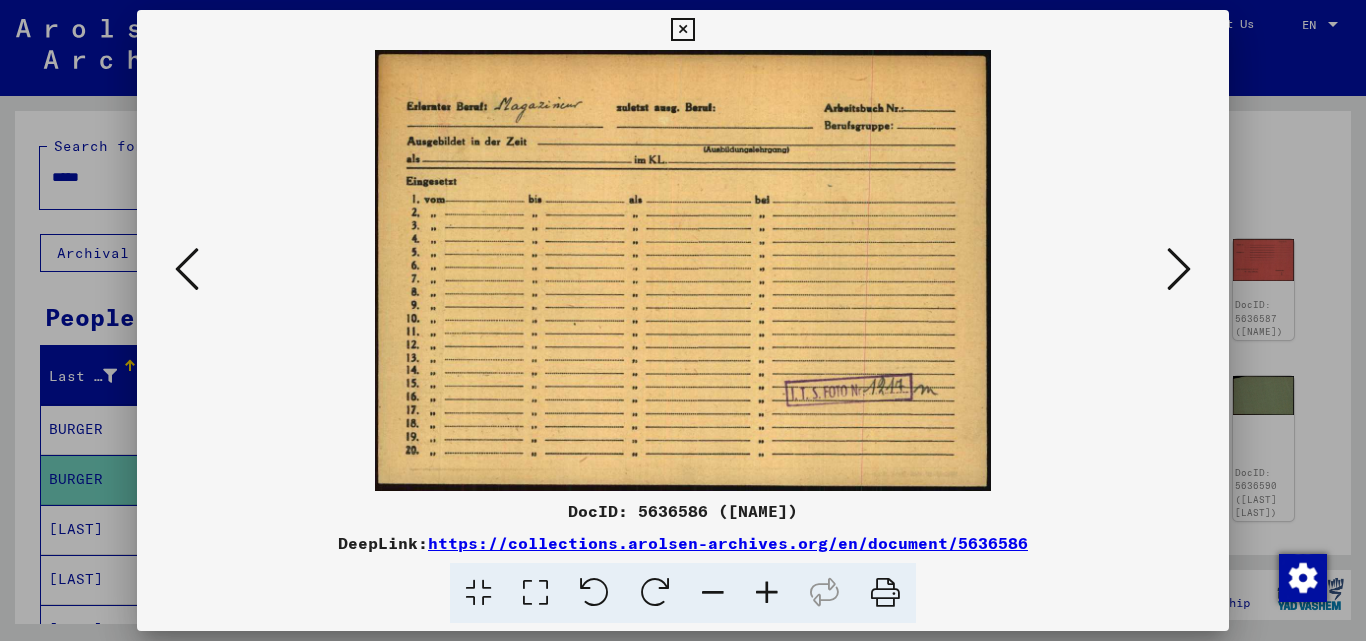 click at bounding box center [1179, 269] 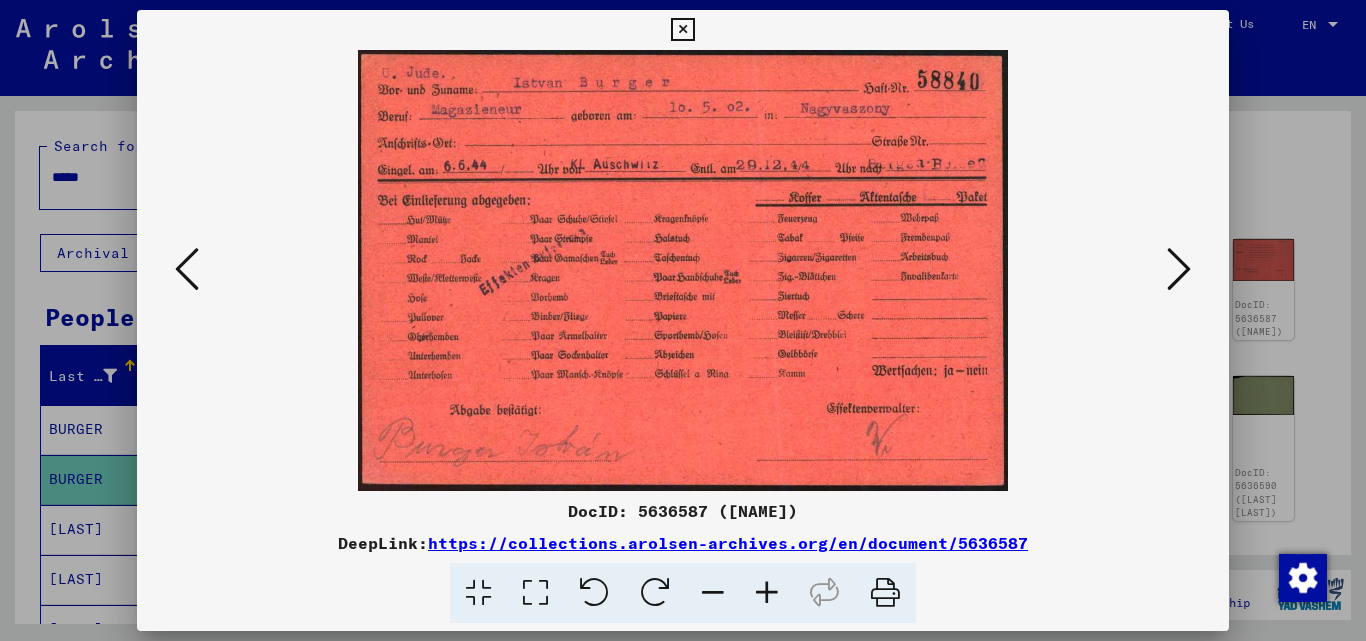 click at bounding box center (1179, 269) 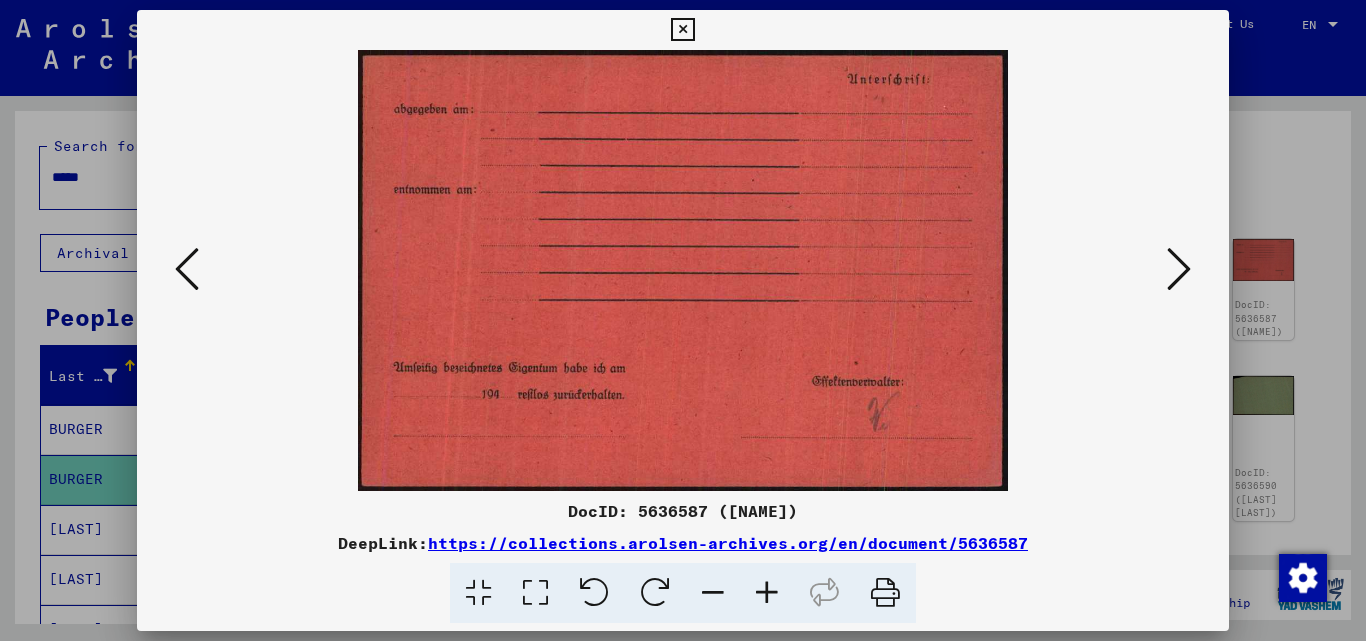 click at bounding box center [1179, 269] 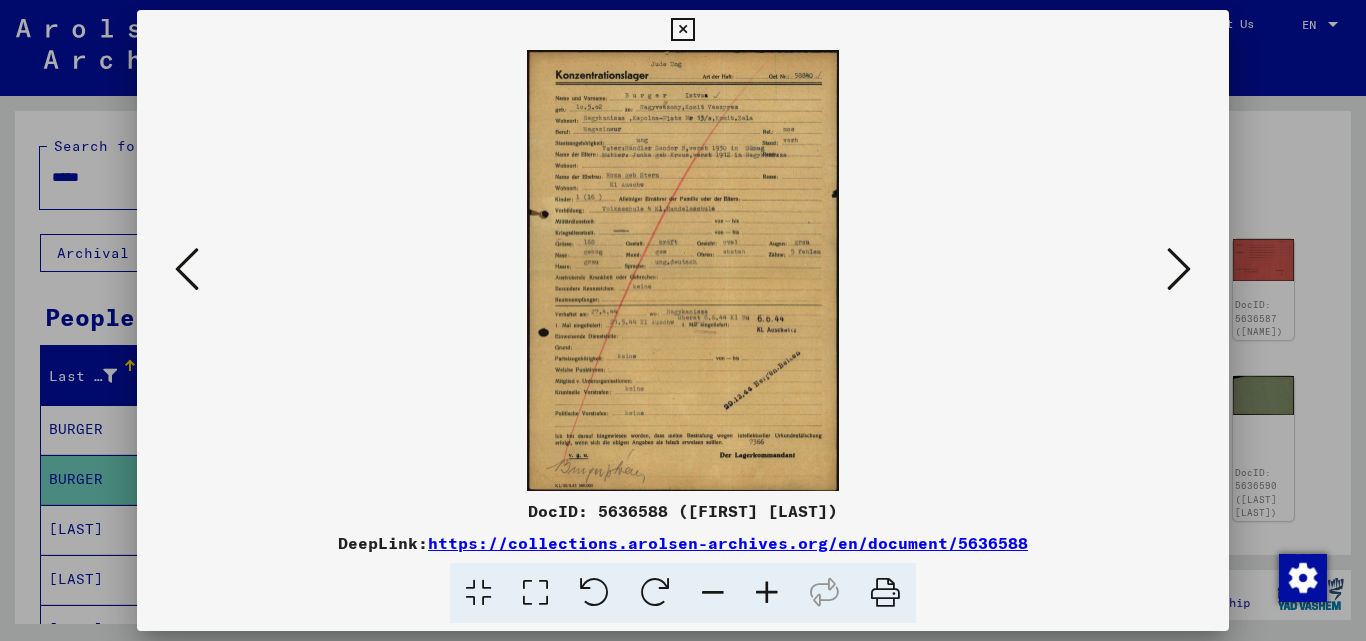click at bounding box center (1179, 269) 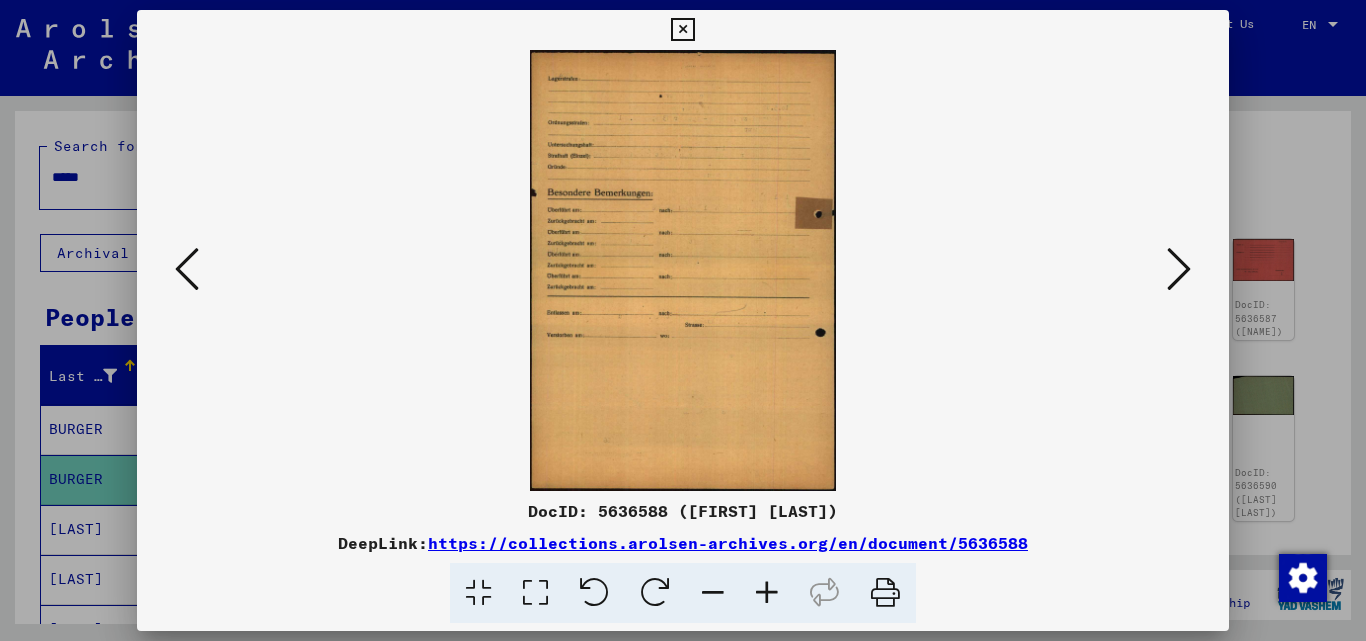 drag, startPoint x: 1170, startPoint y: 277, endPoint x: 921, endPoint y: 194, distance: 262.46906 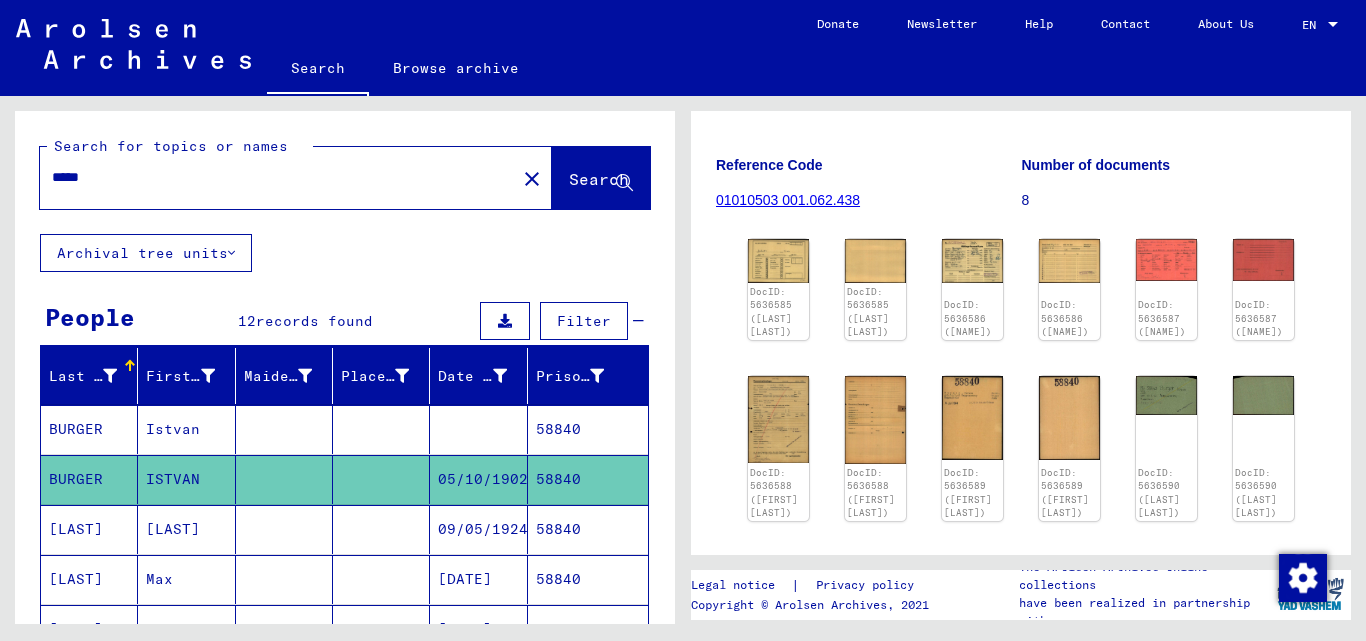 click on "*****" at bounding box center (278, 177) 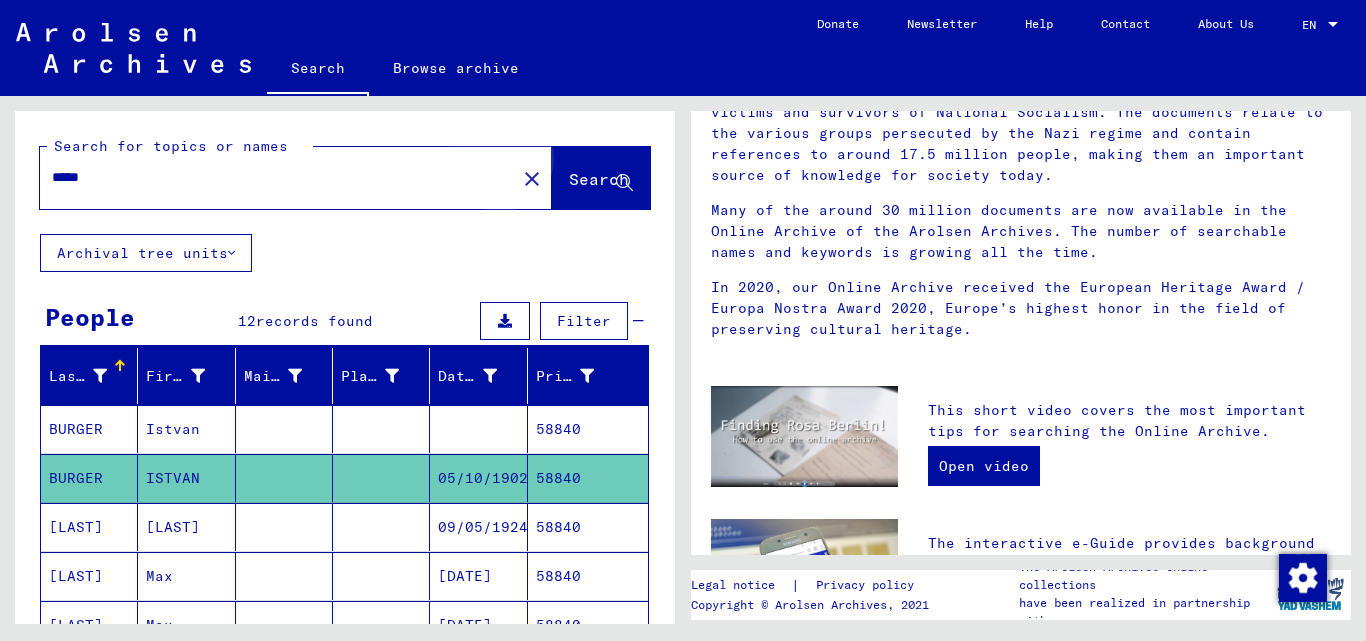 scroll, scrollTop: 0, scrollLeft: 0, axis: both 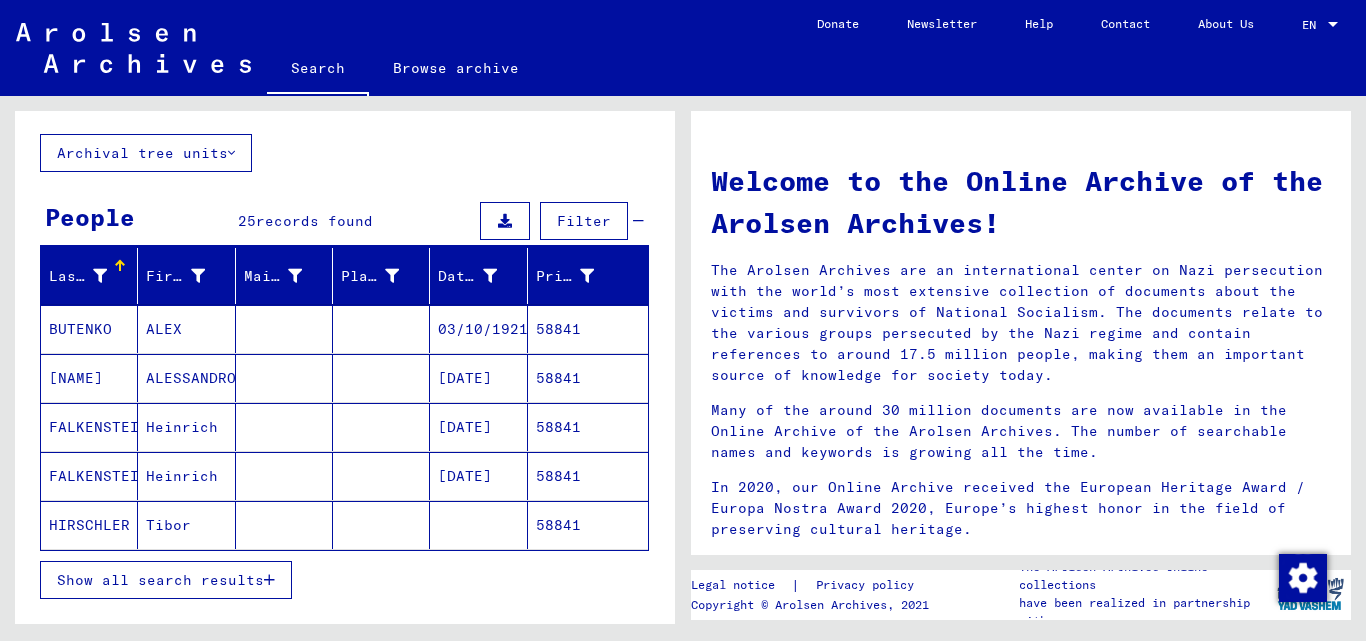 click on "58841" at bounding box center [588, 427] 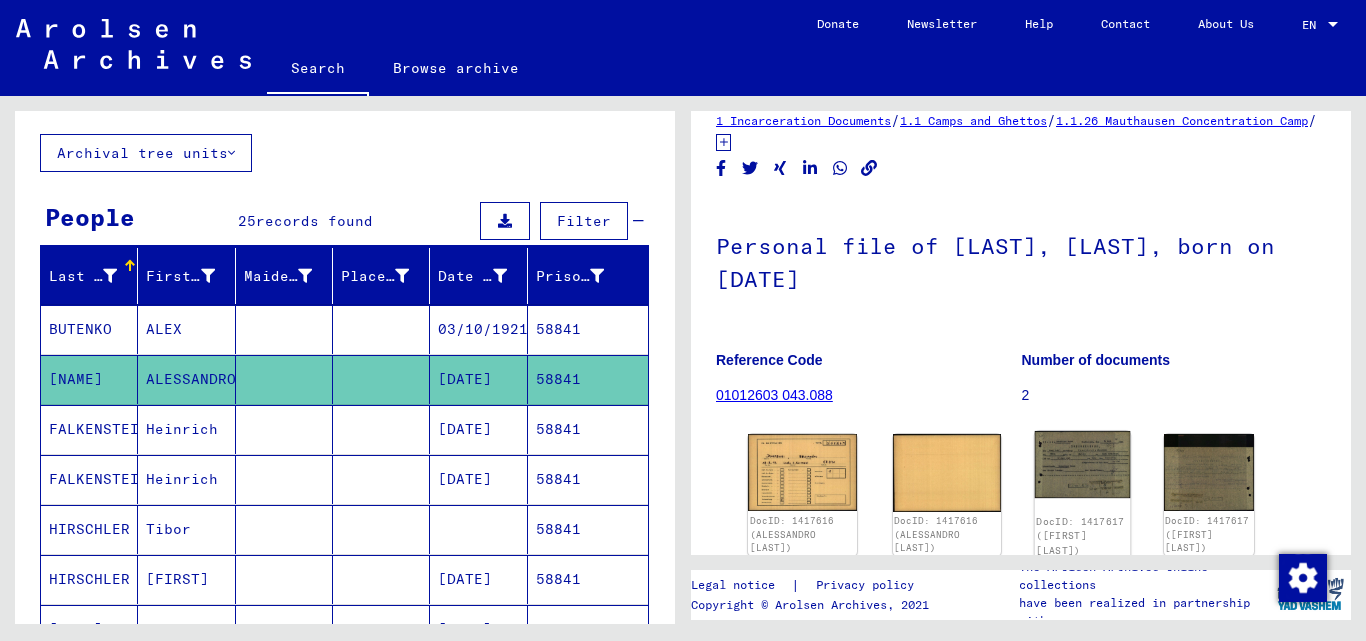 scroll, scrollTop: 100, scrollLeft: 0, axis: vertical 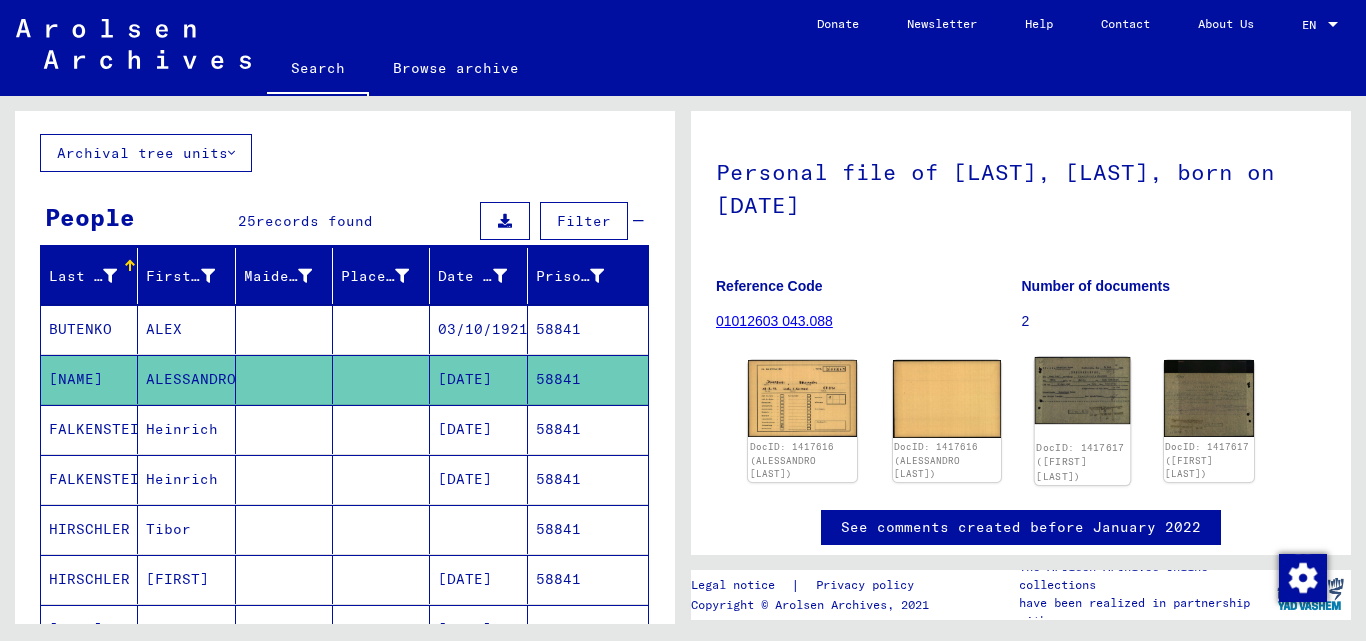 click 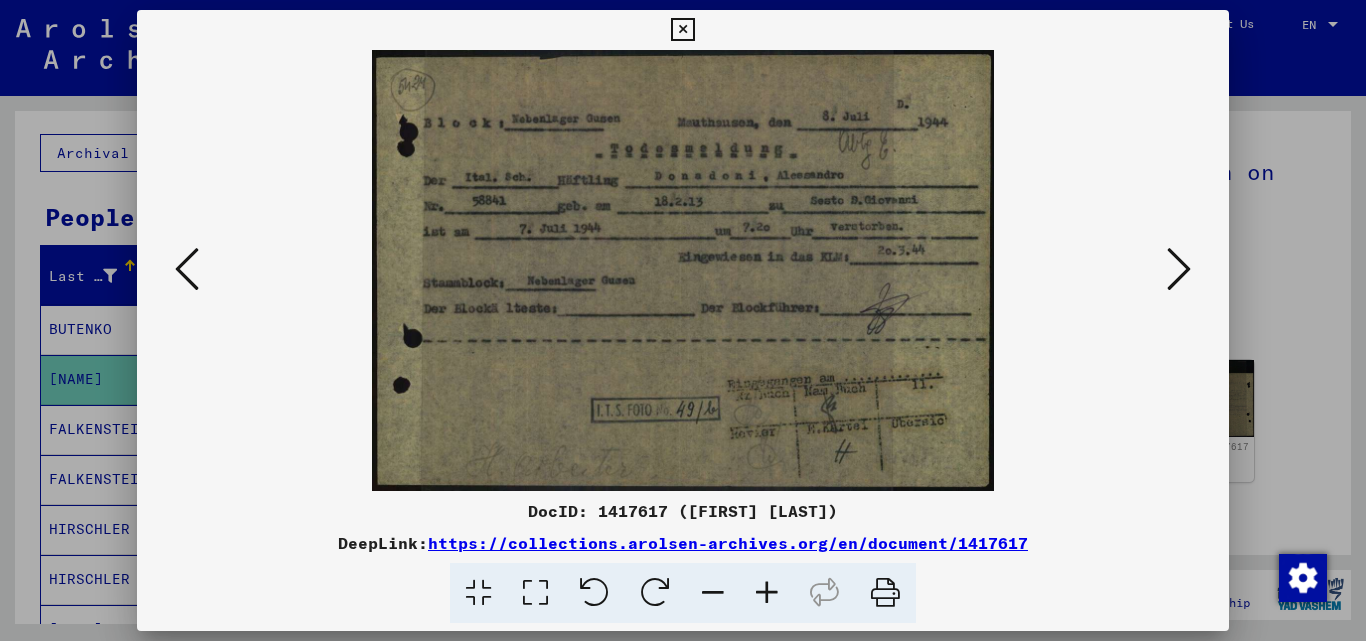 click at bounding box center [682, 30] 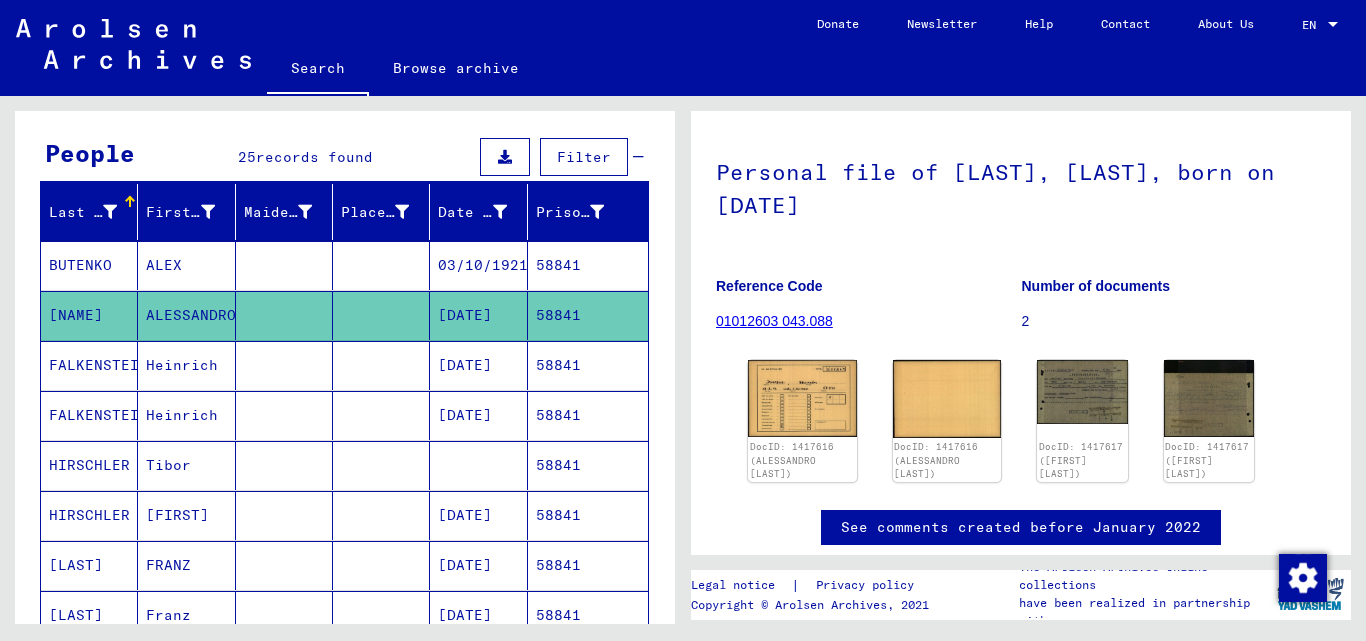 scroll, scrollTop: 200, scrollLeft: 0, axis: vertical 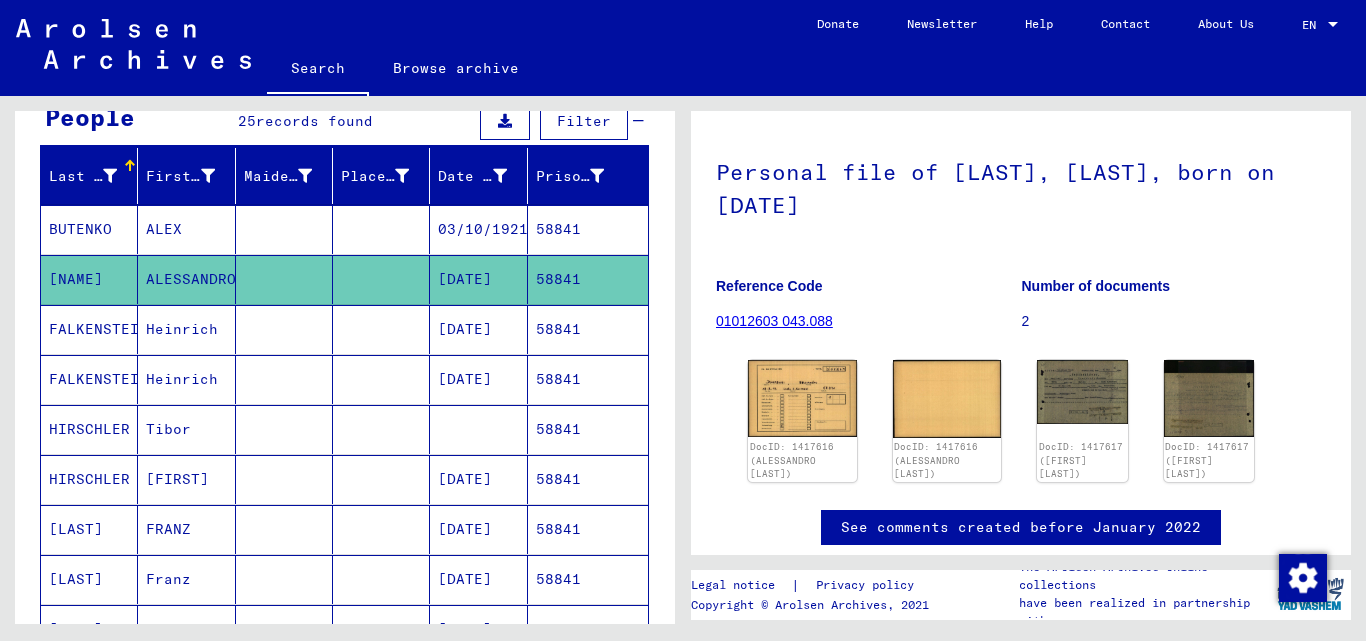 click on "58841" at bounding box center (588, 529) 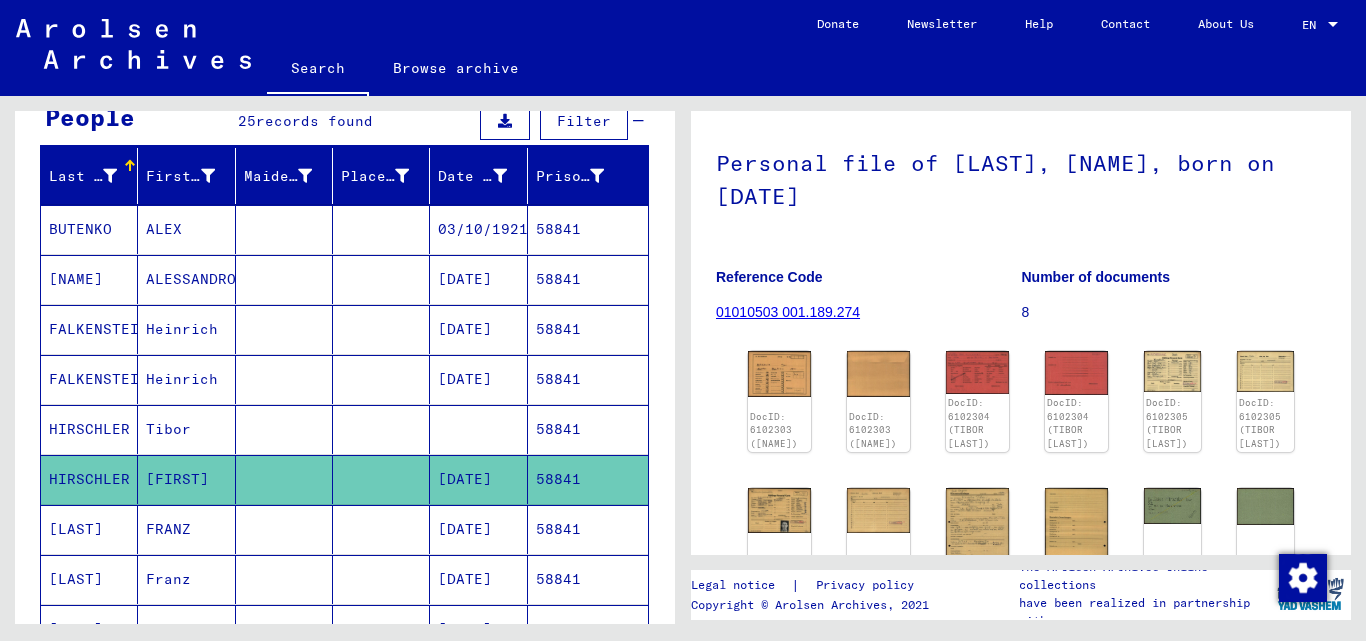 scroll, scrollTop: 100, scrollLeft: 0, axis: vertical 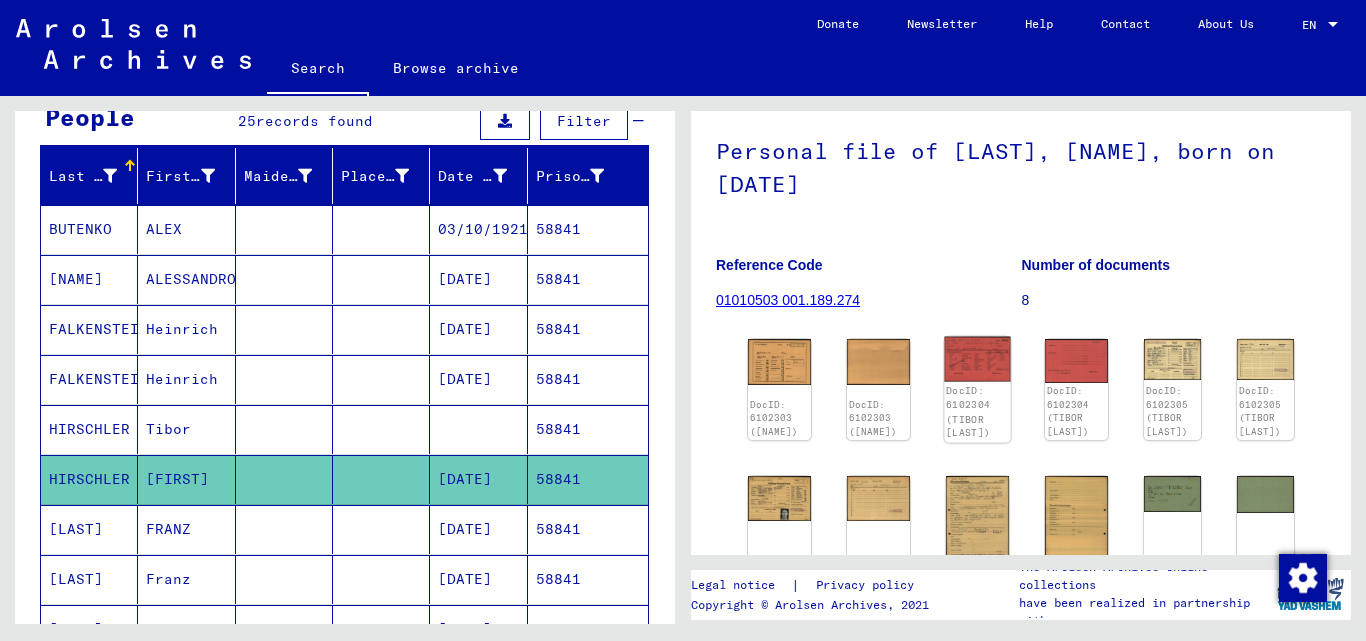 click 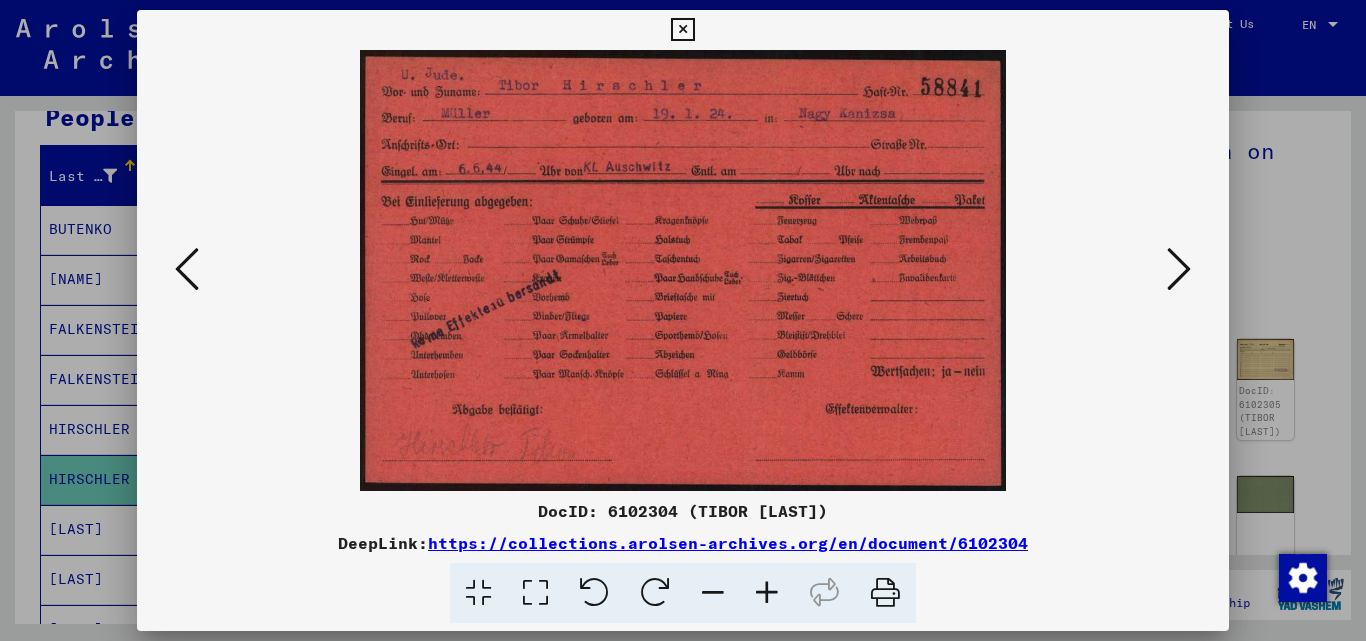 click at bounding box center (682, 30) 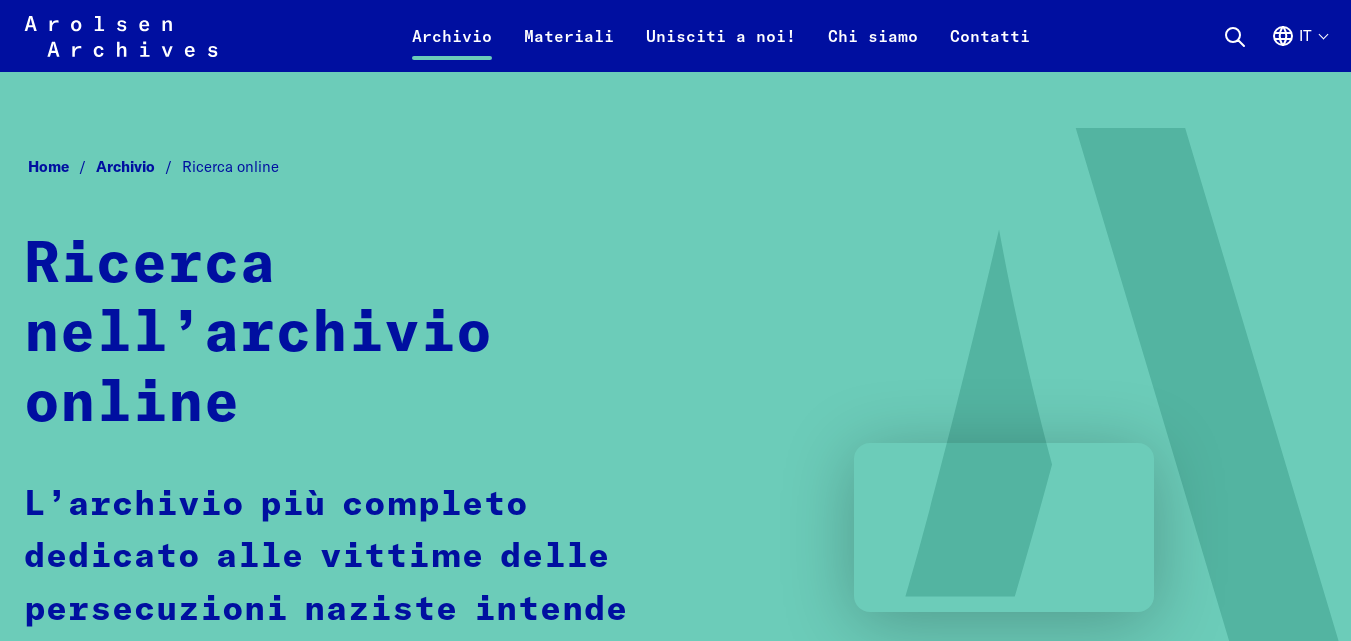 scroll, scrollTop: 1128, scrollLeft: 0, axis: vertical 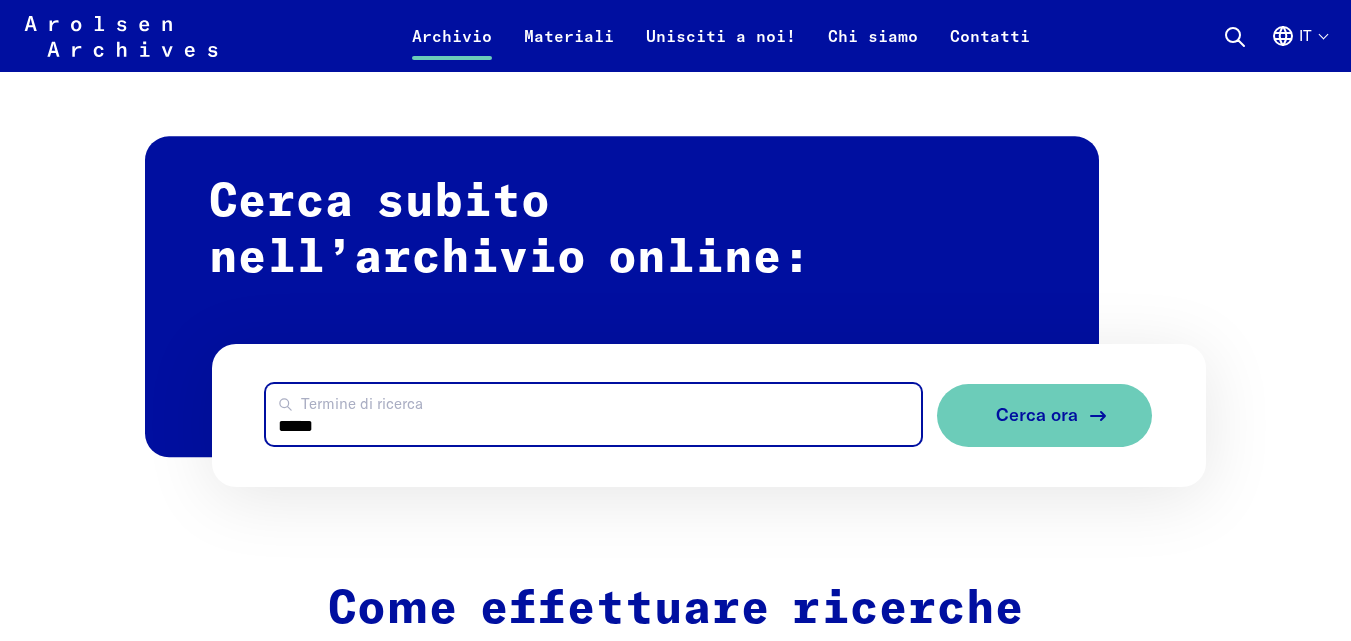 type on "*****" 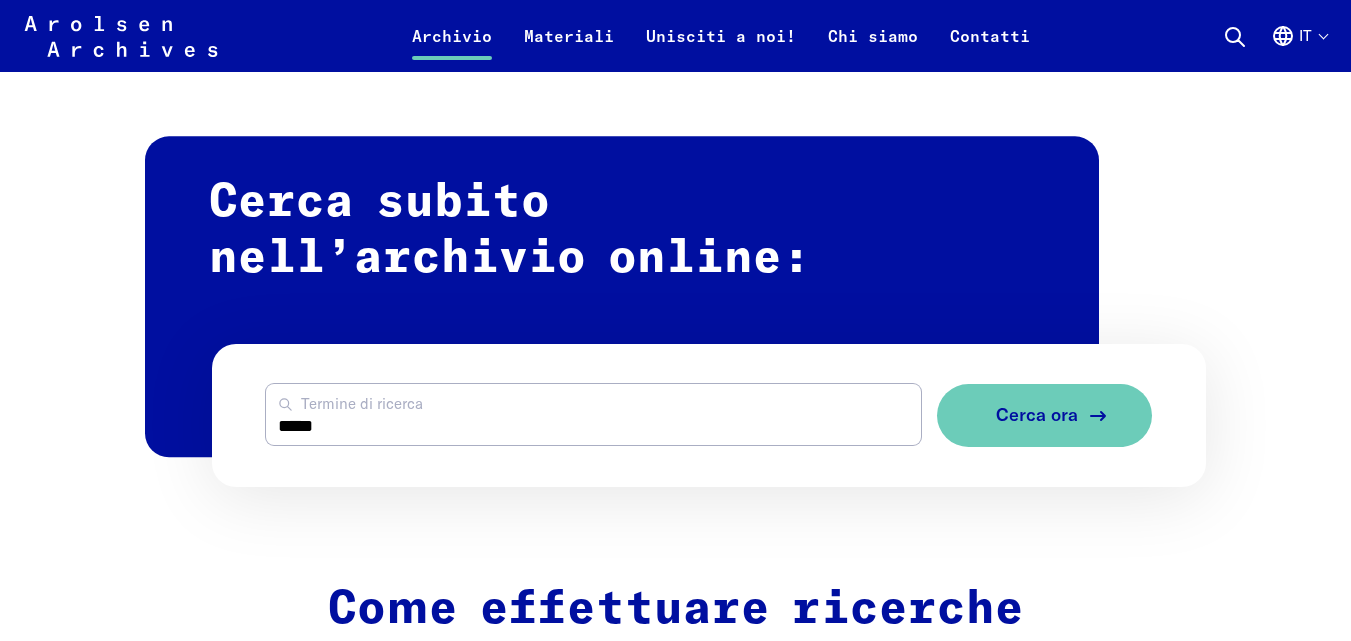 click on "Cerca ora" at bounding box center [1044, 415] 